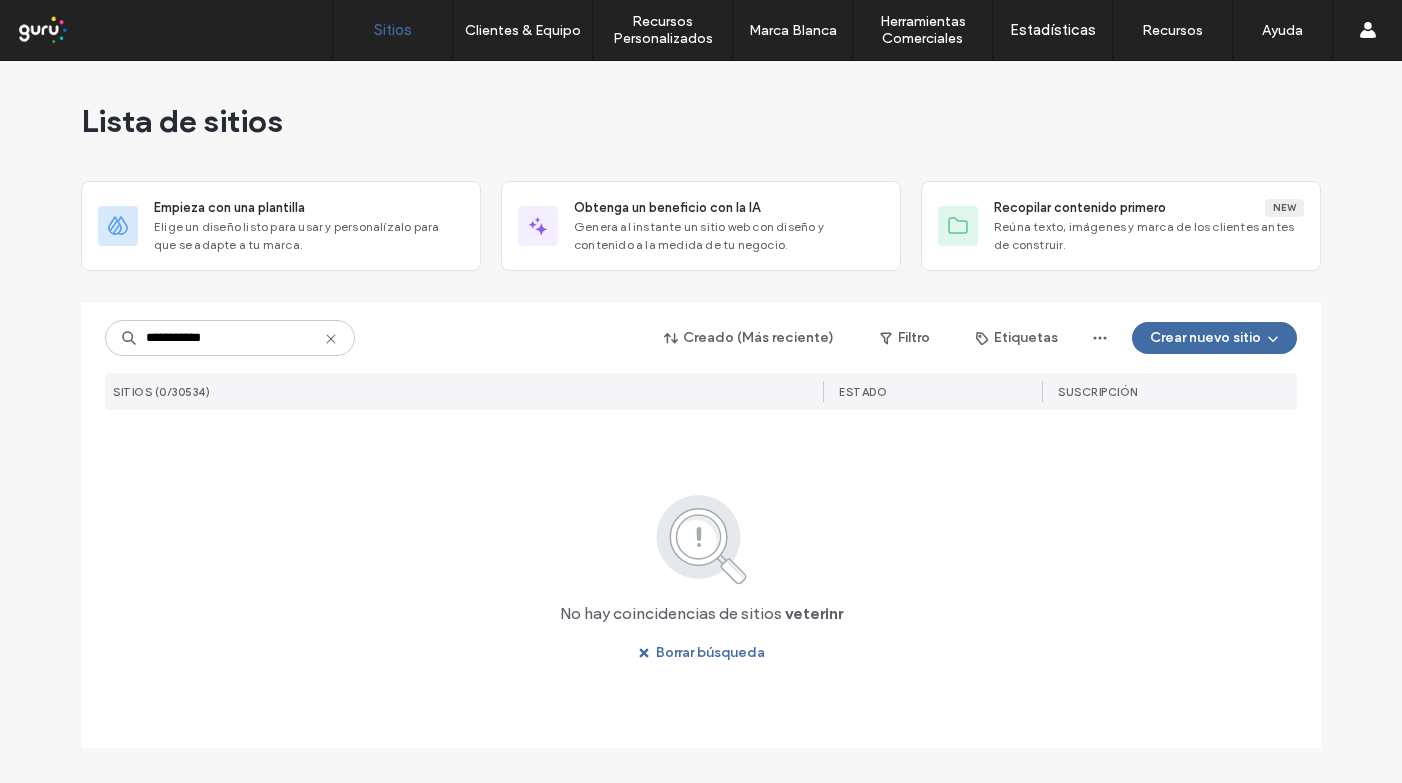 scroll, scrollTop: 0, scrollLeft: 0, axis: both 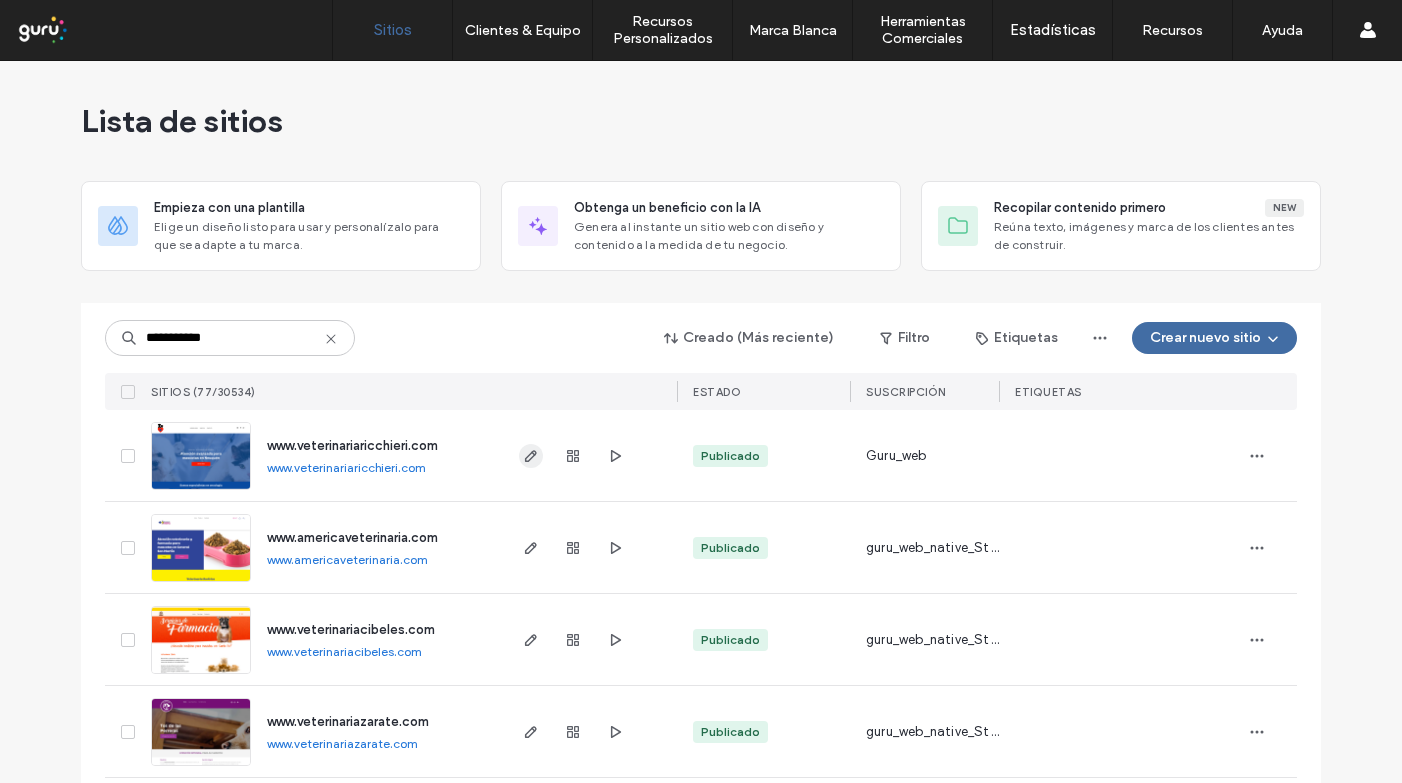 click 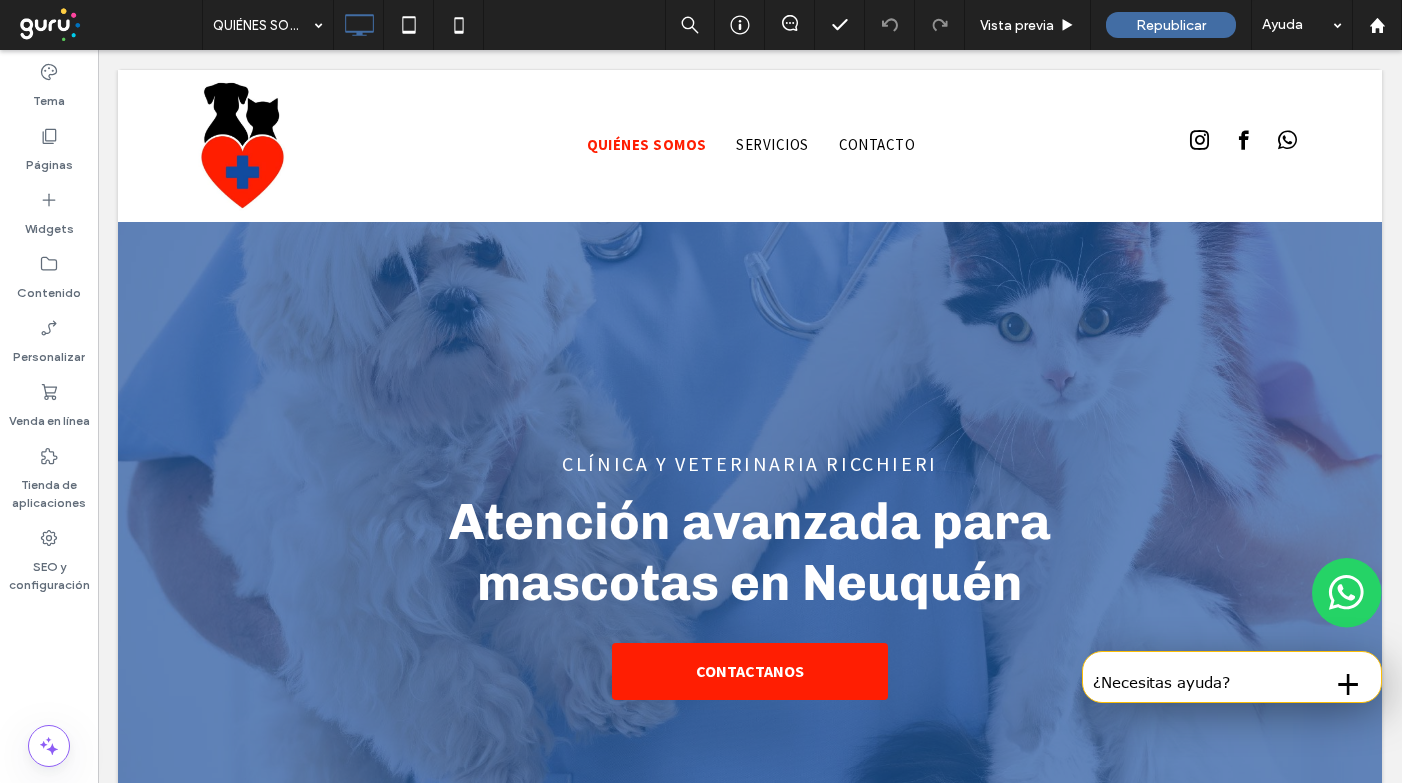scroll, scrollTop: 0, scrollLeft: 0, axis: both 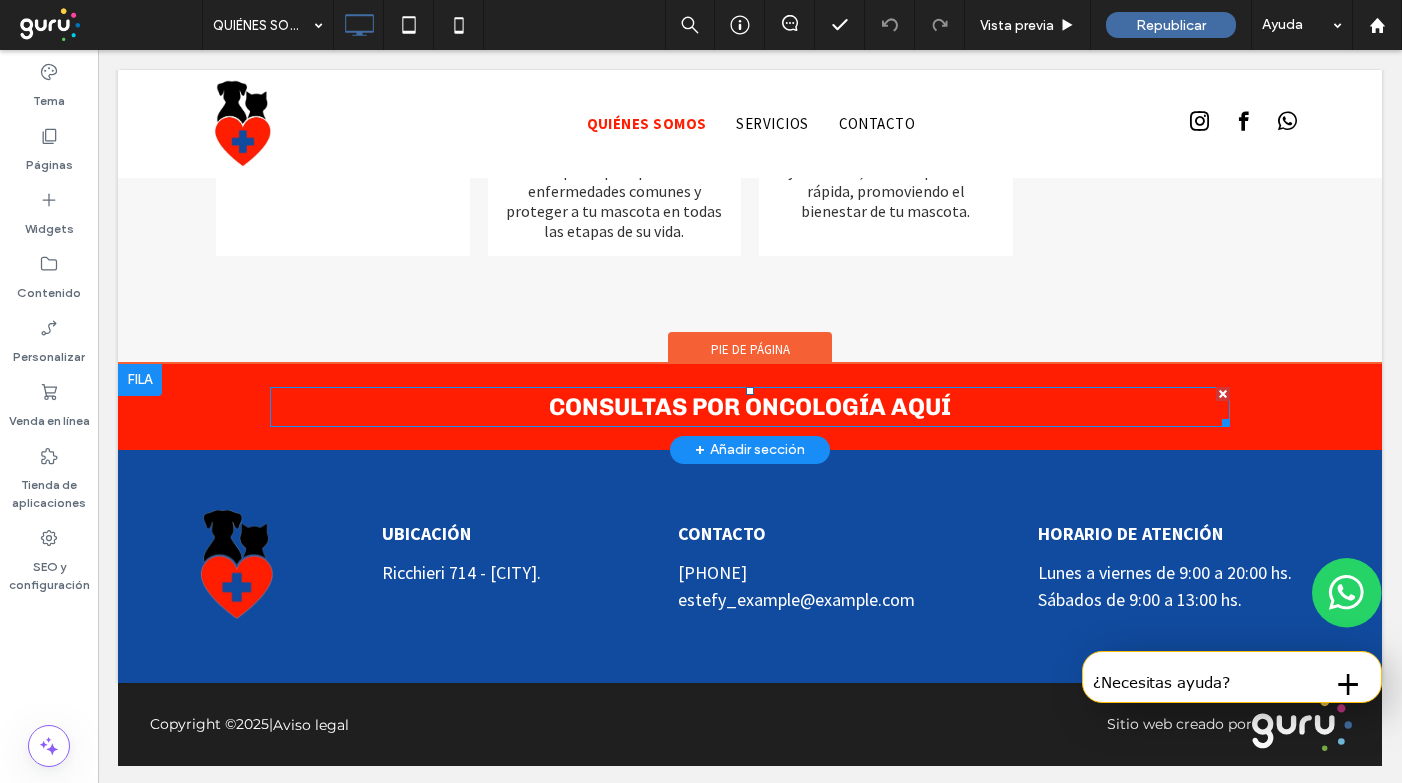 click on "CONSULTAS POR ONCOLOGÍA AQUÍ" at bounding box center (750, 406) 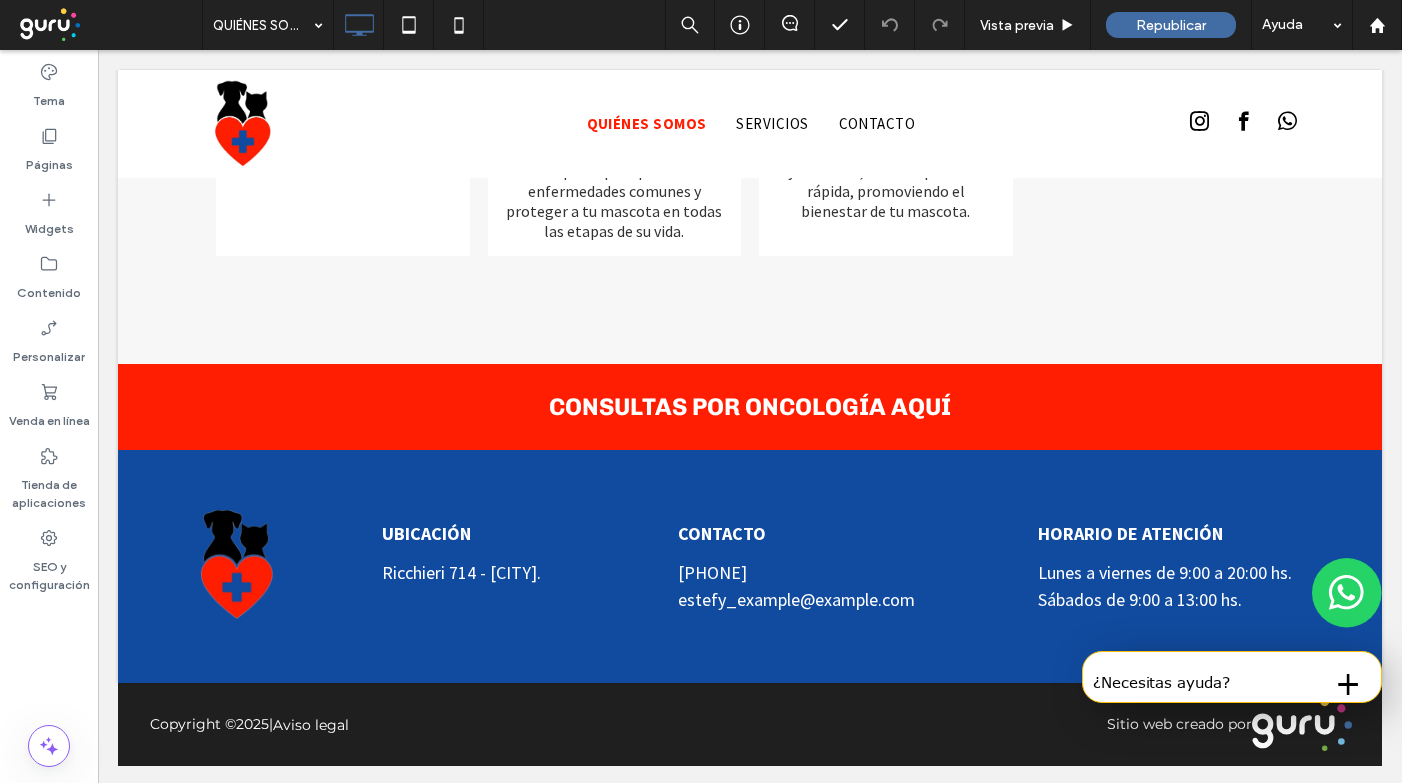 scroll, scrollTop: 3471, scrollLeft: 0, axis: vertical 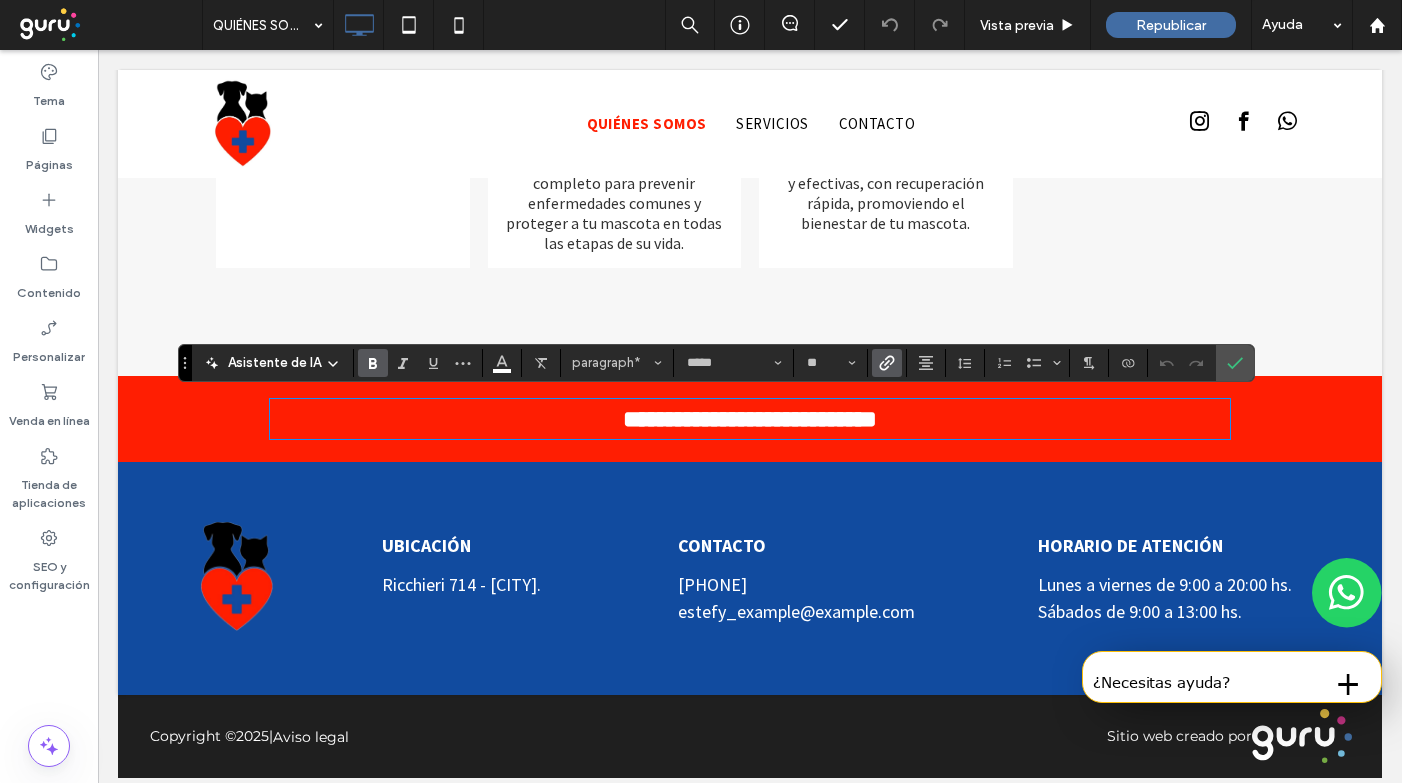 click on "**********" at bounding box center [750, 419] 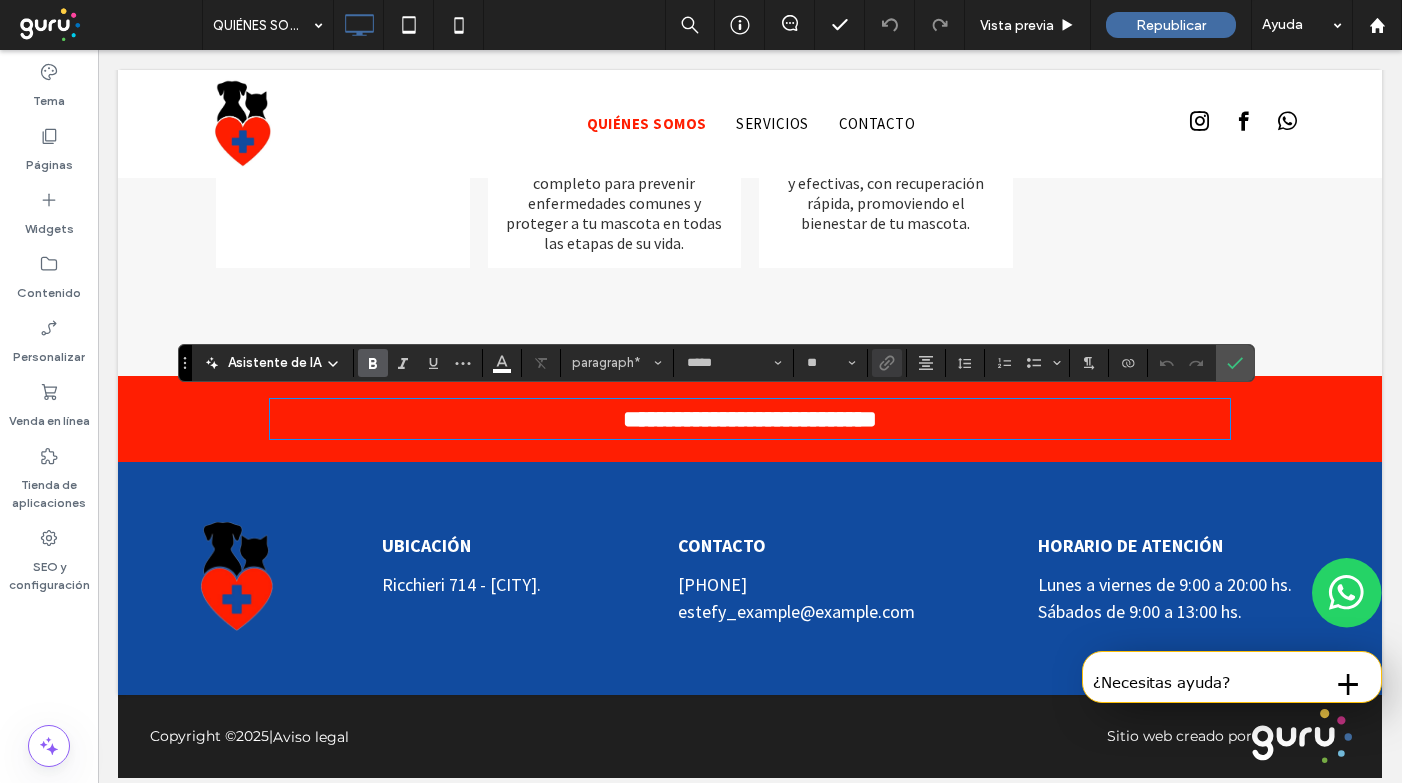 click on "**********" at bounding box center [750, 419] 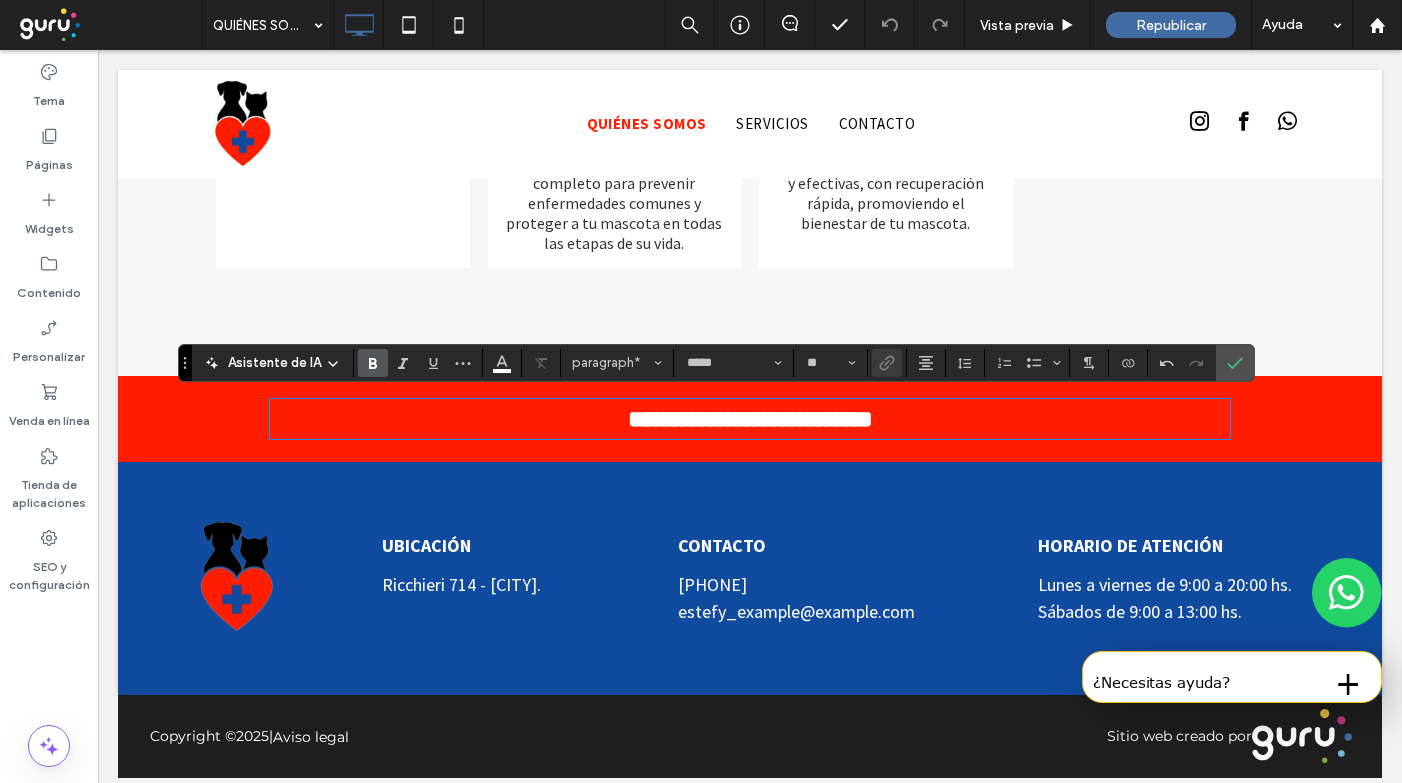 click on "**********" at bounding box center [750, 419] 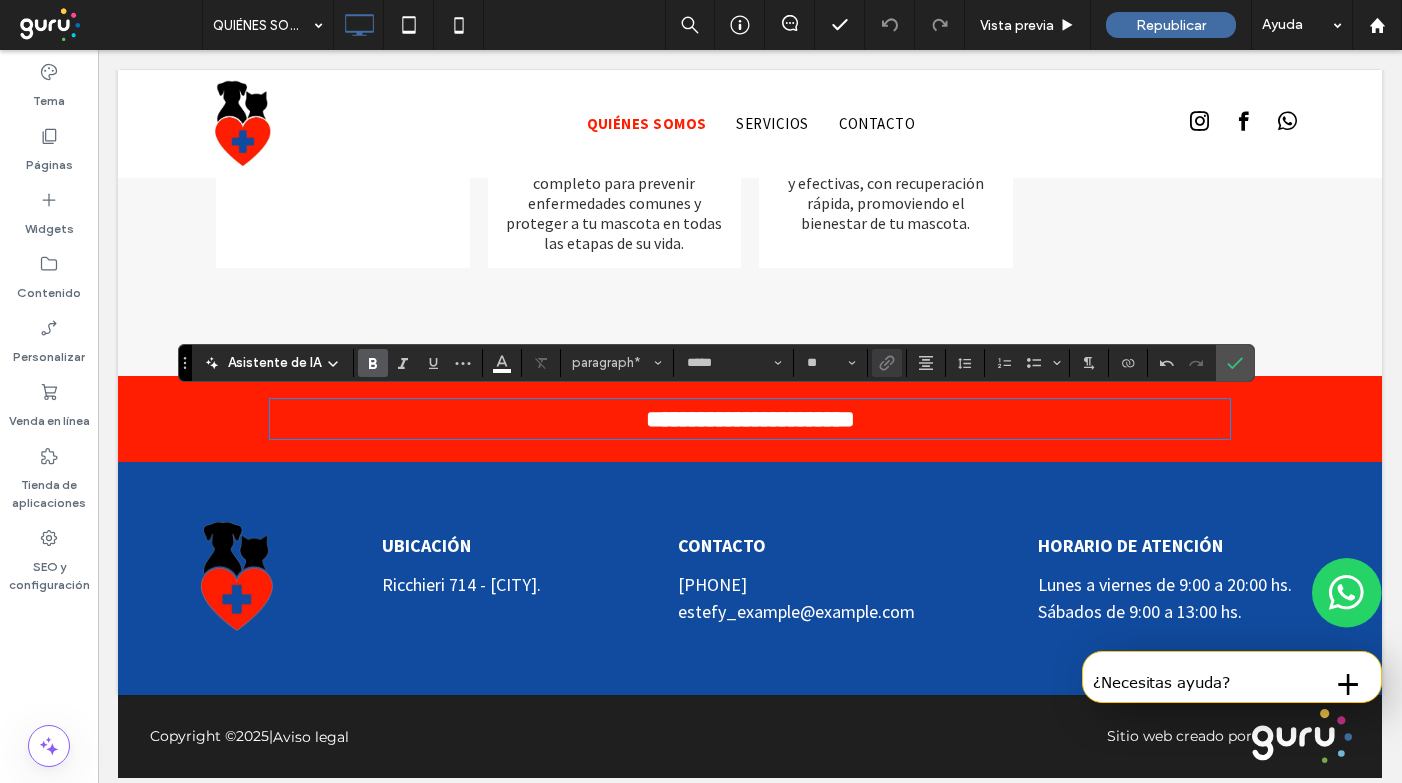 click on "**********" at bounding box center (750, 419) 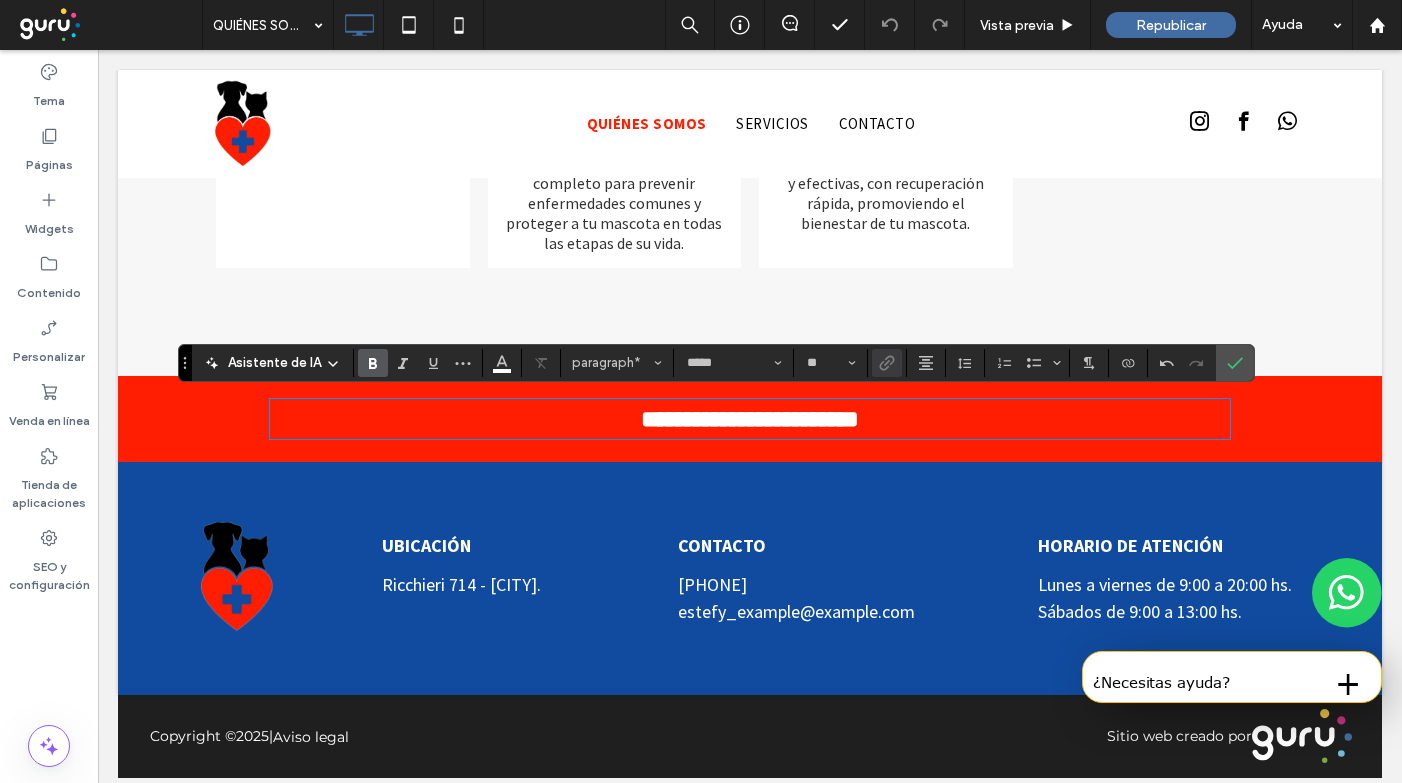 click on "**********" at bounding box center (750, 419) 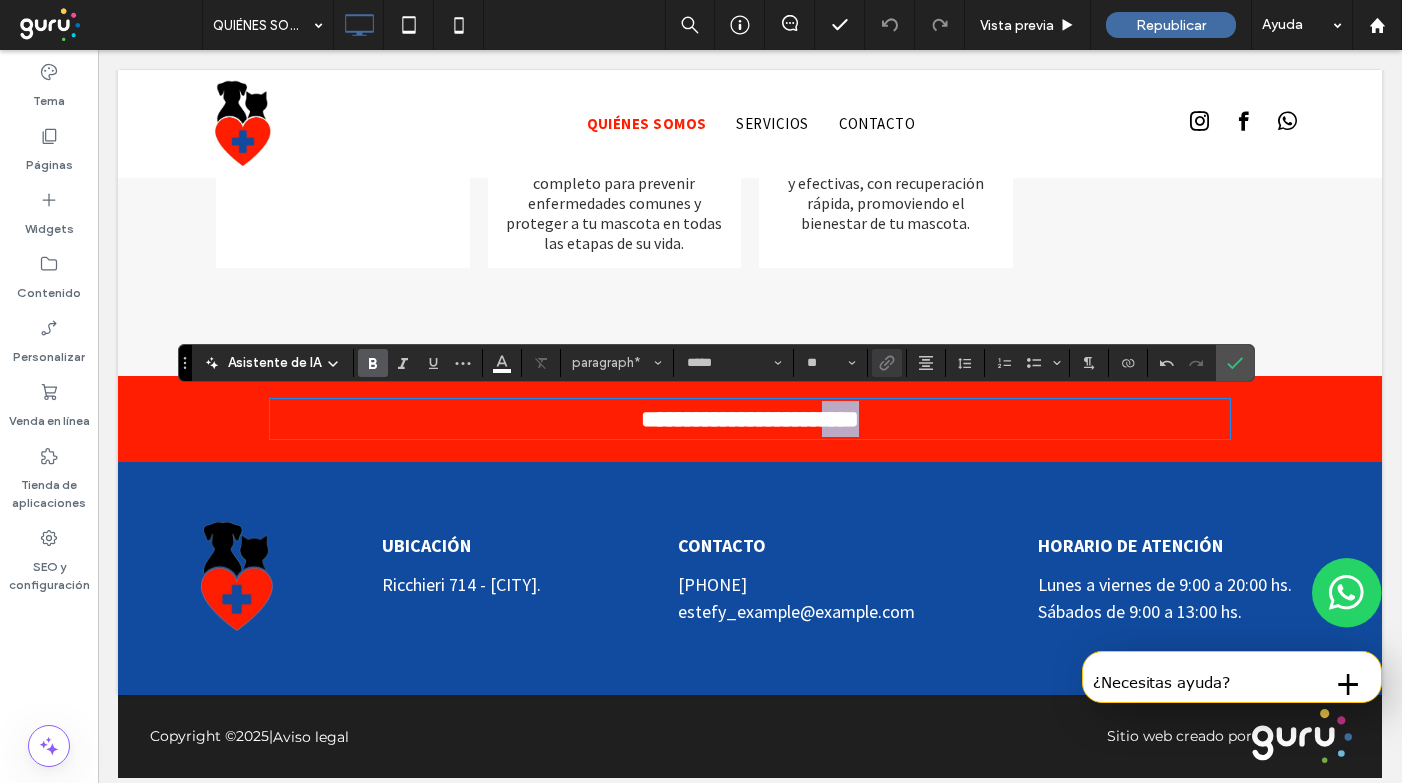 click on "**********" at bounding box center (750, 419) 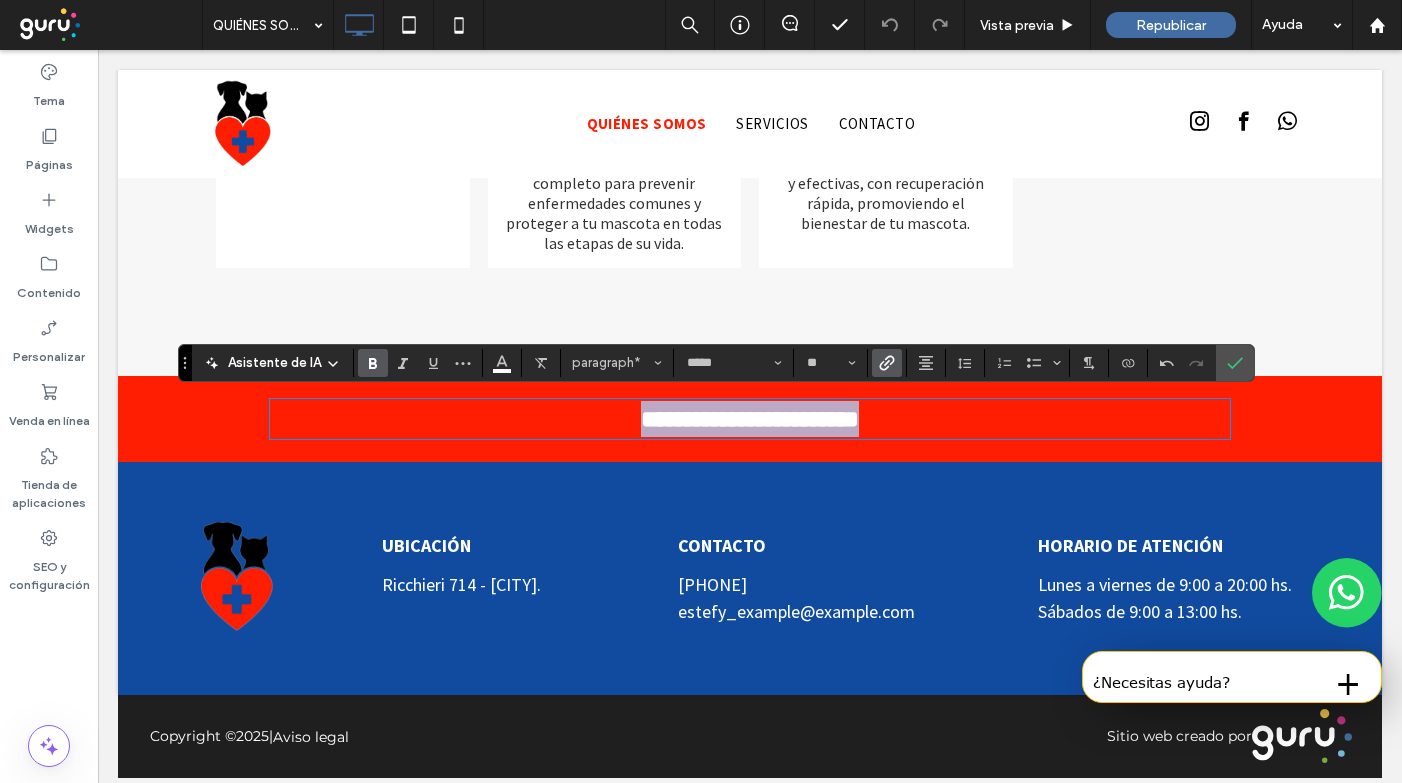 click on "**********" at bounding box center (750, 419) 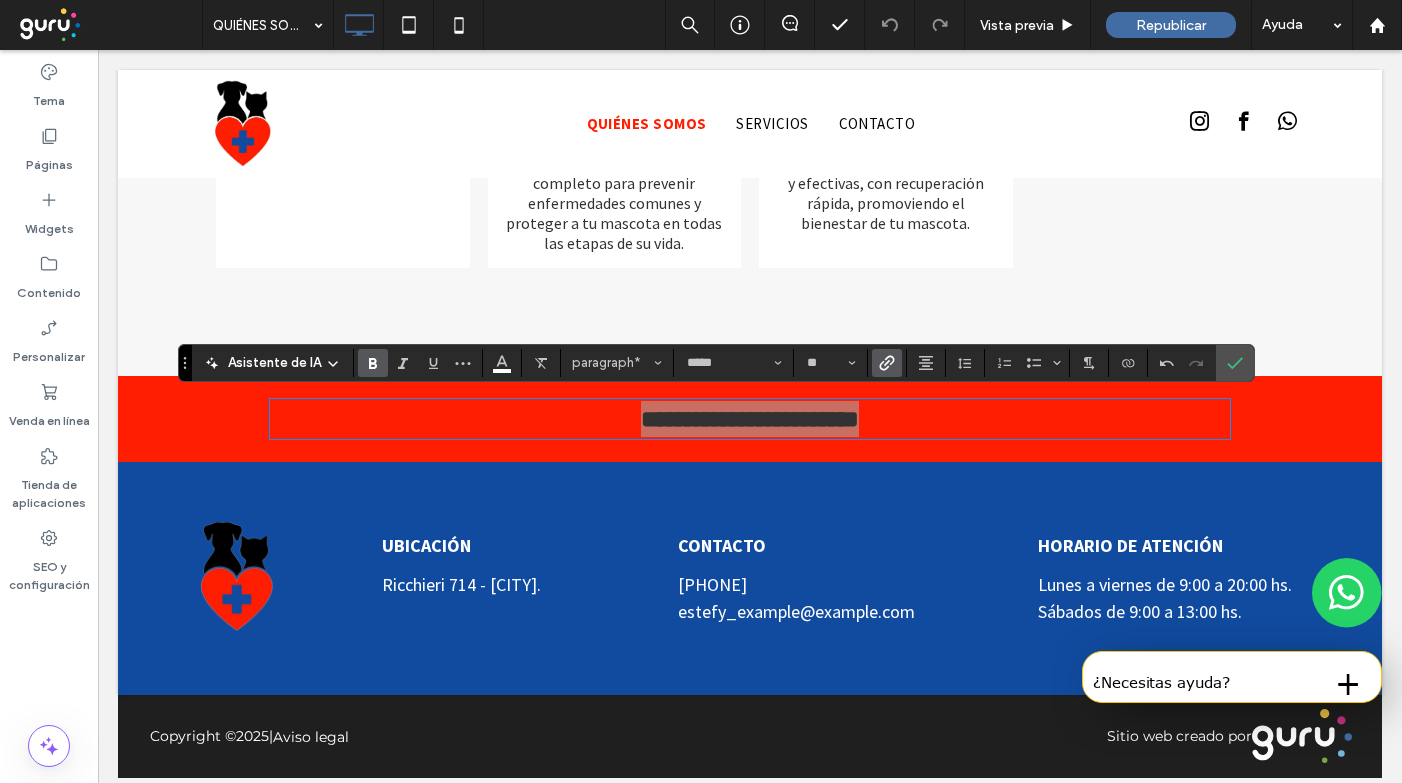 click 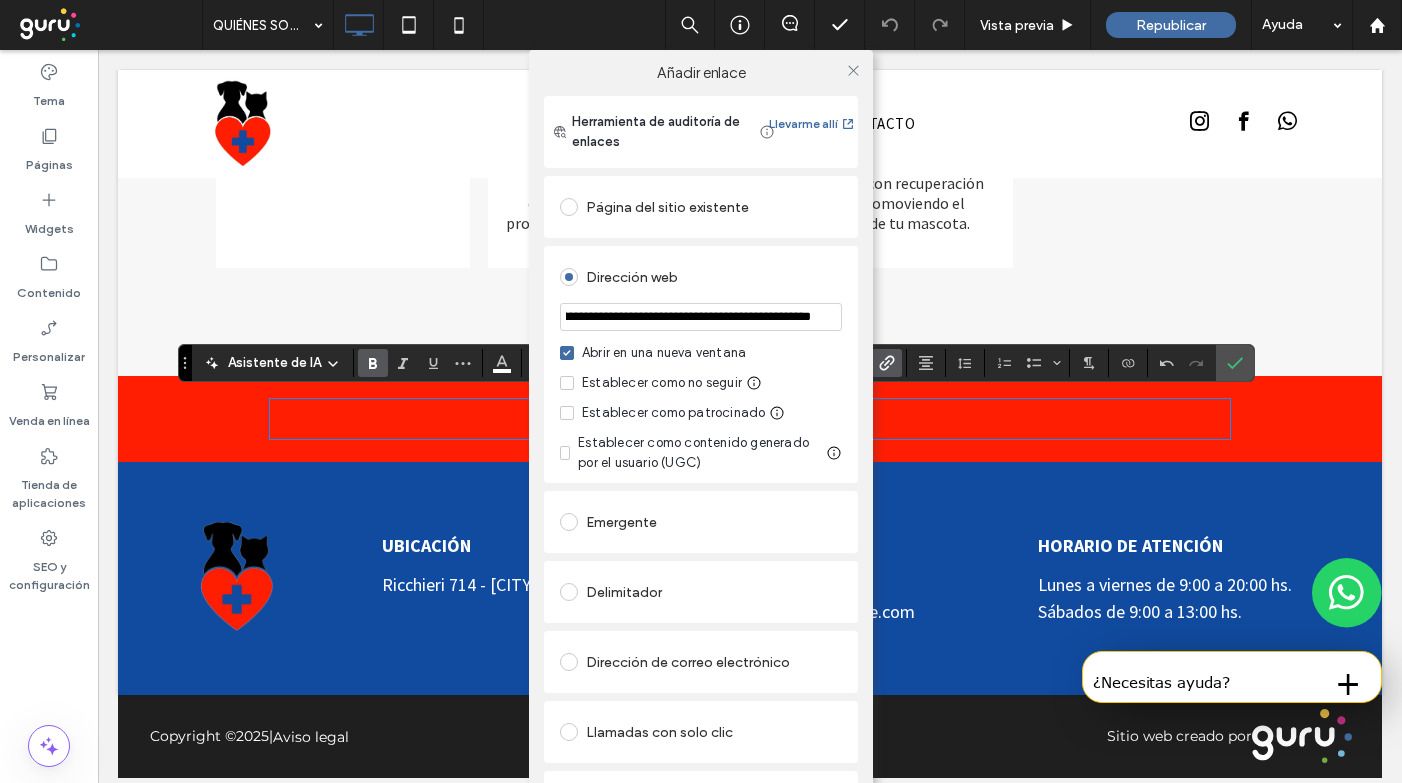 scroll, scrollTop: 0, scrollLeft: 410, axis: horizontal 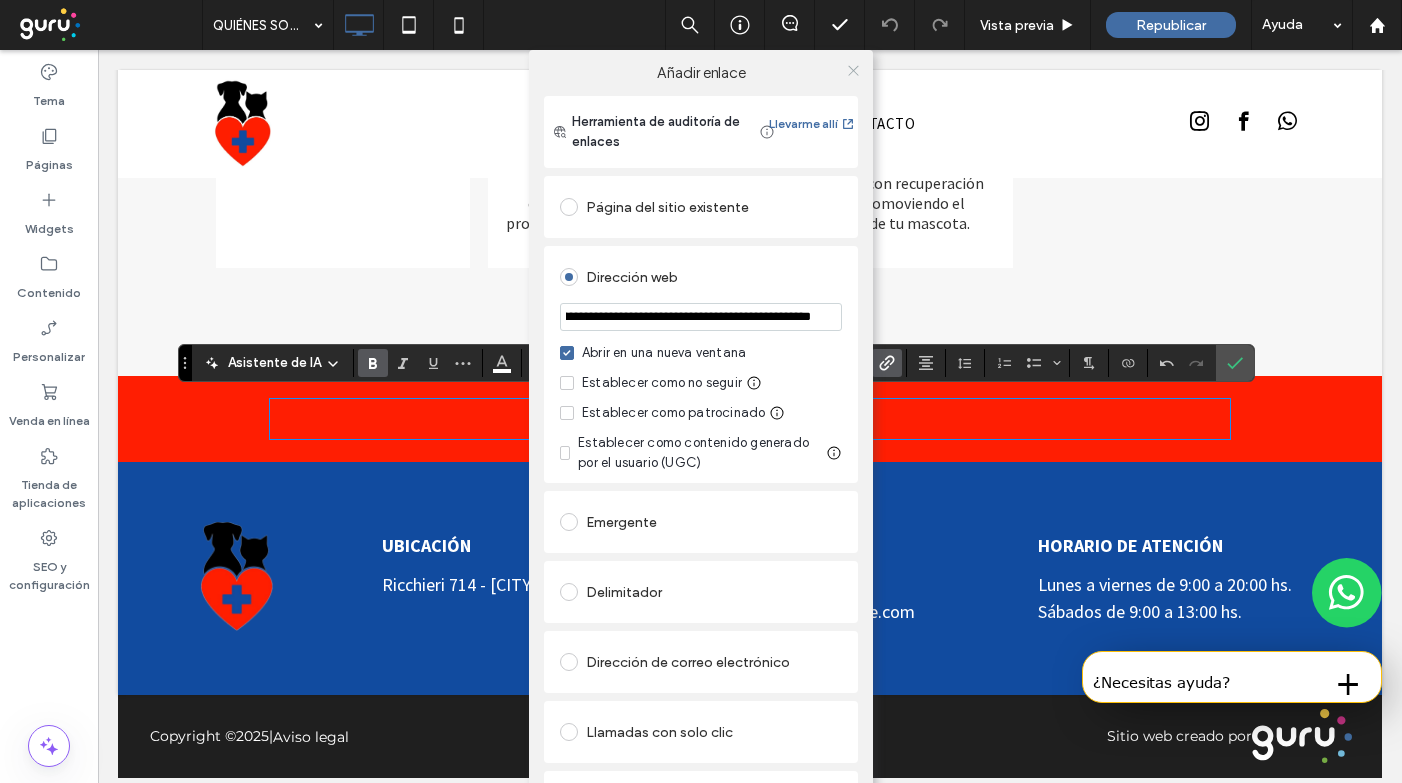 click 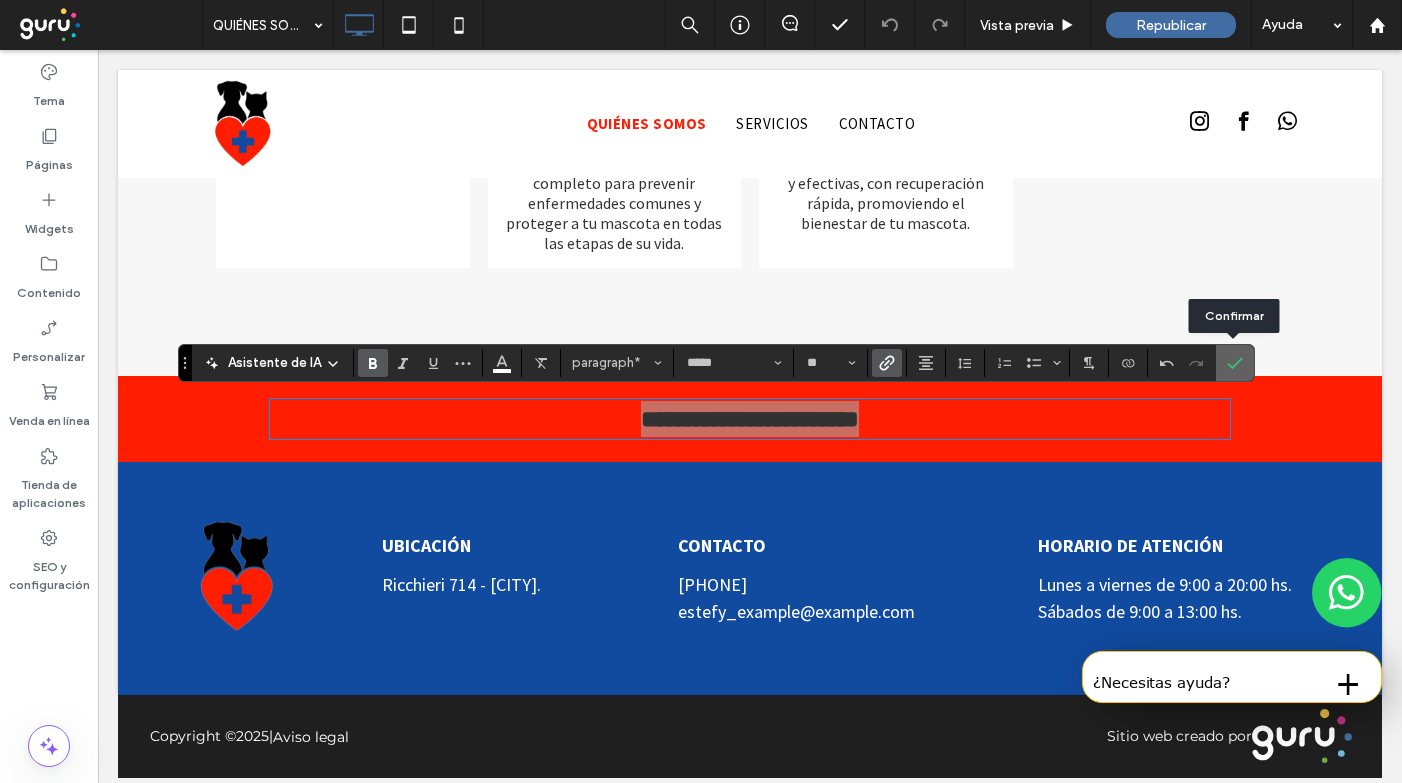 click at bounding box center (1231, 363) 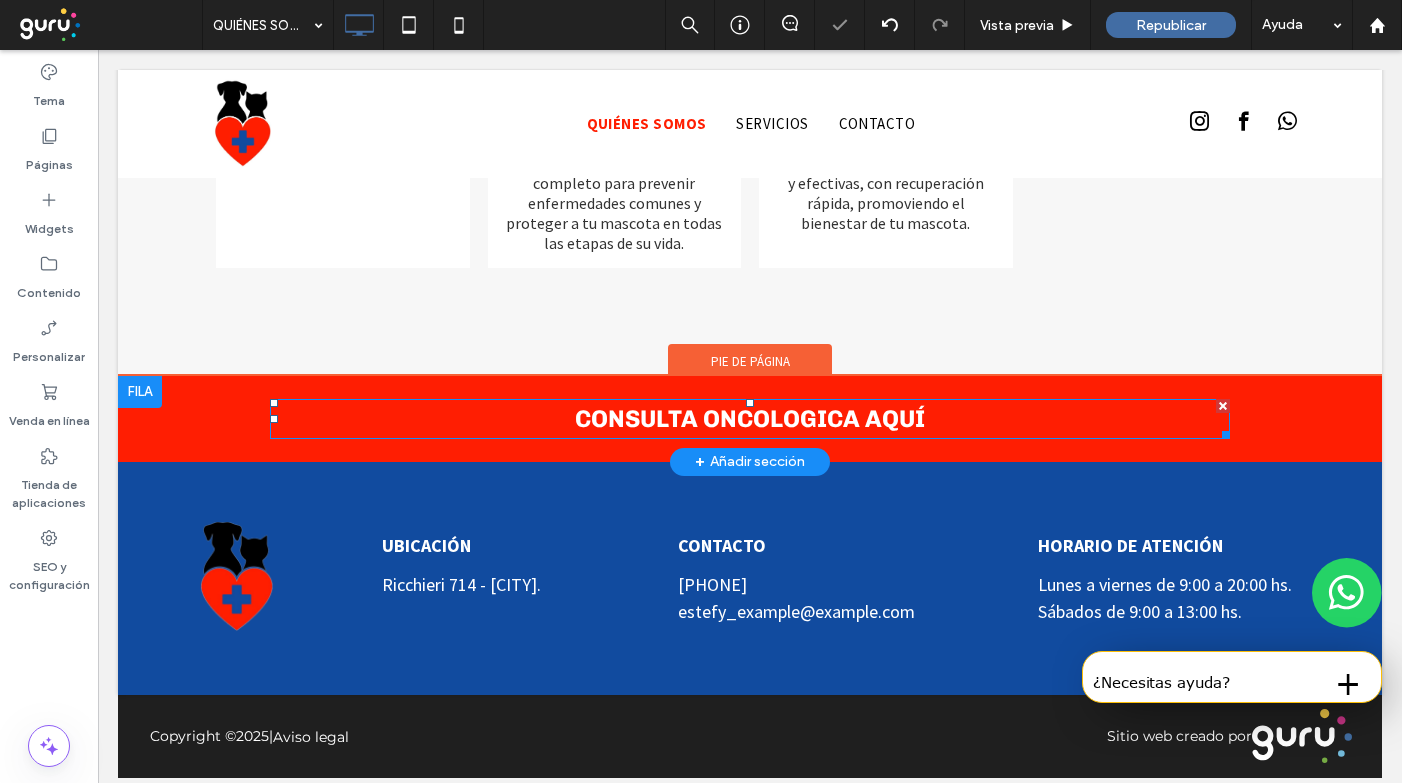 click on "CONSULTA ONCOLOGICA AQUÍ" at bounding box center (750, 418) 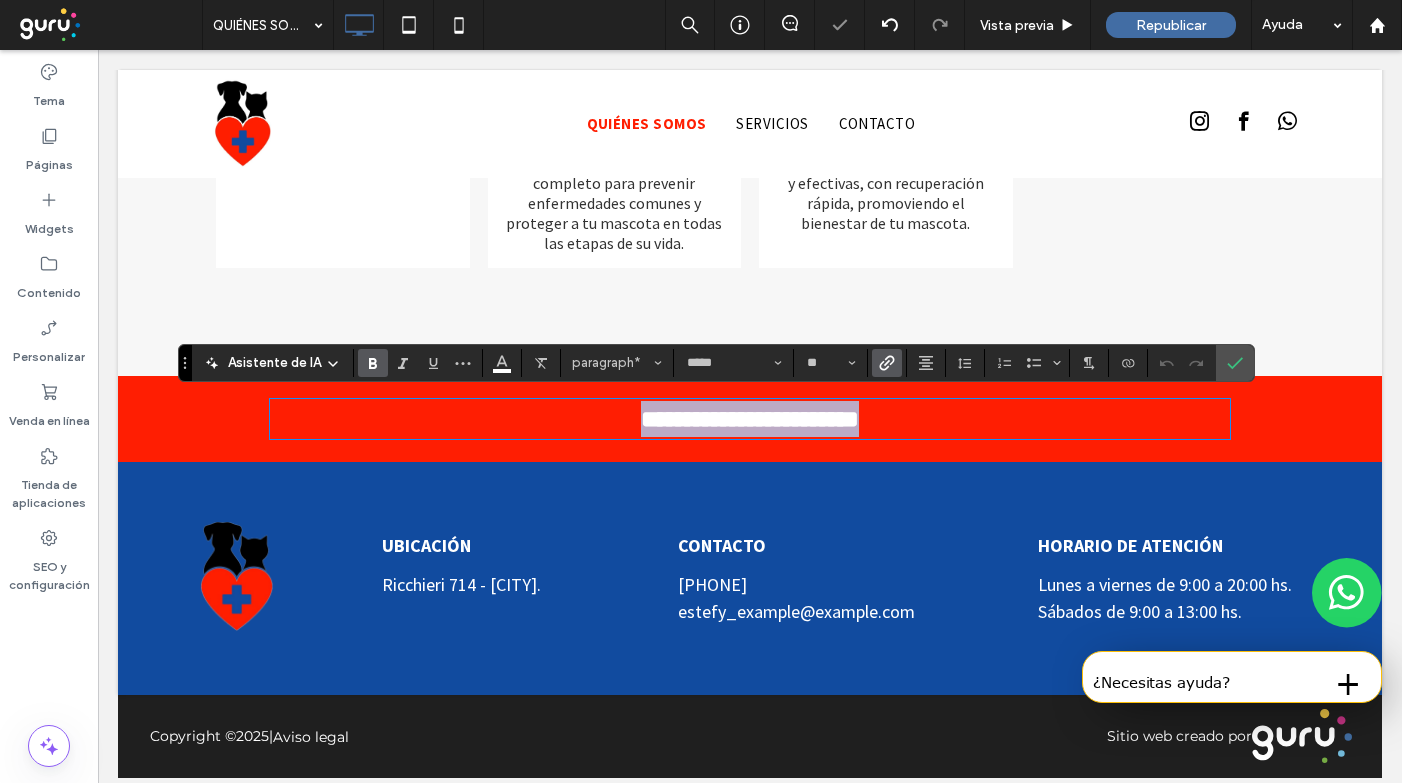 click on "**********" at bounding box center (750, 419) 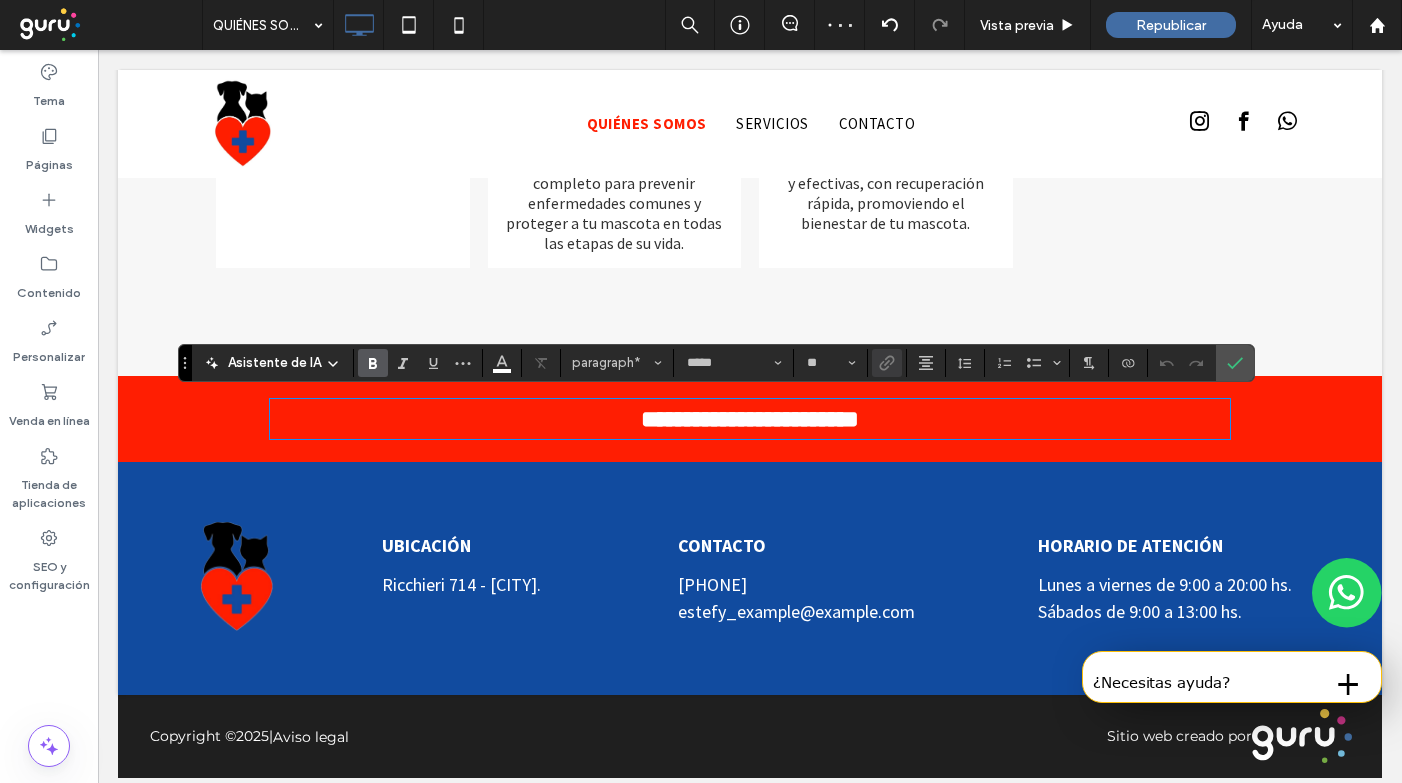 click on "**********" at bounding box center [750, 419] 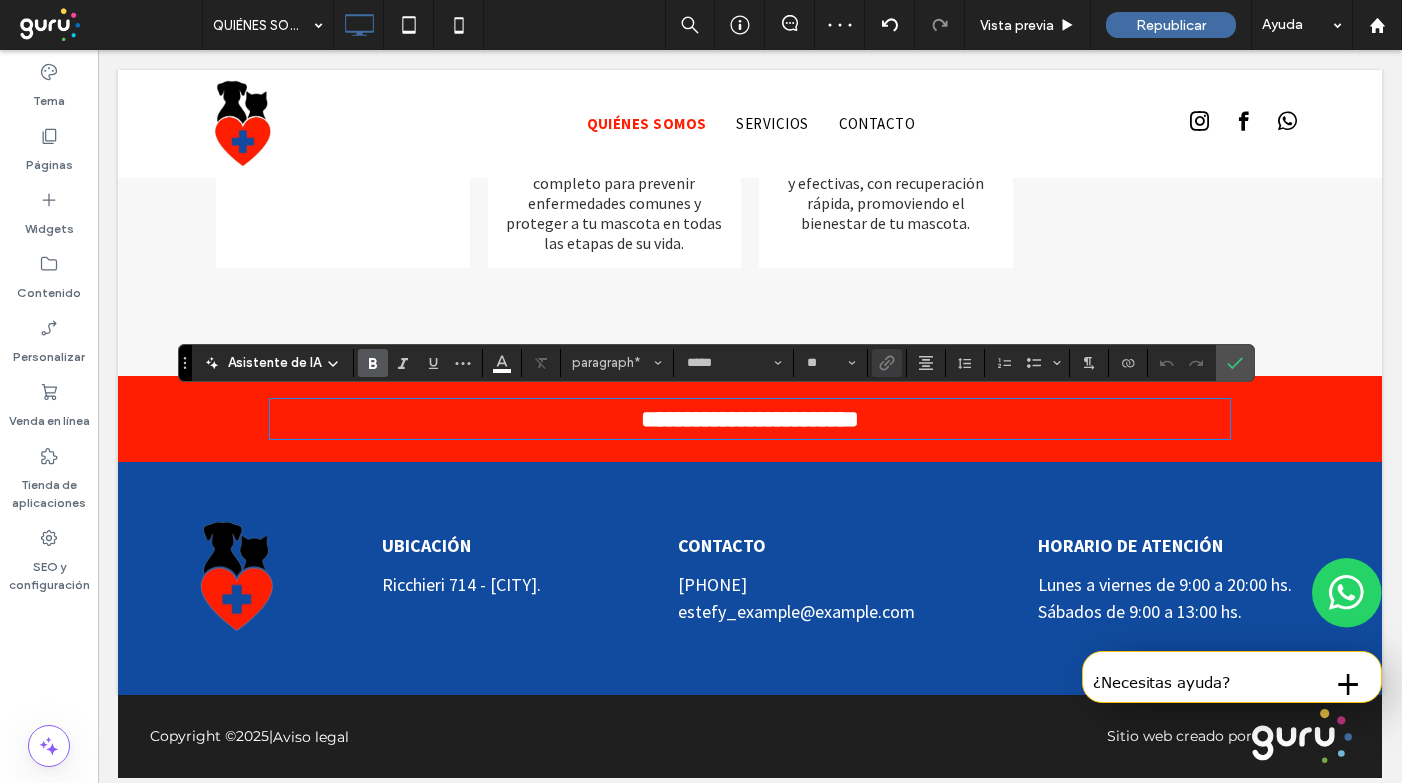 type 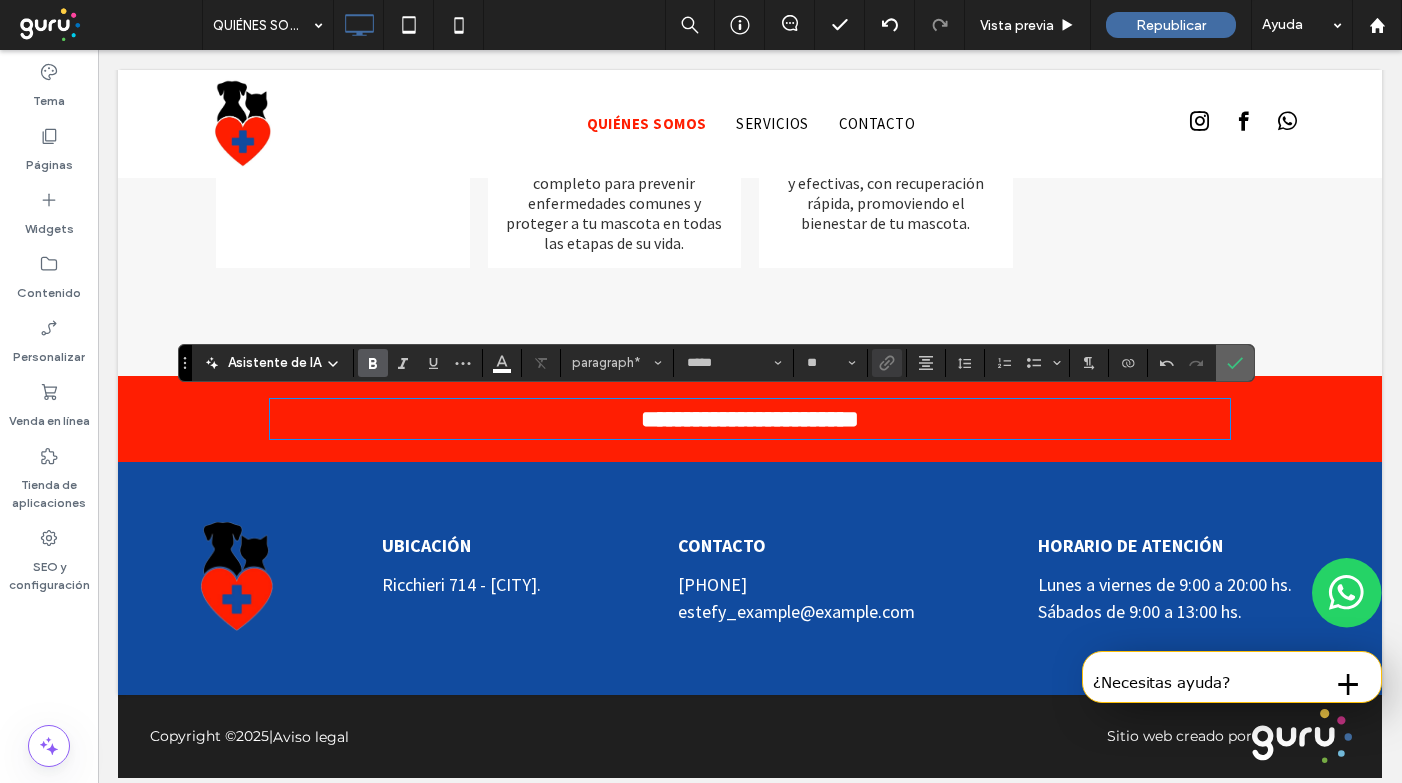 click 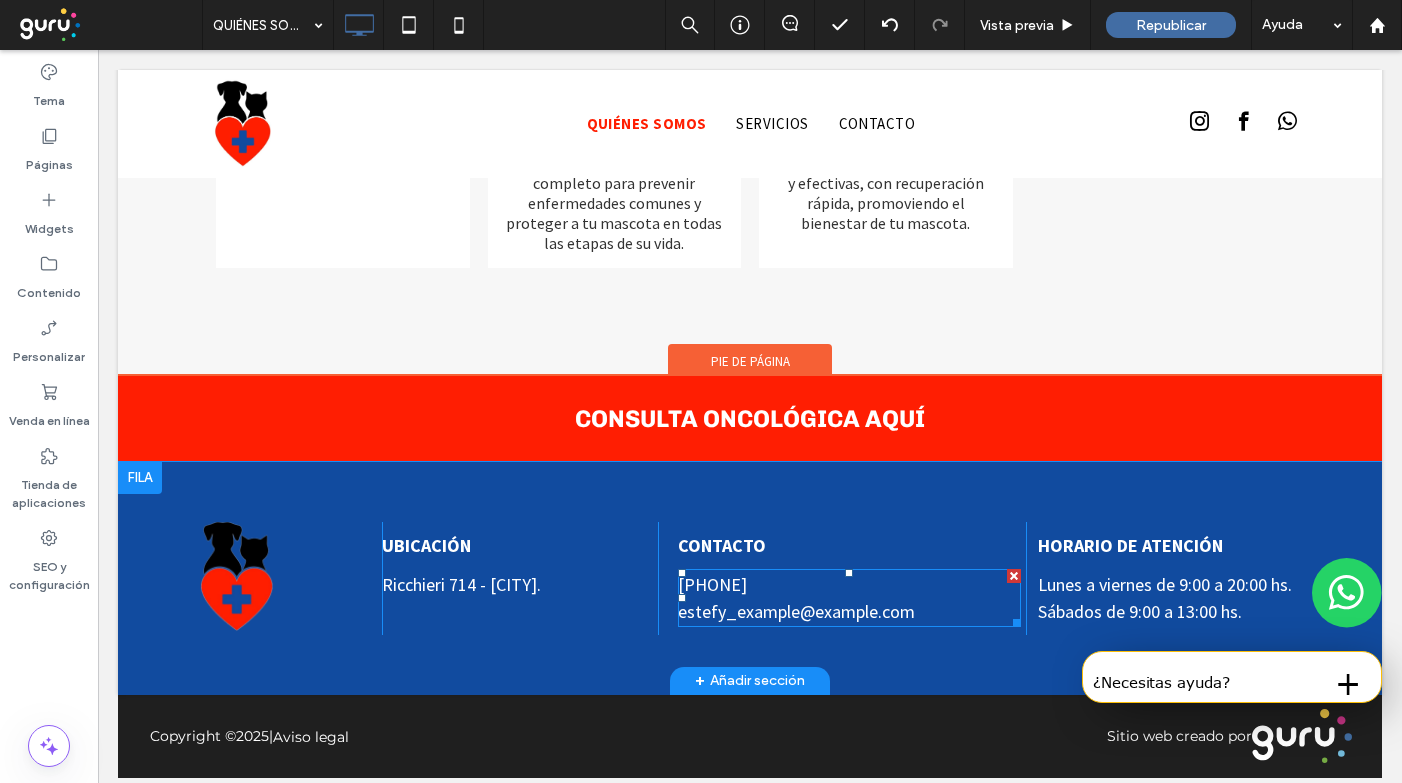 click on "estefy_example@example.com" at bounding box center [796, 611] 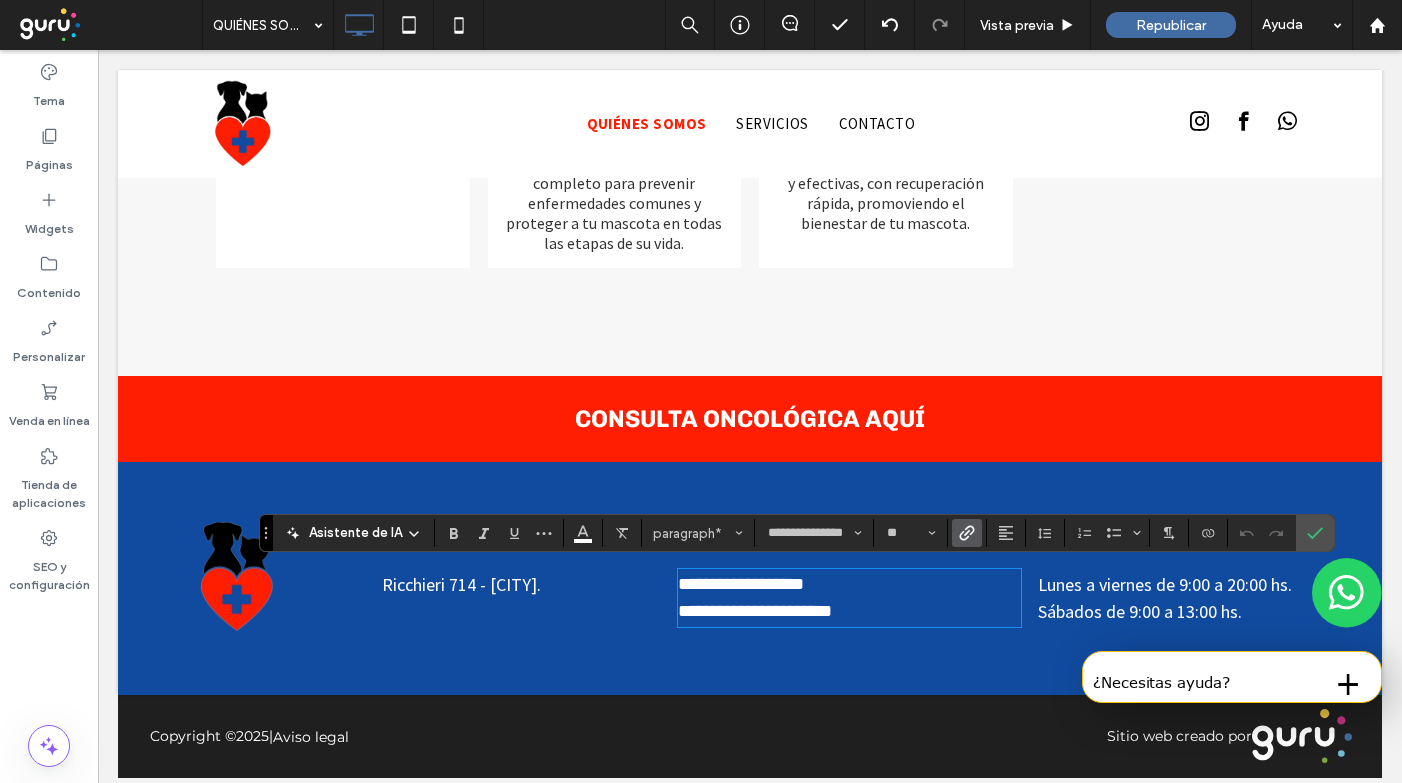 click on "**********" at bounding box center (755, 611) 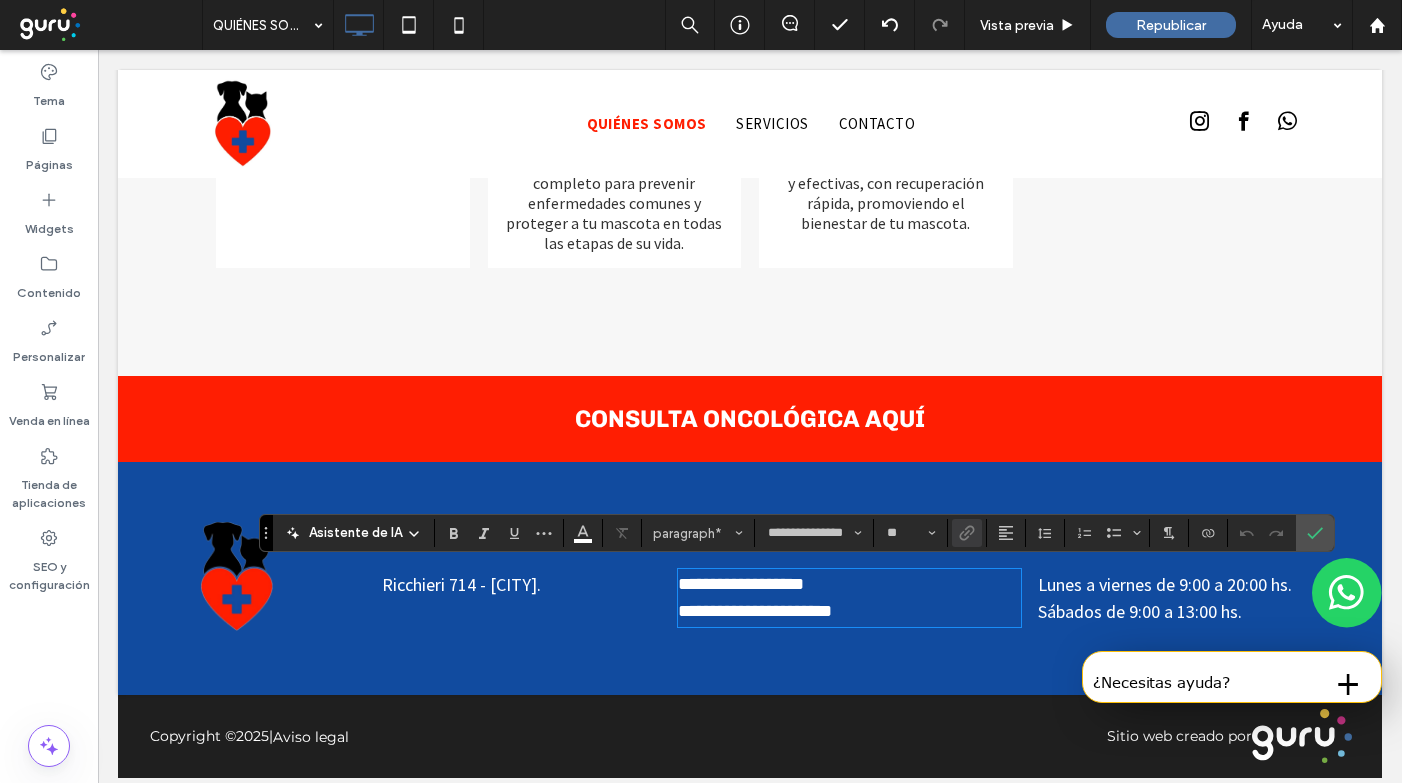 click on "**********" at bounding box center [849, 611] 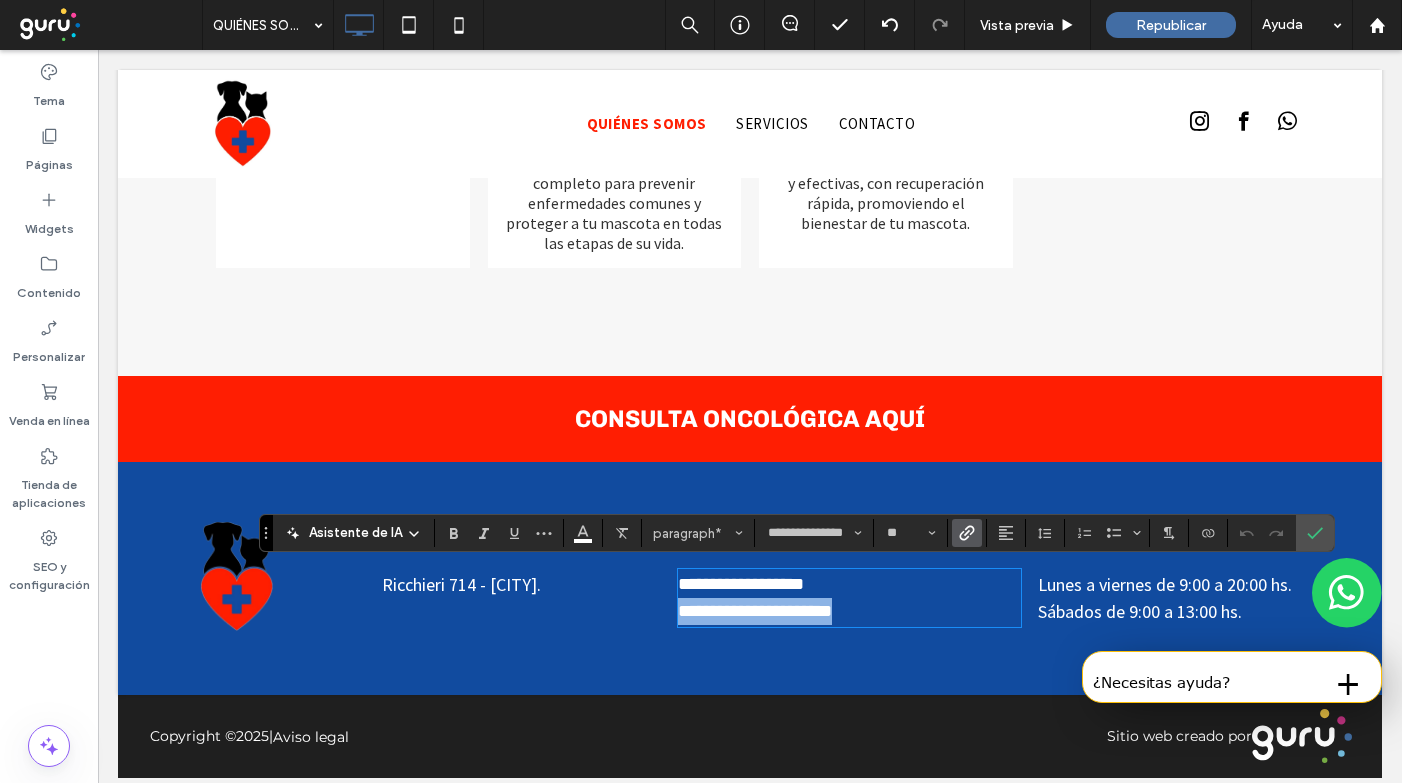 drag, startPoint x: 876, startPoint y: 608, endPoint x: 664, endPoint y: 608, distance: 212 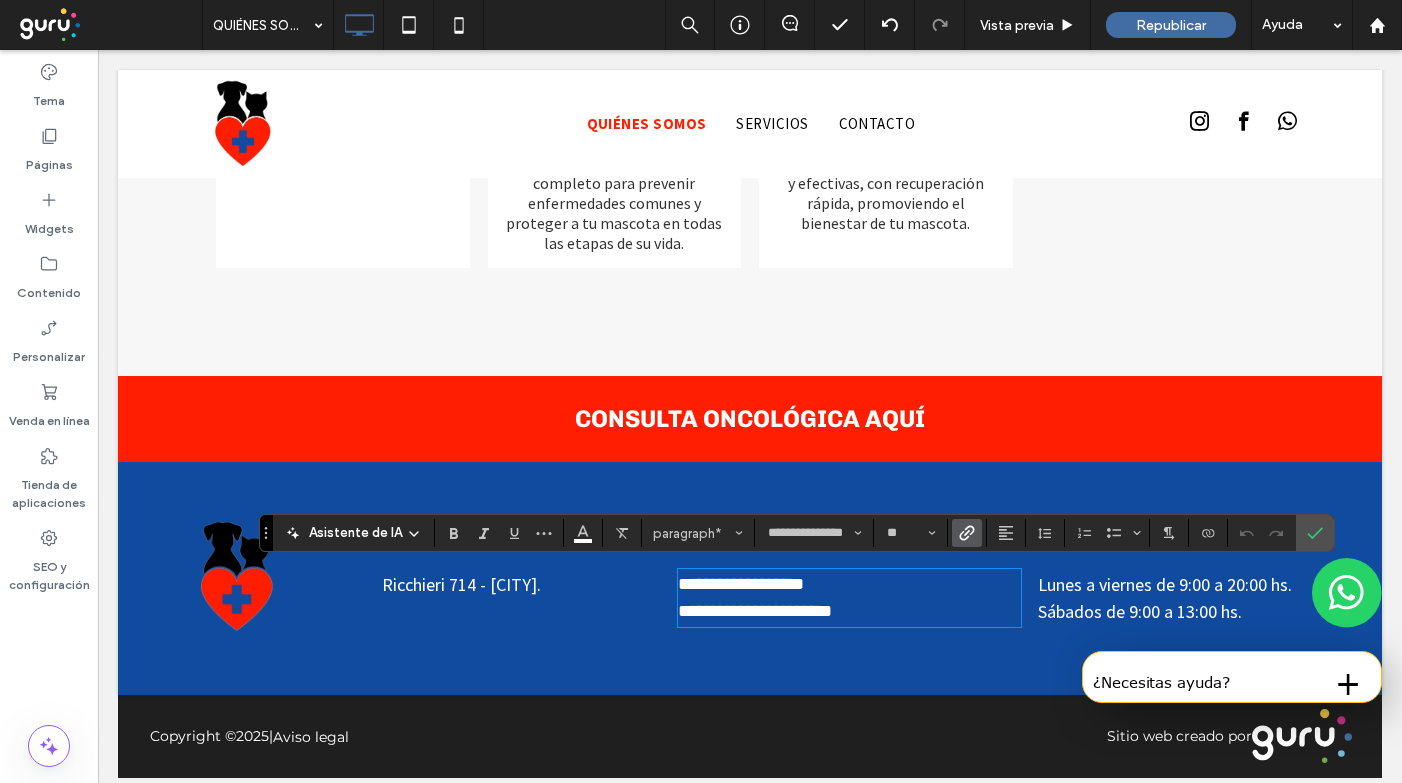 scroll, scrollTop: 0, scrollLeft: 0, axis: both 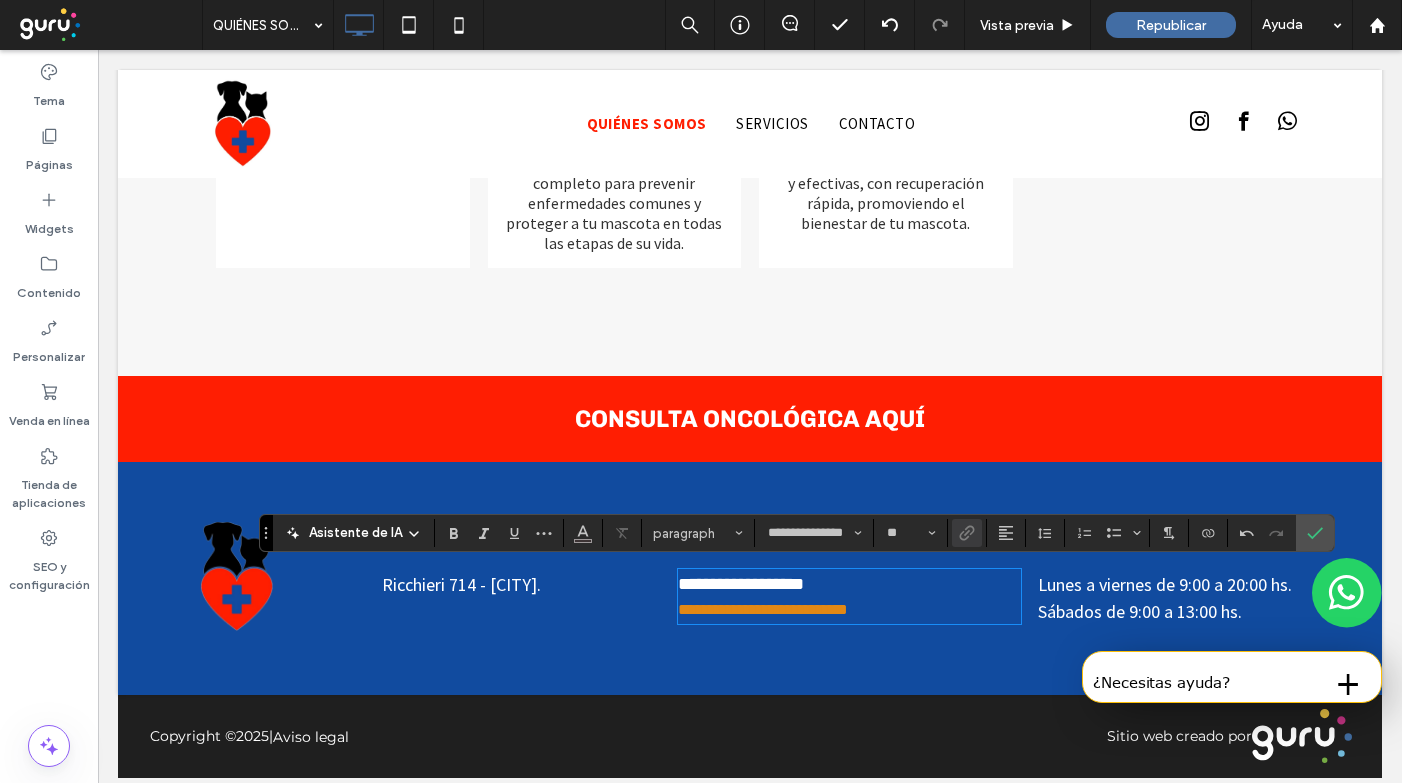 click on "**********" at bounding box center (763, 609) 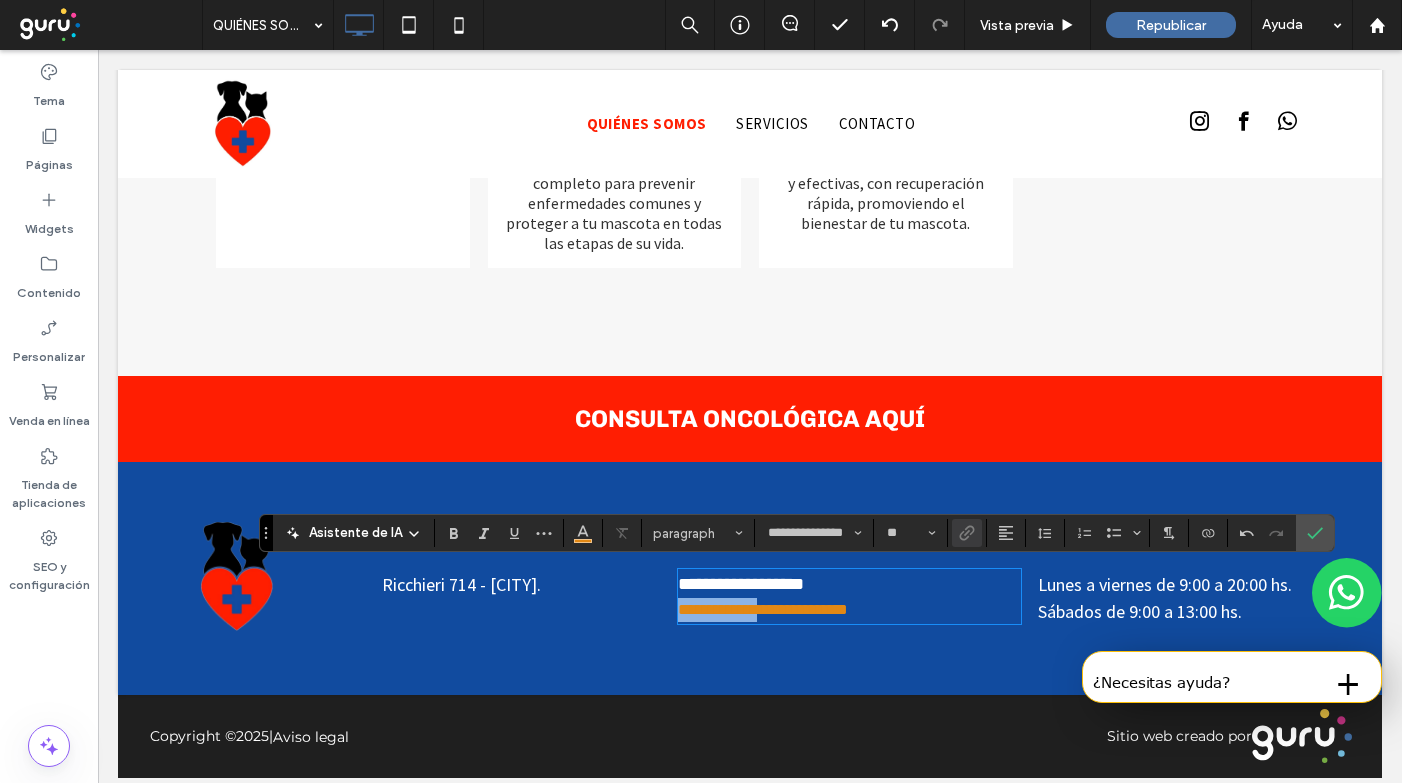 click on "**********" at bounding box center [763, 609] 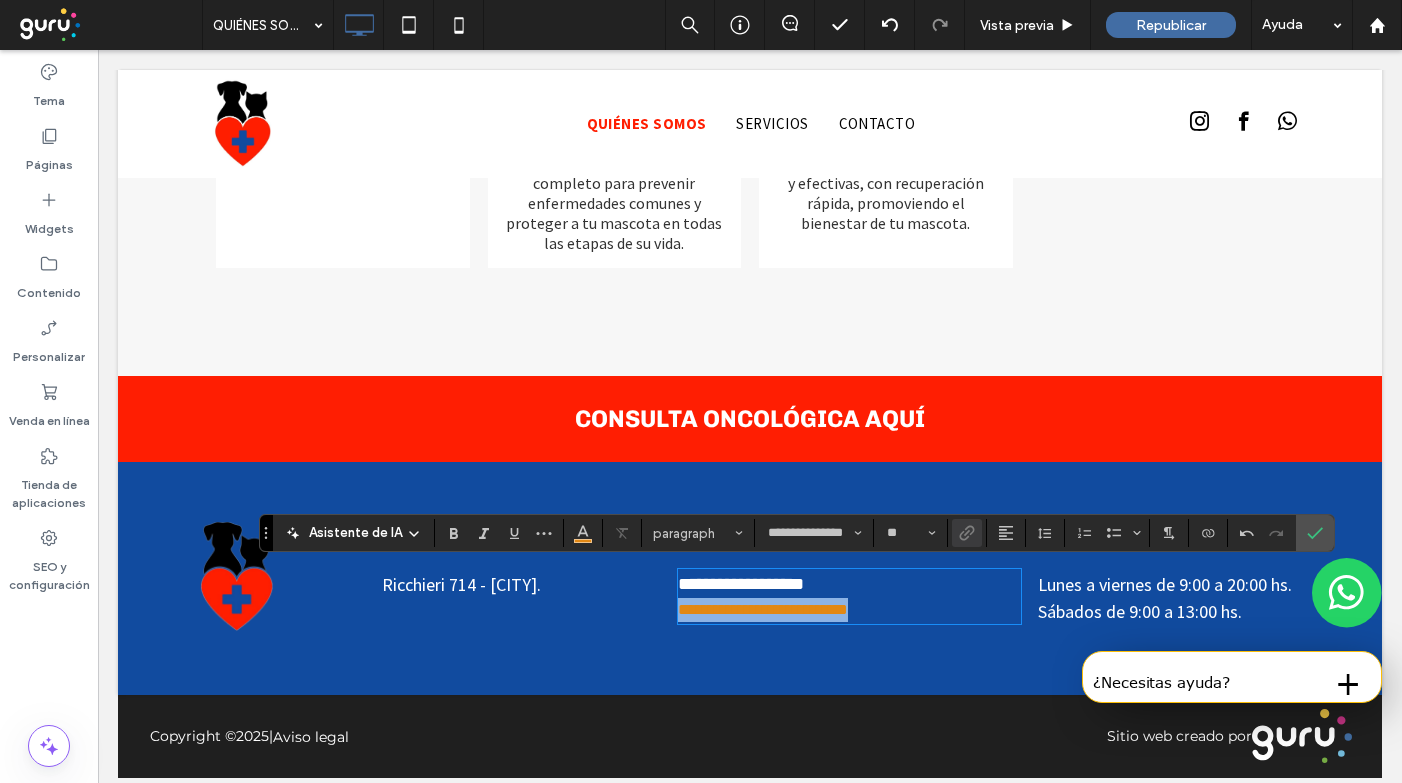 click on "**********" at bounding box center (763, 609) 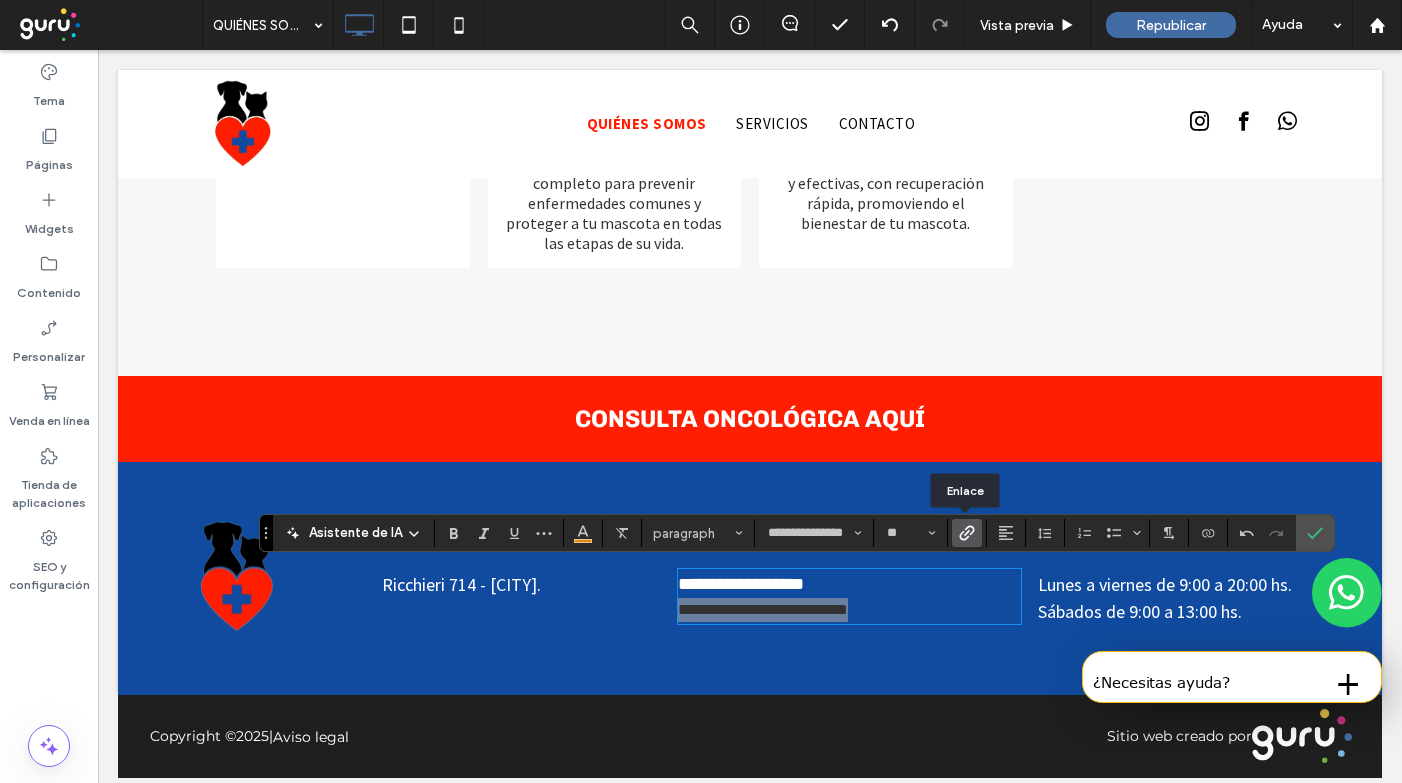 click 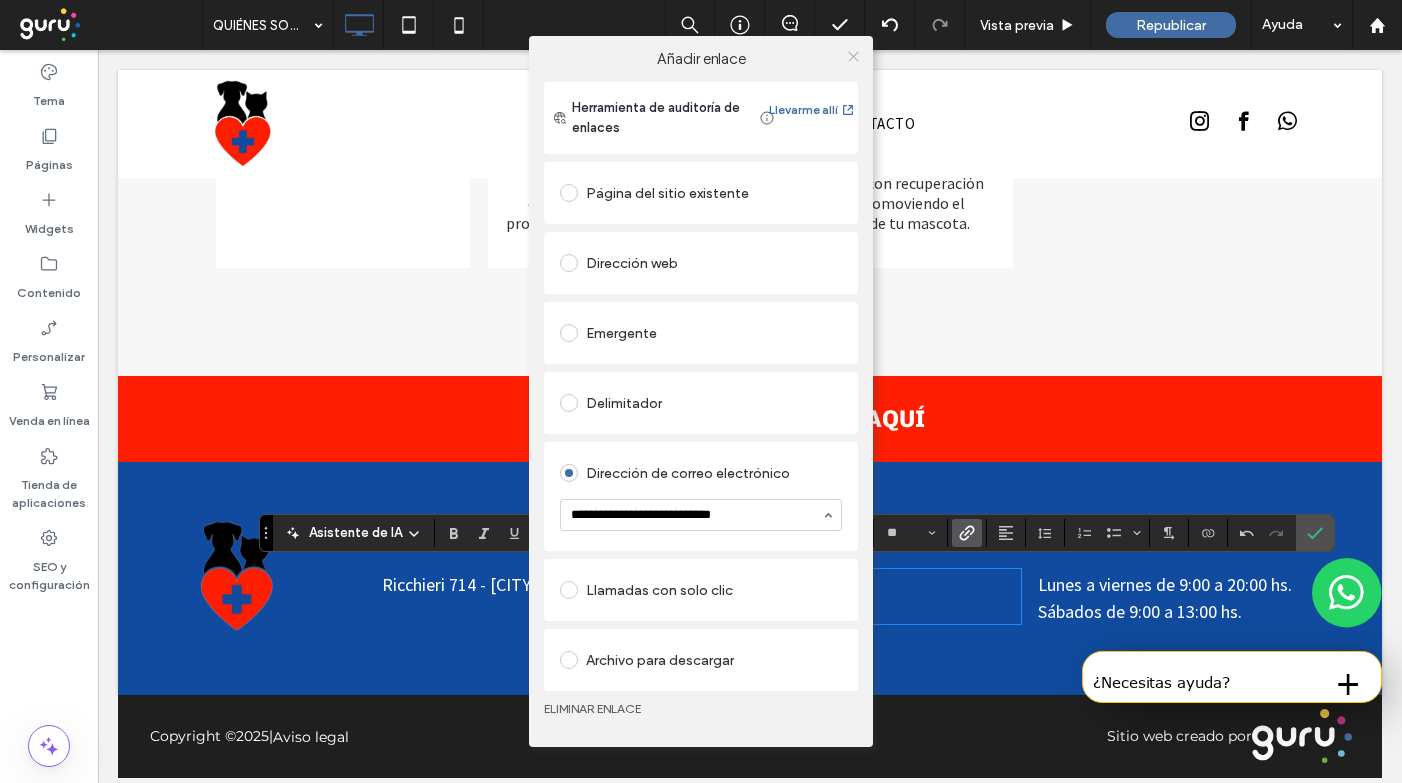 type on "**********" 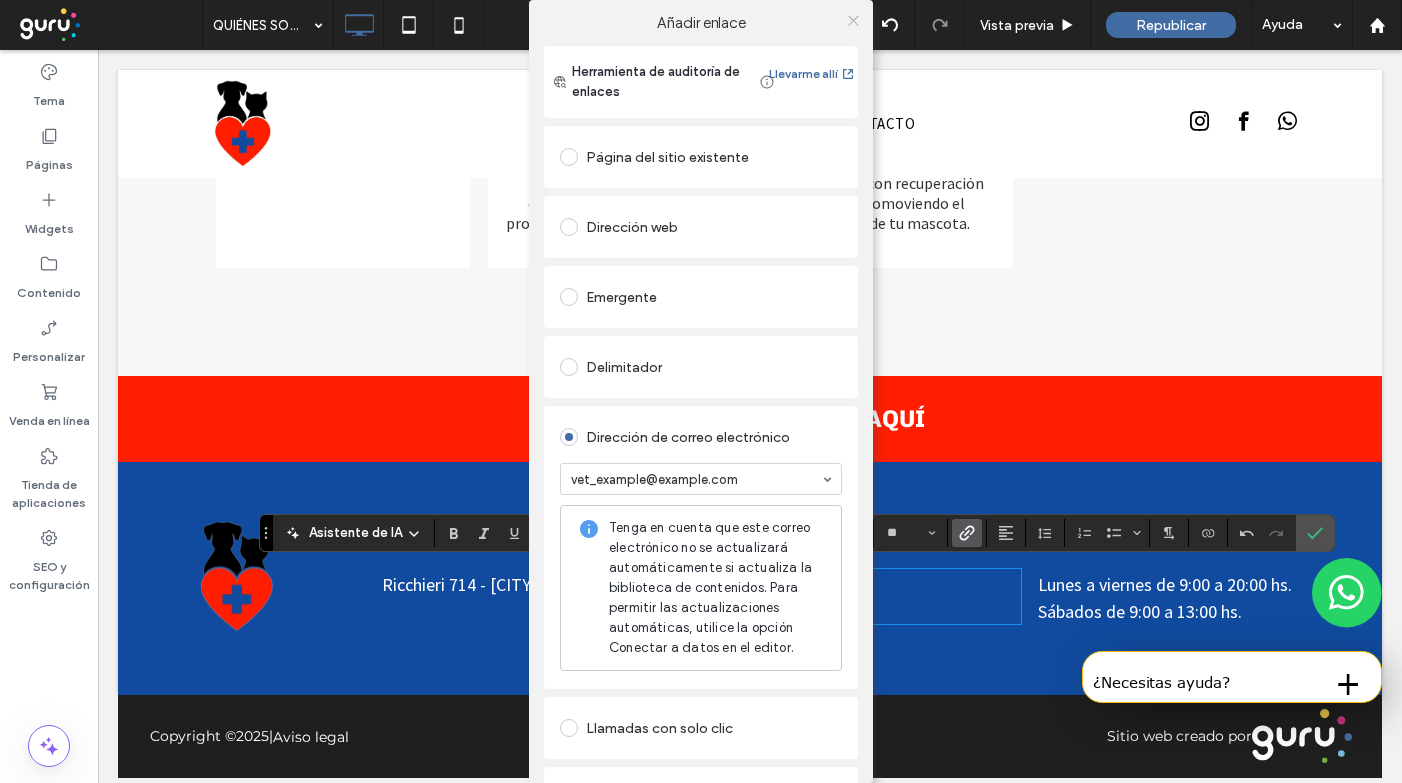 click on "Añadir enlace Herramienta de auditoría de enlaces Llevarme allí Página del sitio existente Dirección web Emergente Delimitador Dirección de correo electrónico vet_example@example.com Tenga en cuenta que este correo electrónico no se actualizará automáticamente si actualiza la biblioteca de contenidos. Para permitir las actualizaciones automáticas, utilice la opción Conectar a datos en el editor.
Llamadas con solo clic Archivo para descargar ELIMINAR ENLACE" at bounding box center (701, 442) 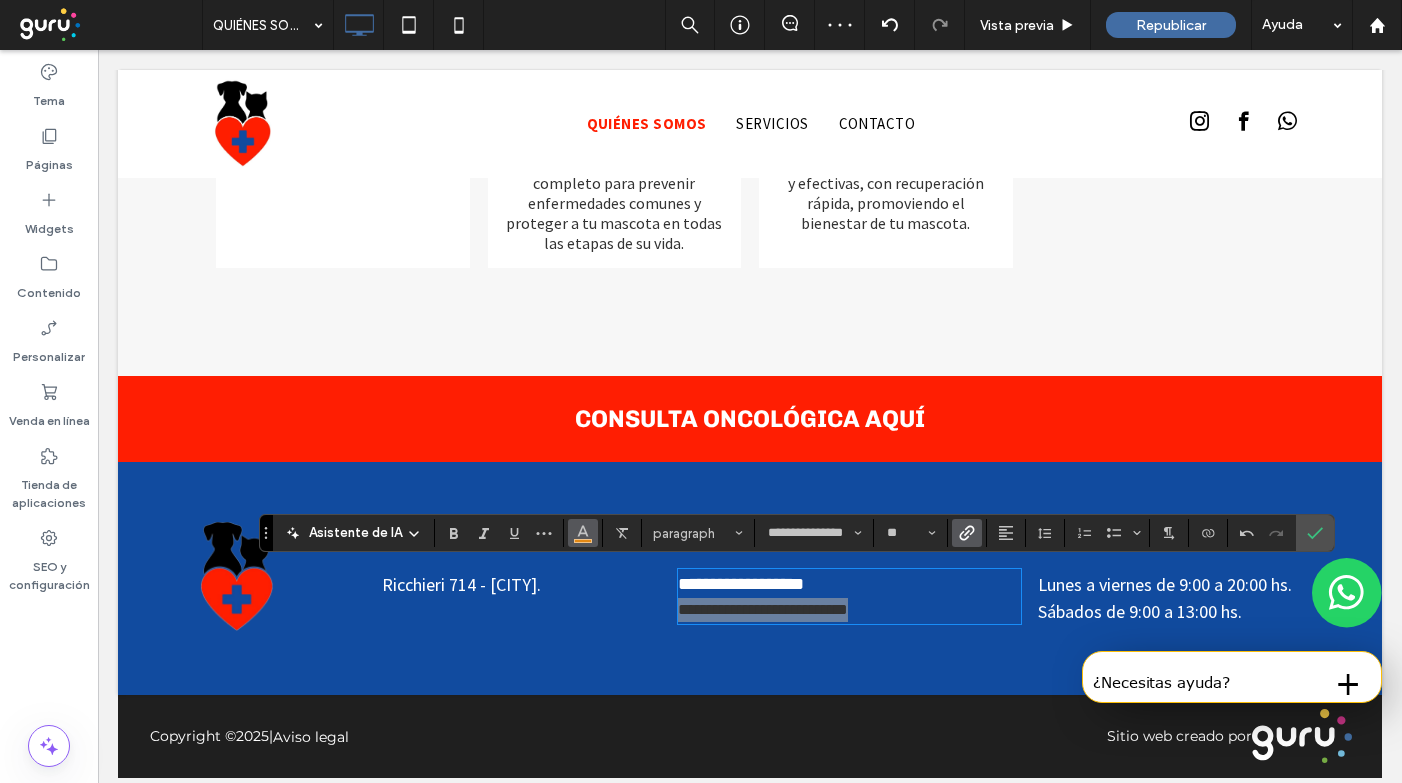 click 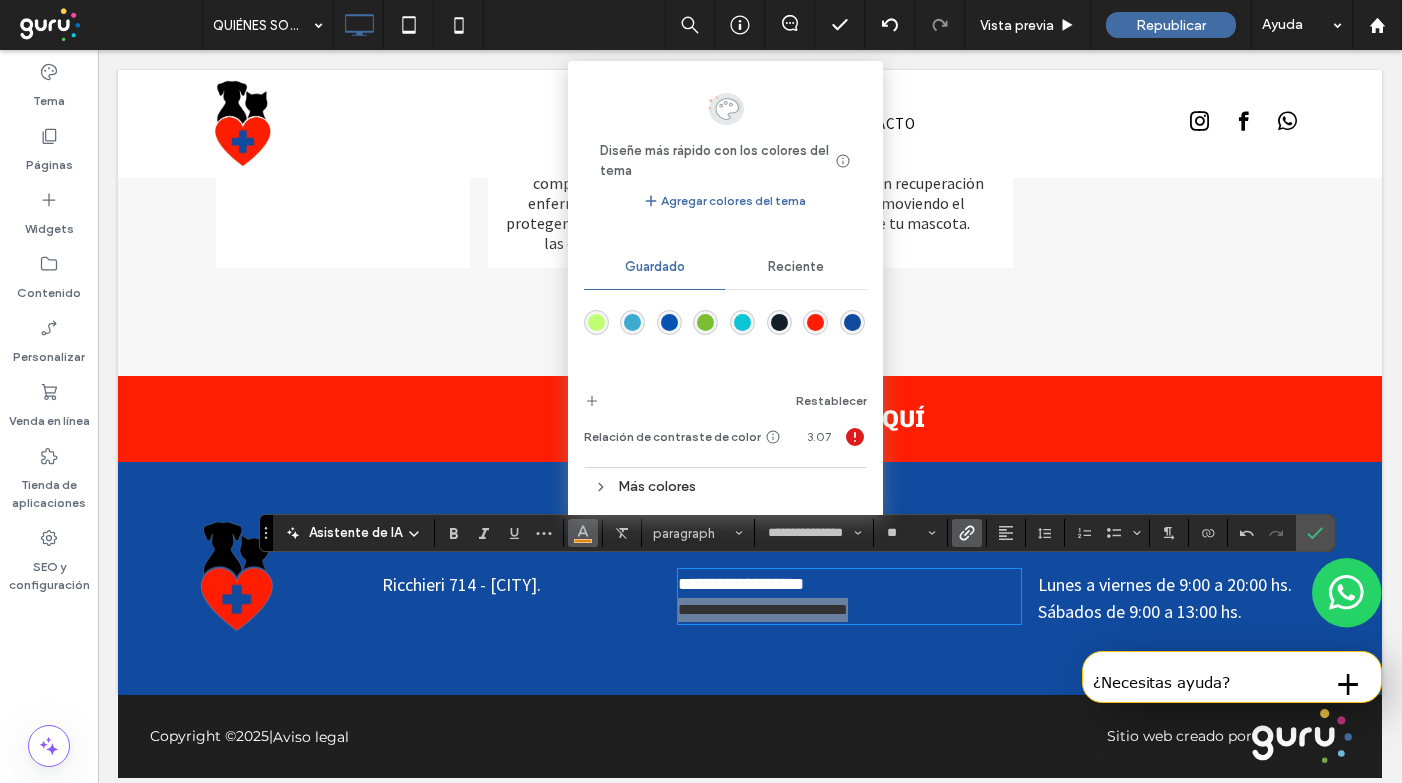 click on "Reciente" at bounding box center (796, 267) 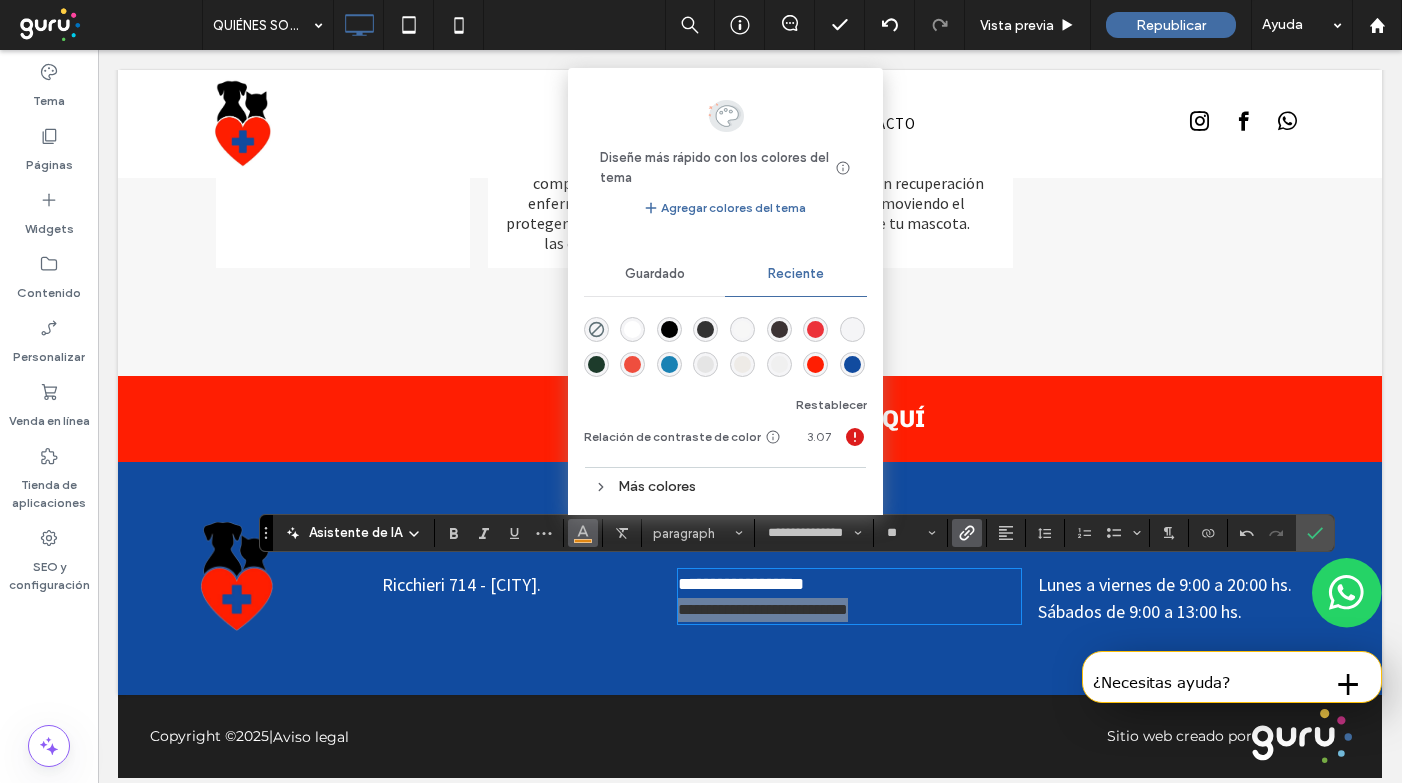 click at bounding box center (632, 329) 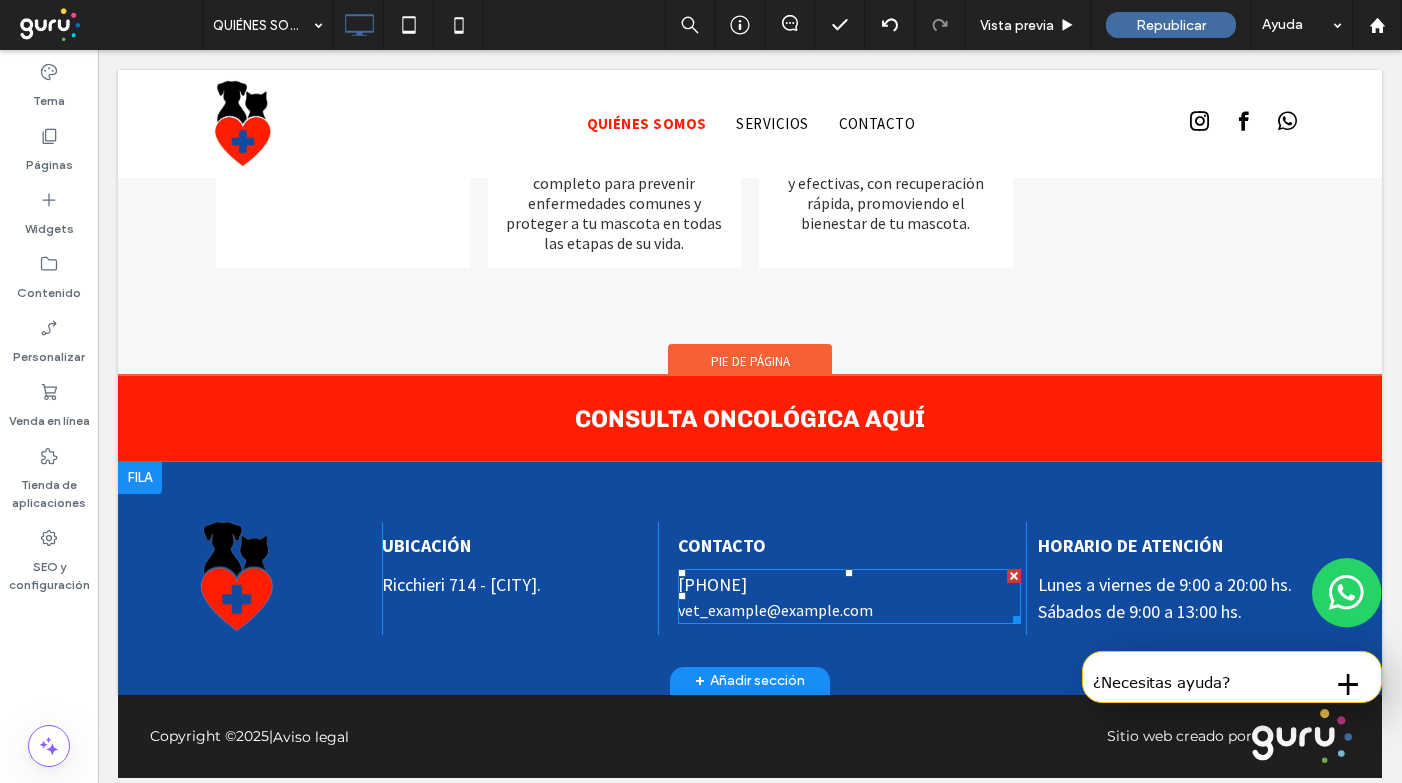 click on "[PHONE]" at bounding box center (712, 584) 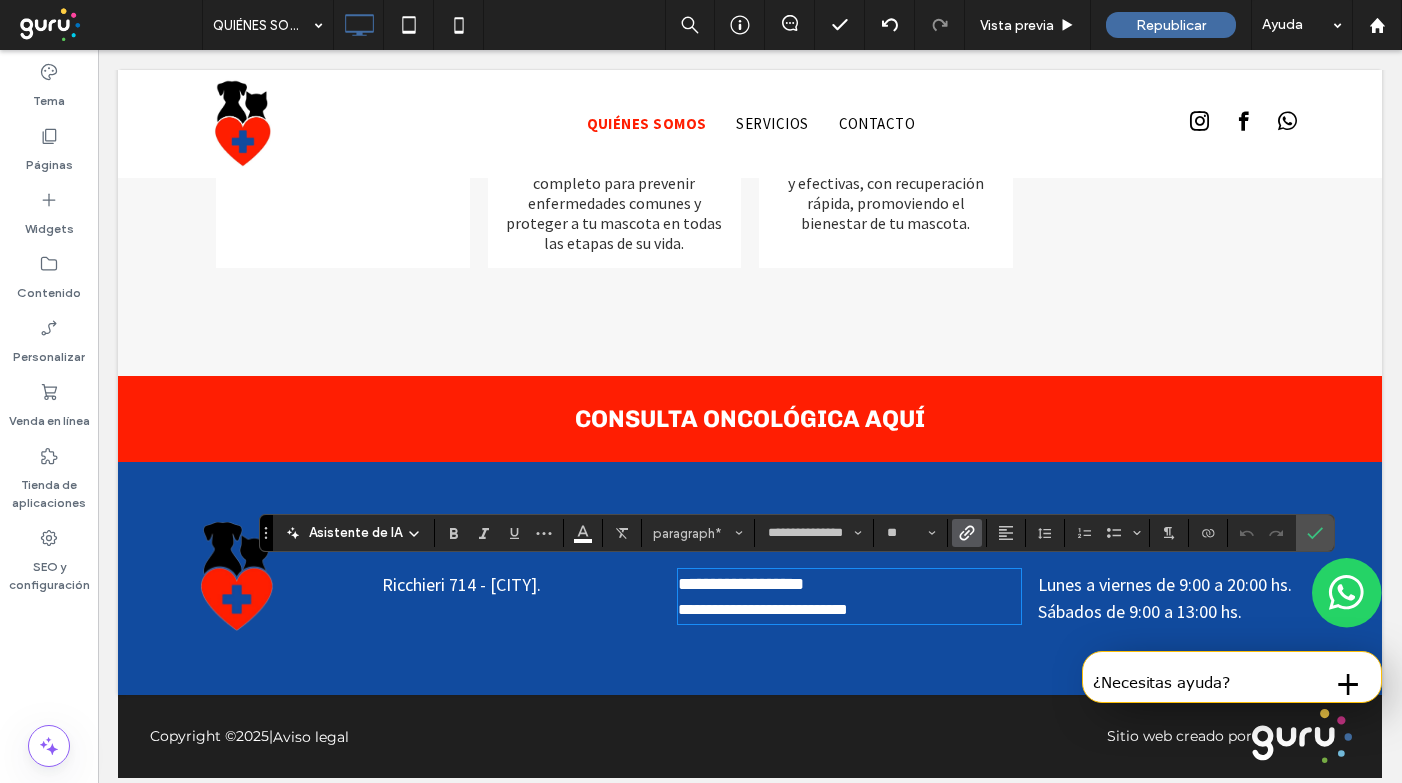 type on "**" 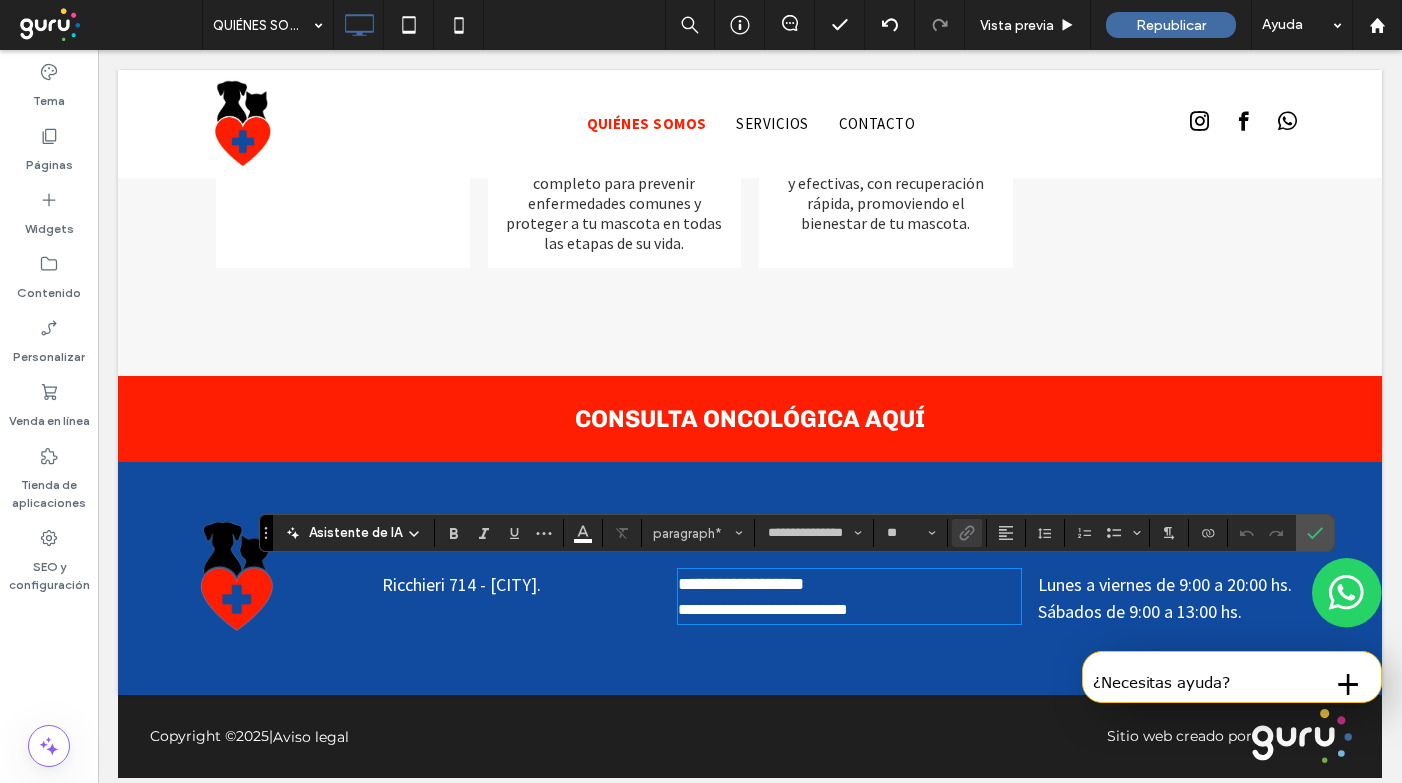 click on "**********" at bounding box center (741, 584) 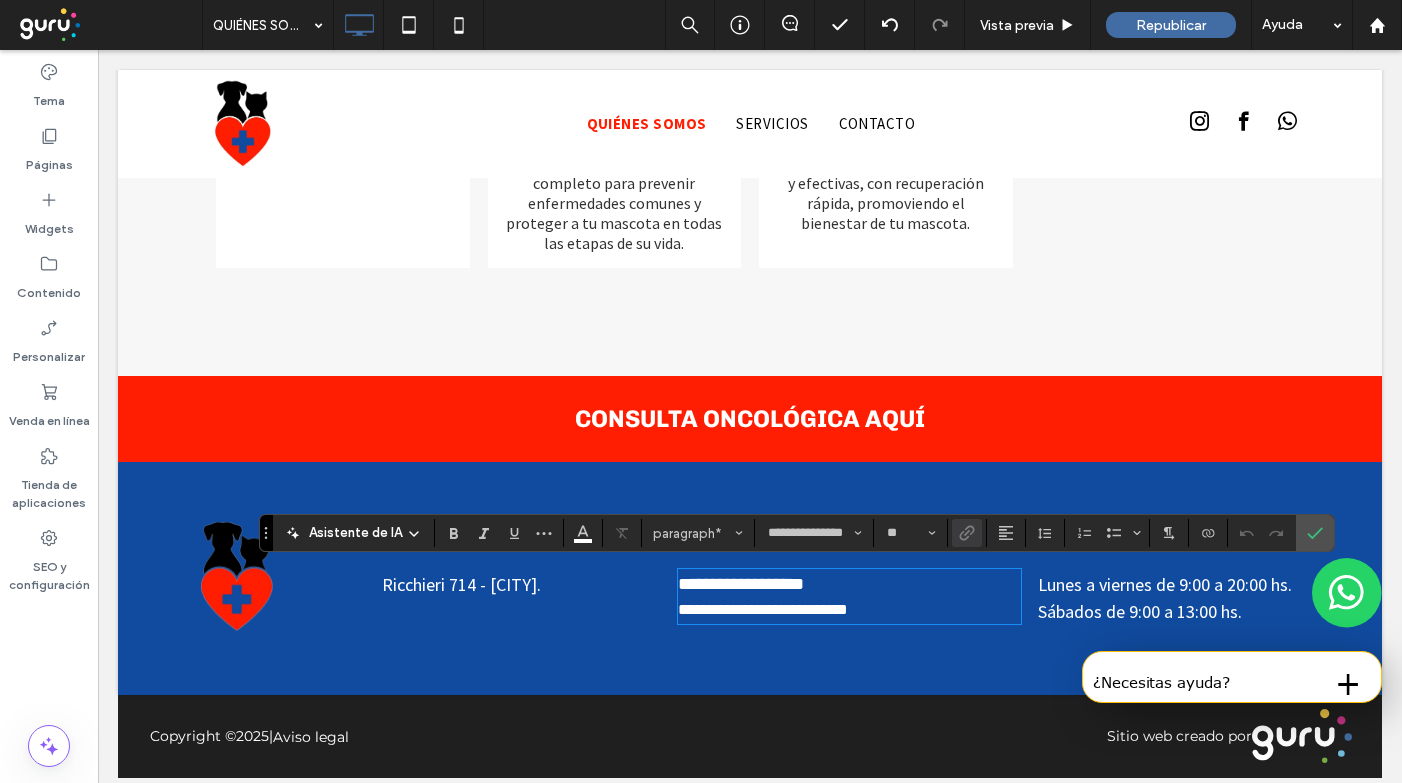 type 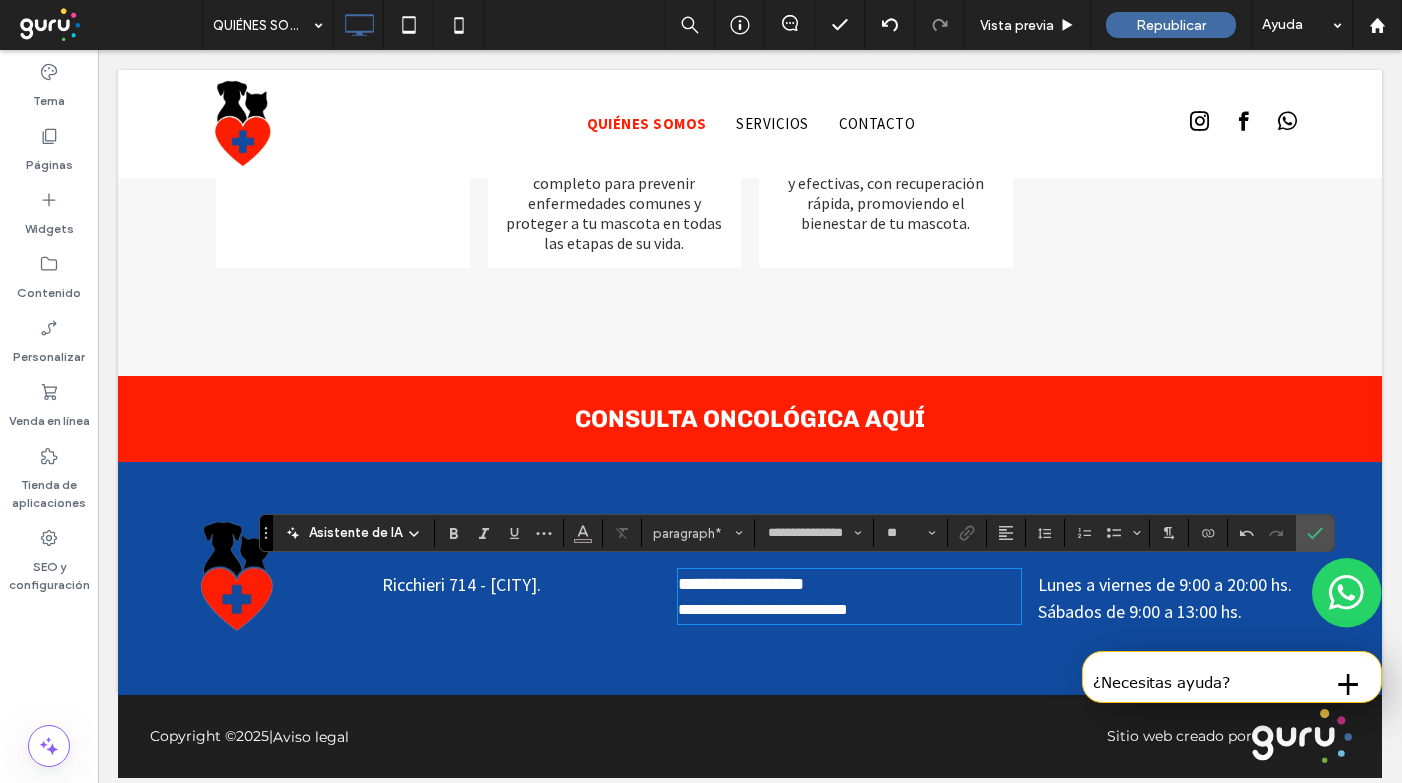 type on "**" 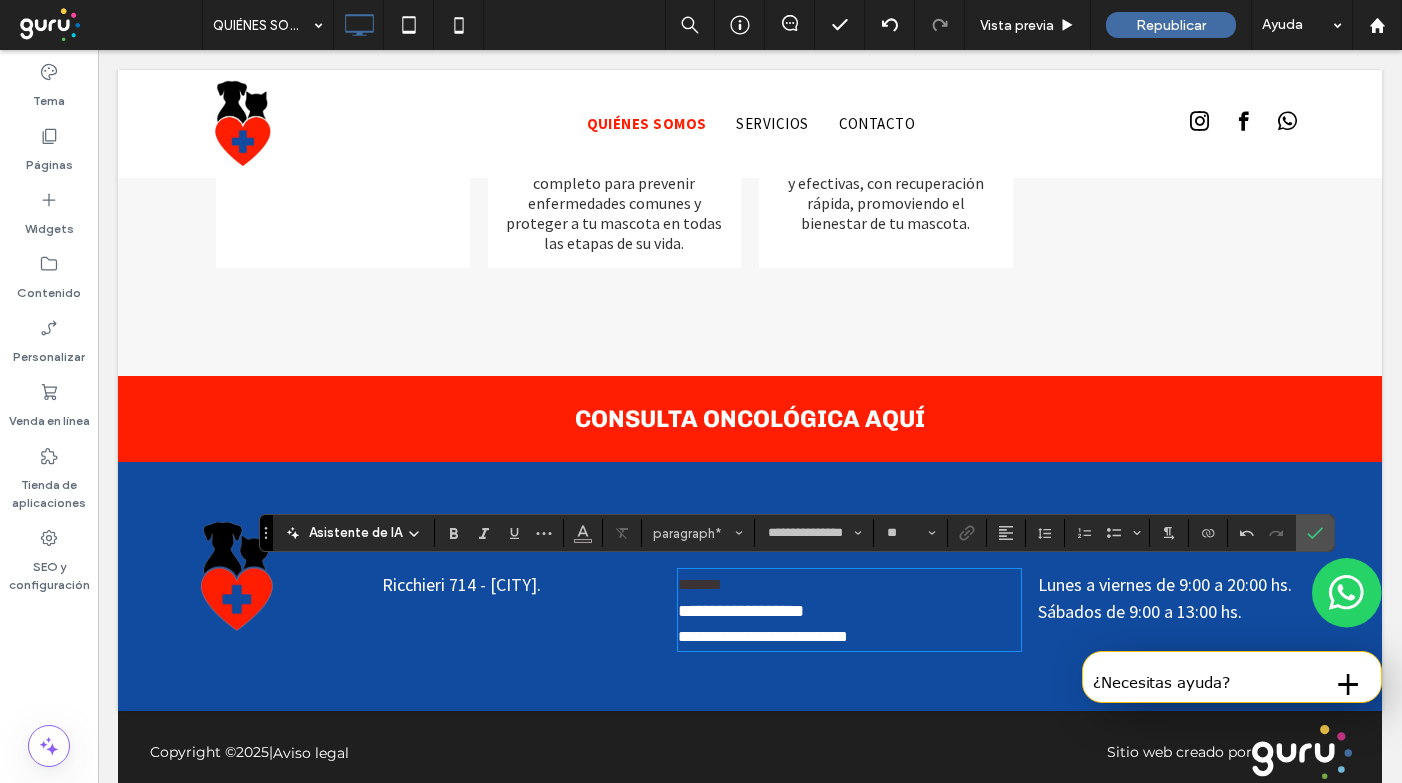 click on "**********" at bounding box center [849, 637] 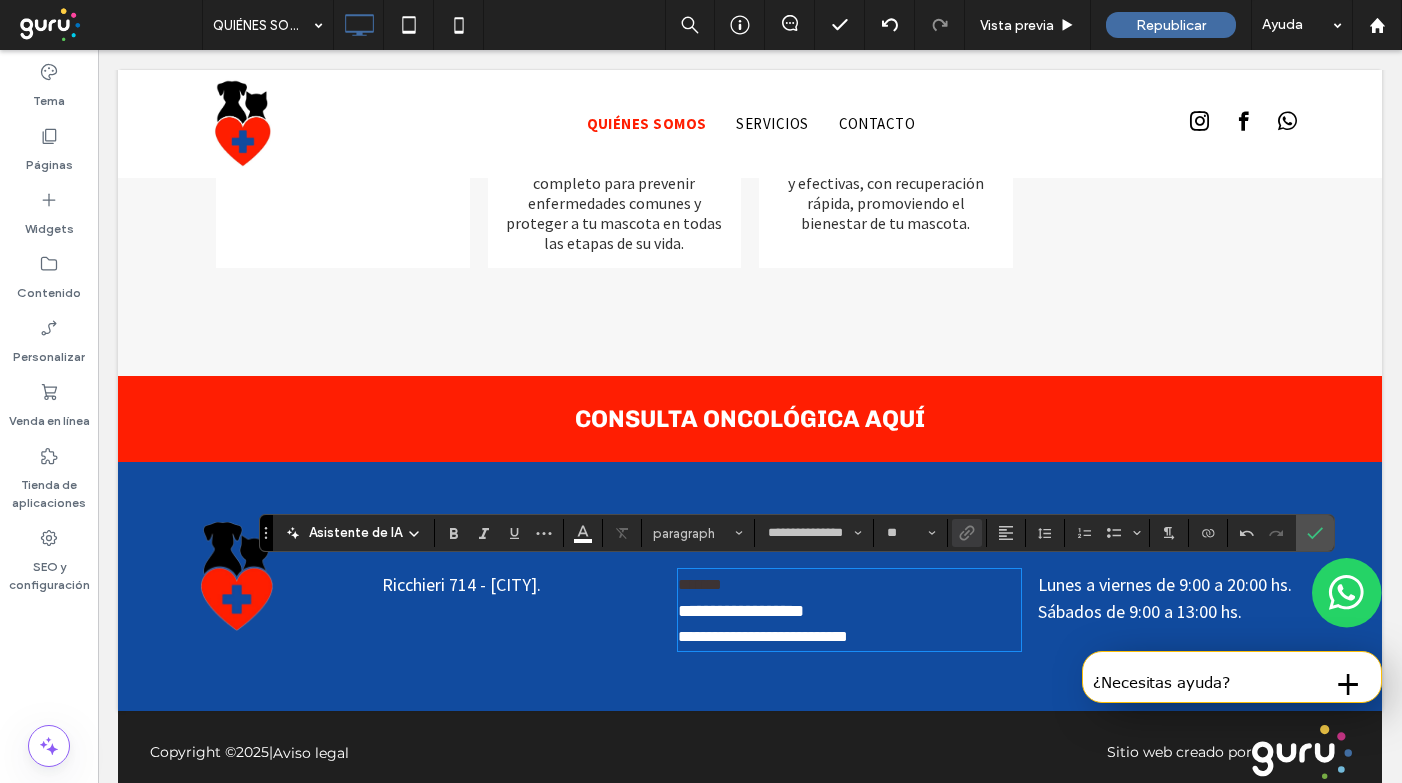 type 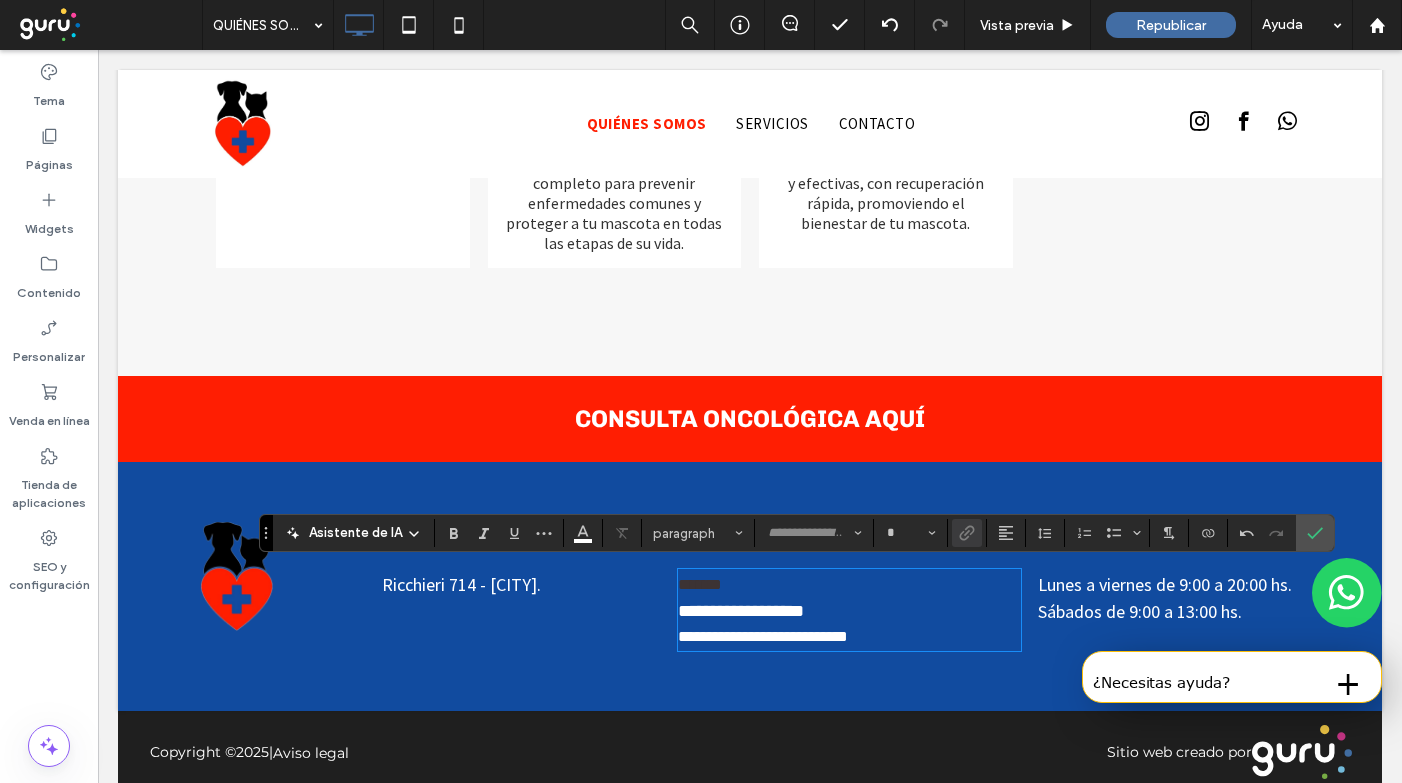 type on "**********" 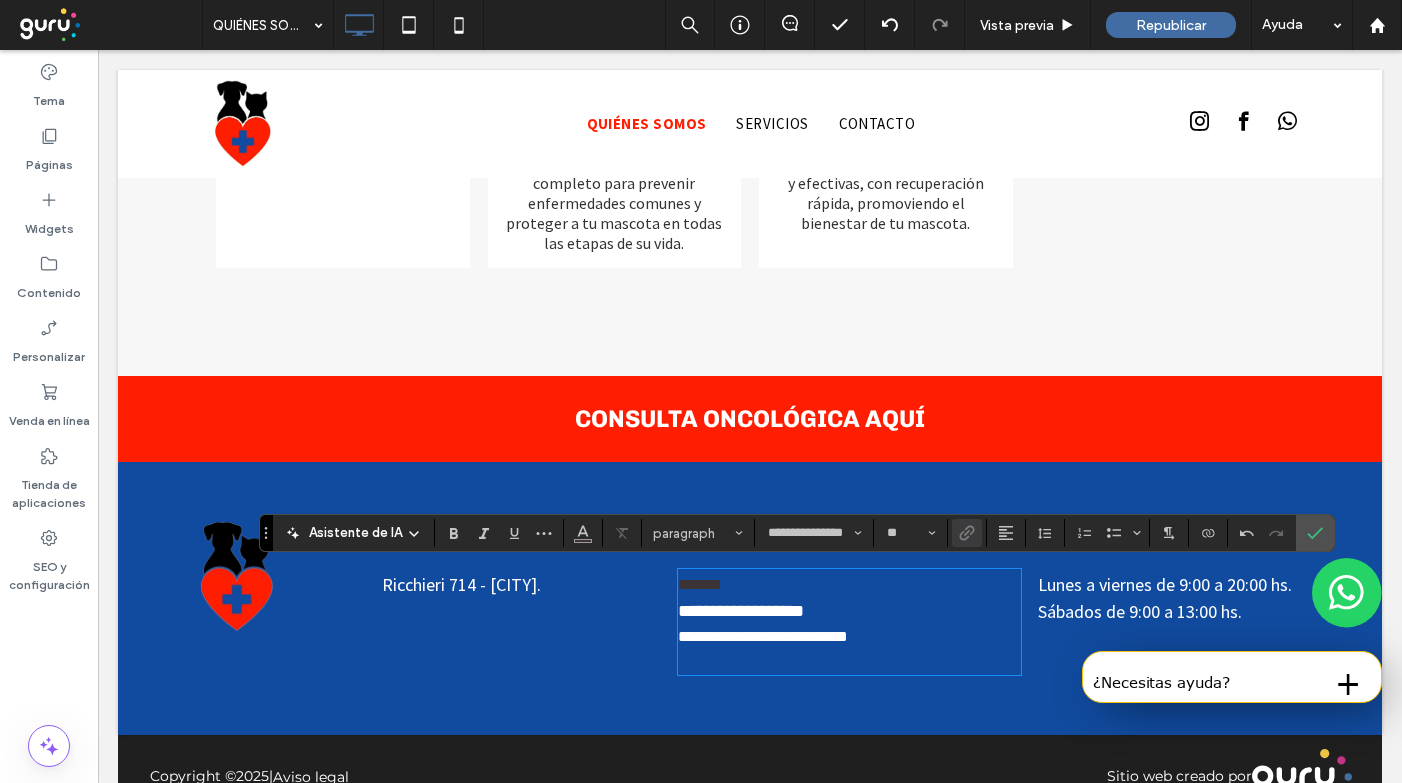 type 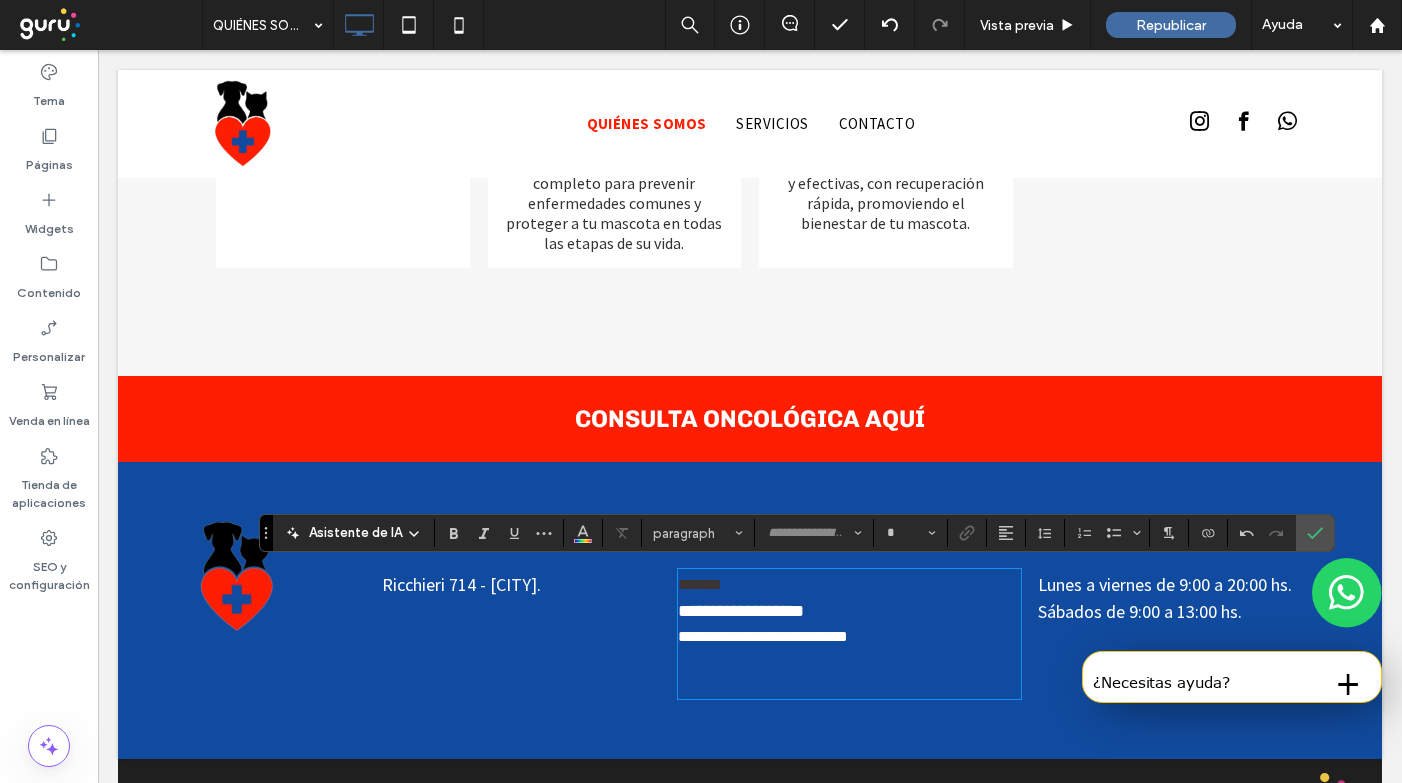 type on "**********" 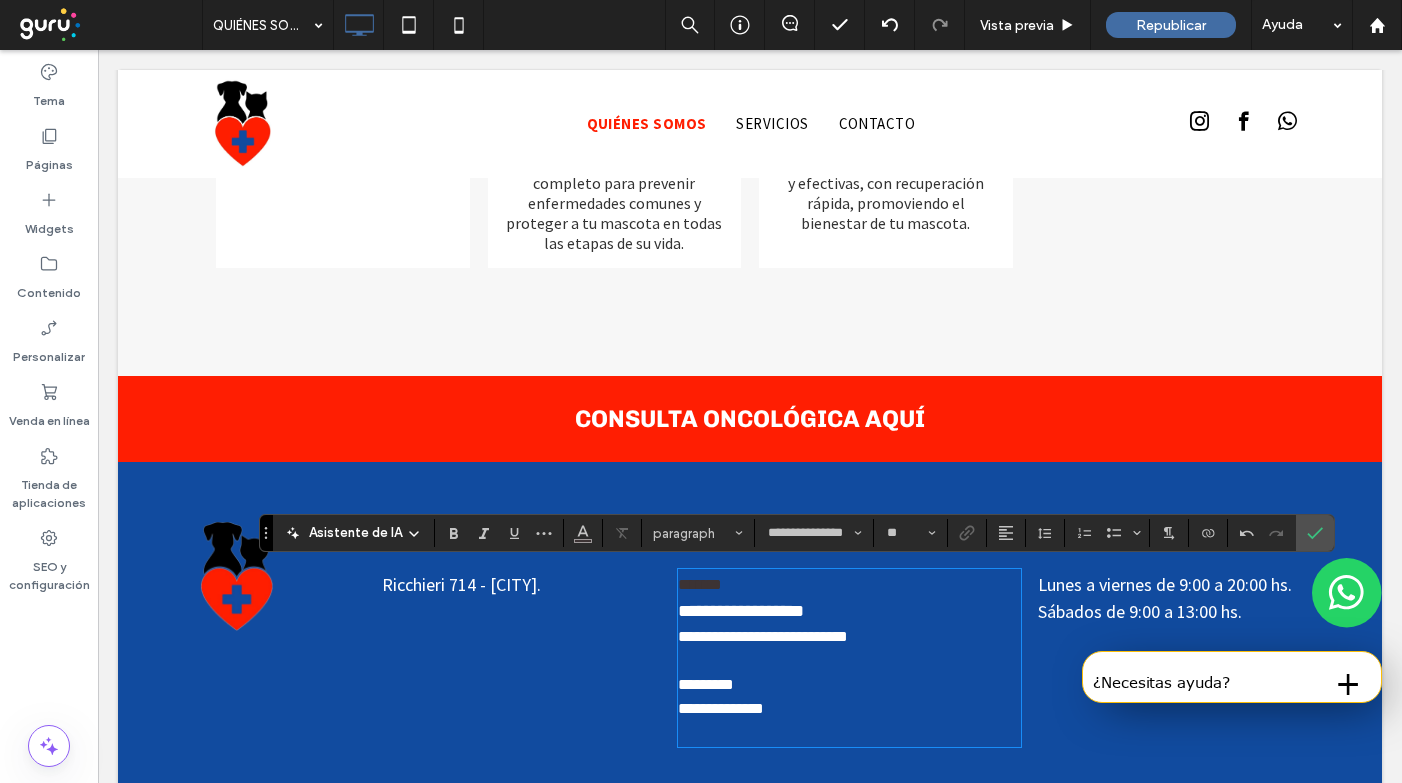 click on "[PHONE] [PHONE]" at bounding box center (849, 685) 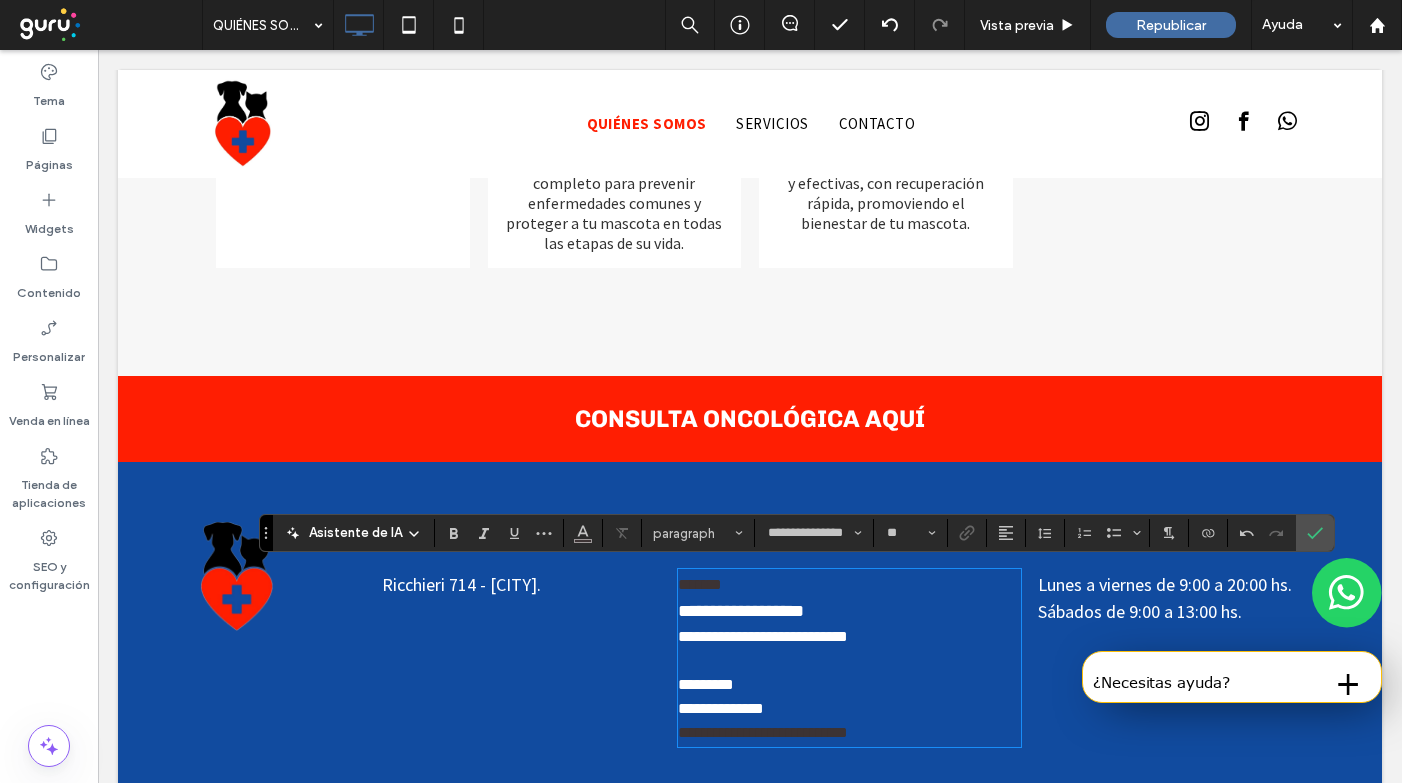 click on "**********" at bounding box center [763, 732] 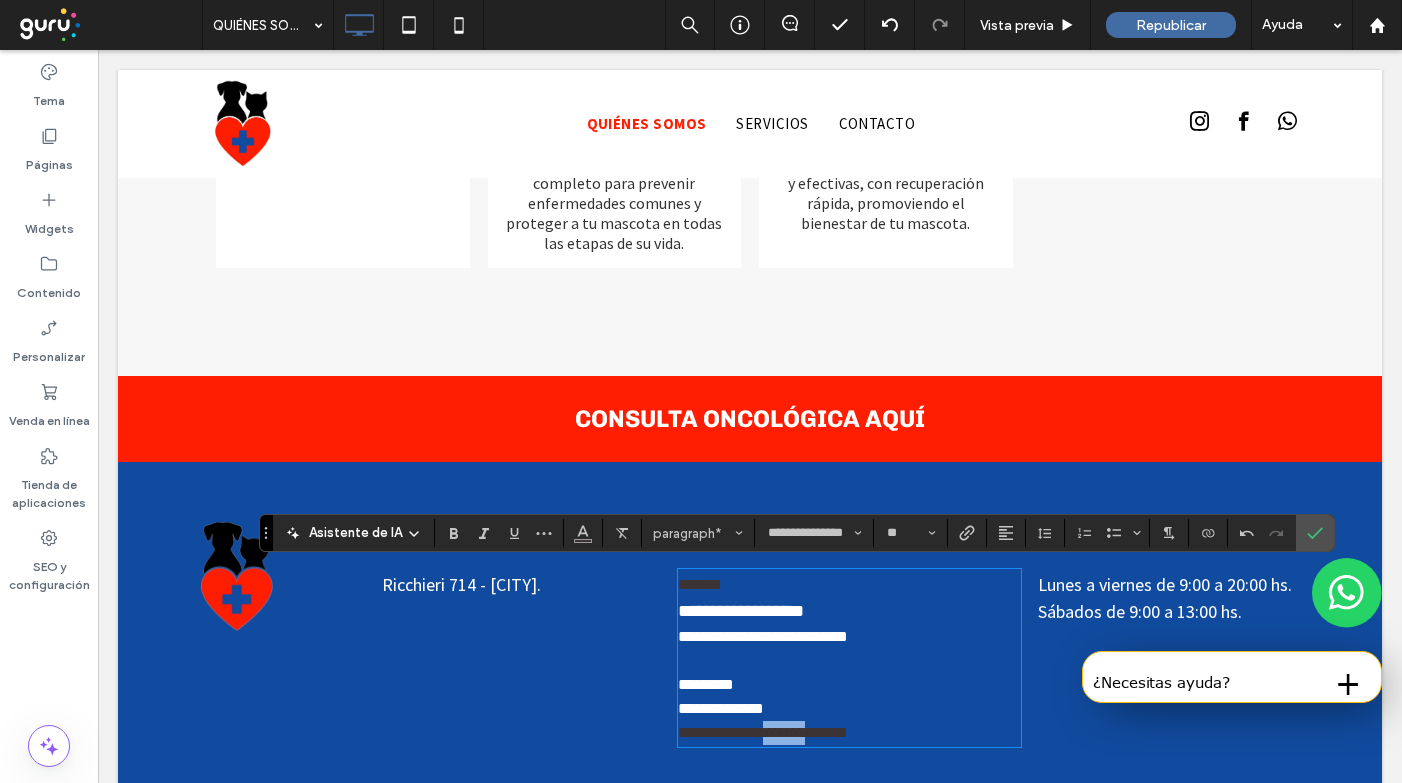 click on "**********" at bounding box center (763, 732) 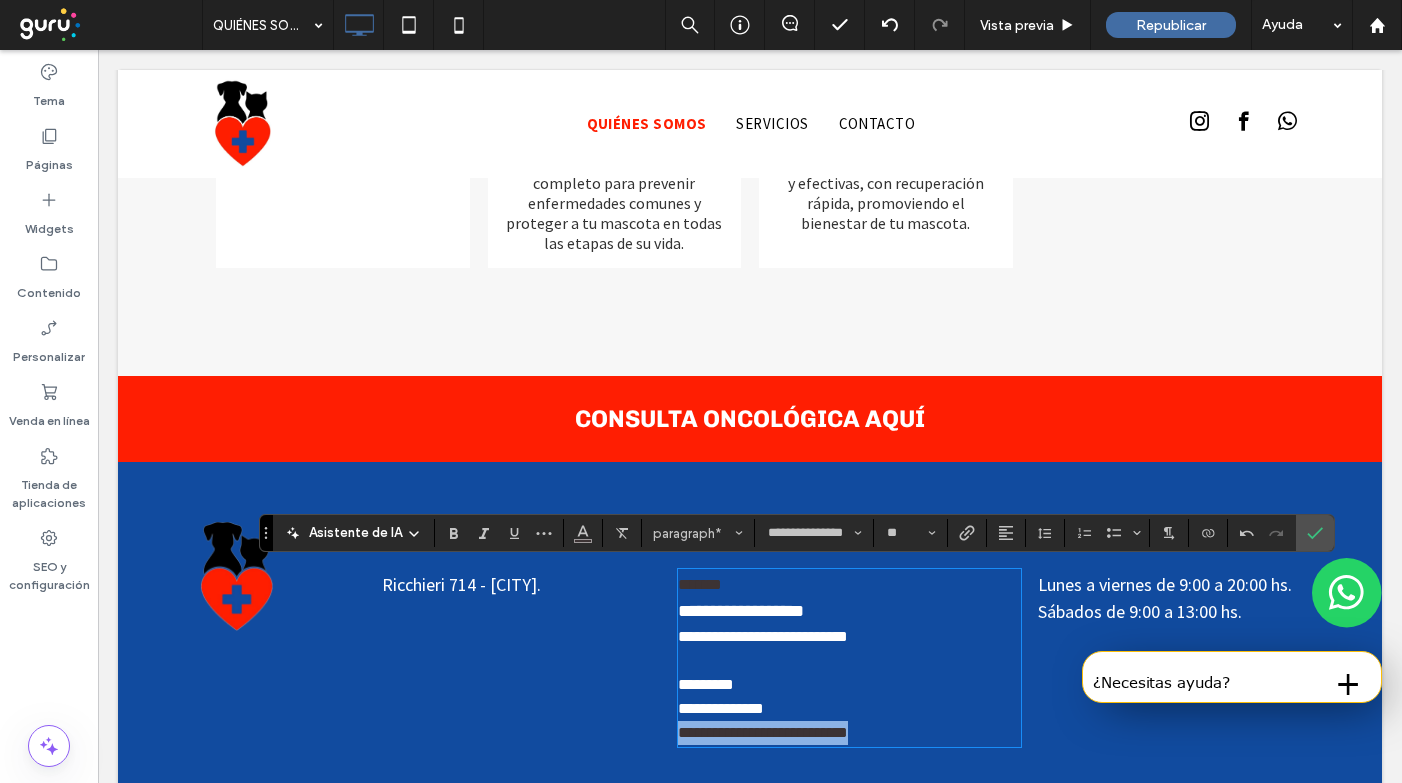 click on "**********" at bounding box center (763, 732) 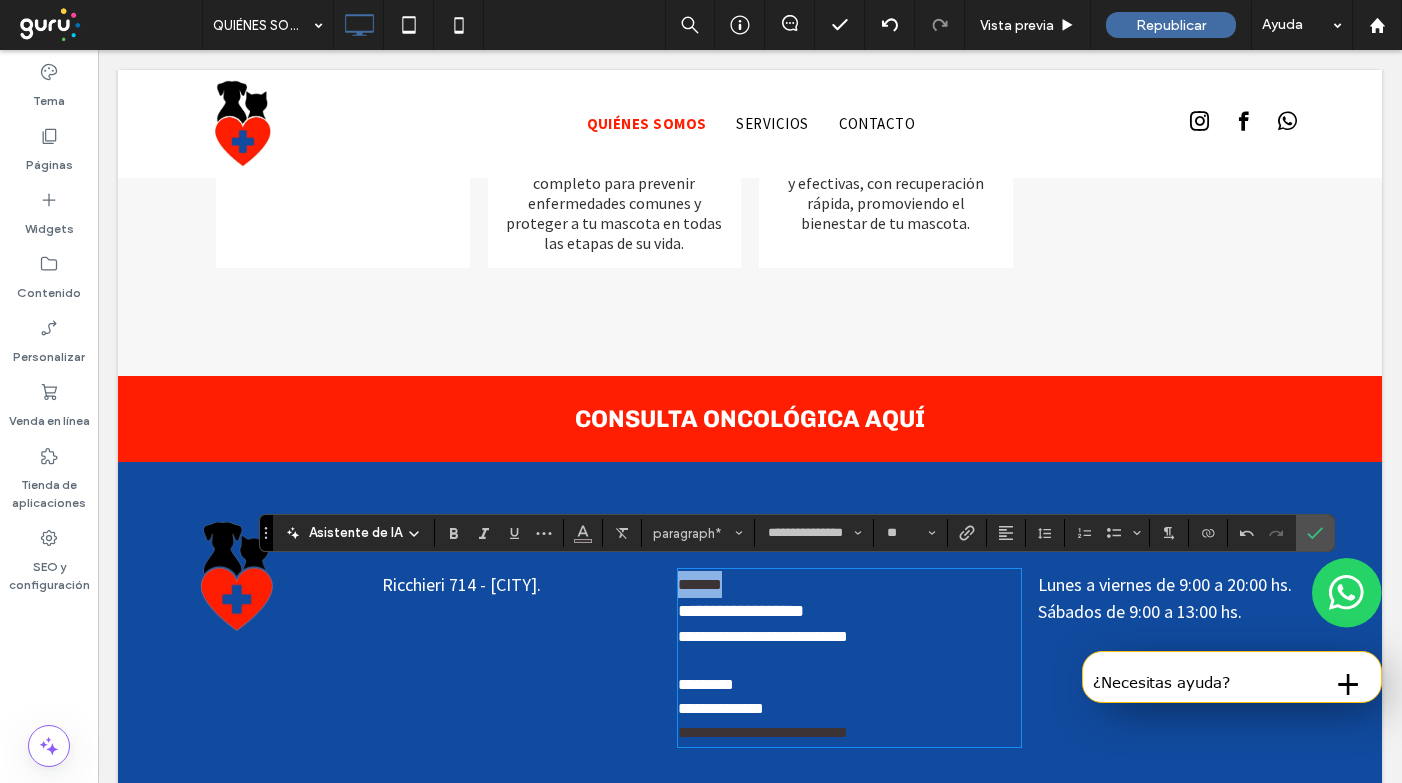 drag, startPoint x: 738, startPoint y: 581, endPoint x: 600, endPoint y: 581, distance: 138 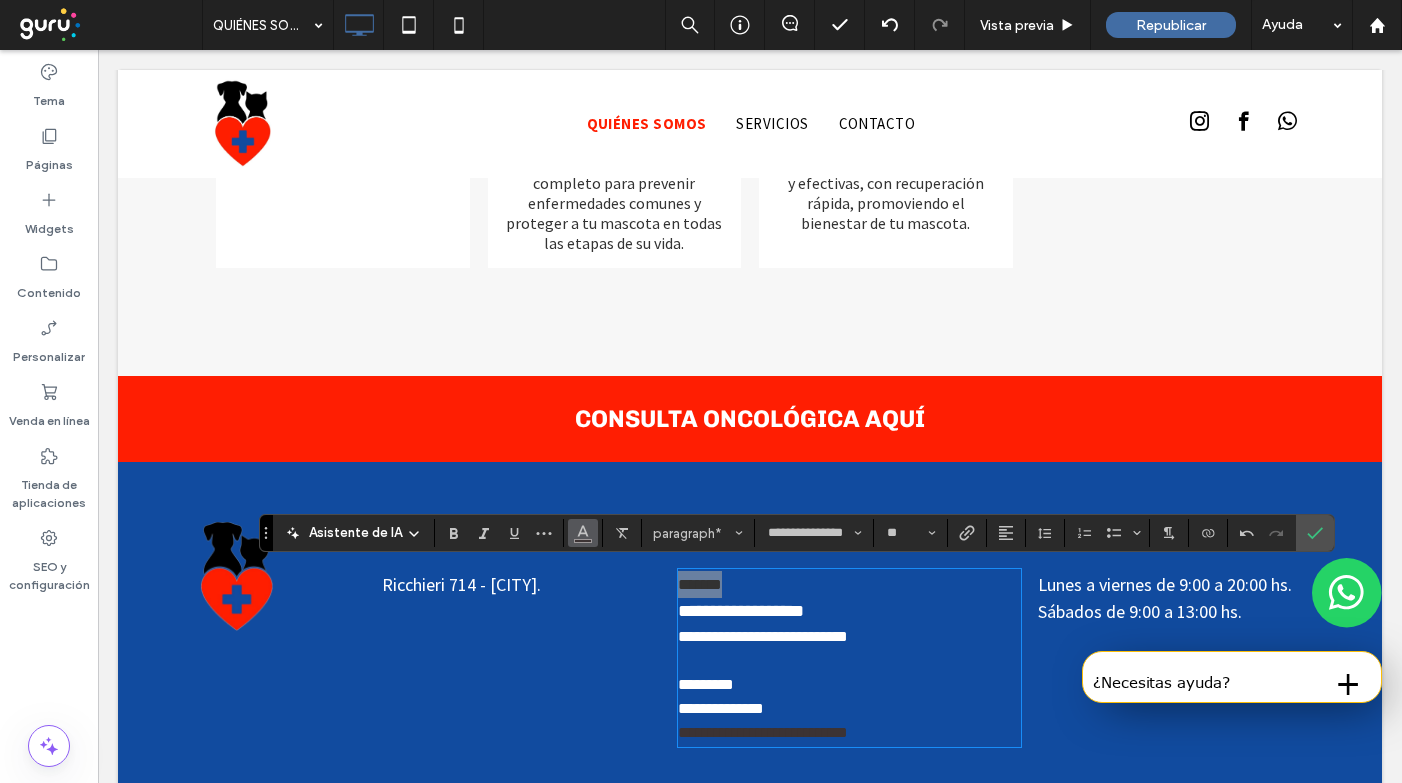 click 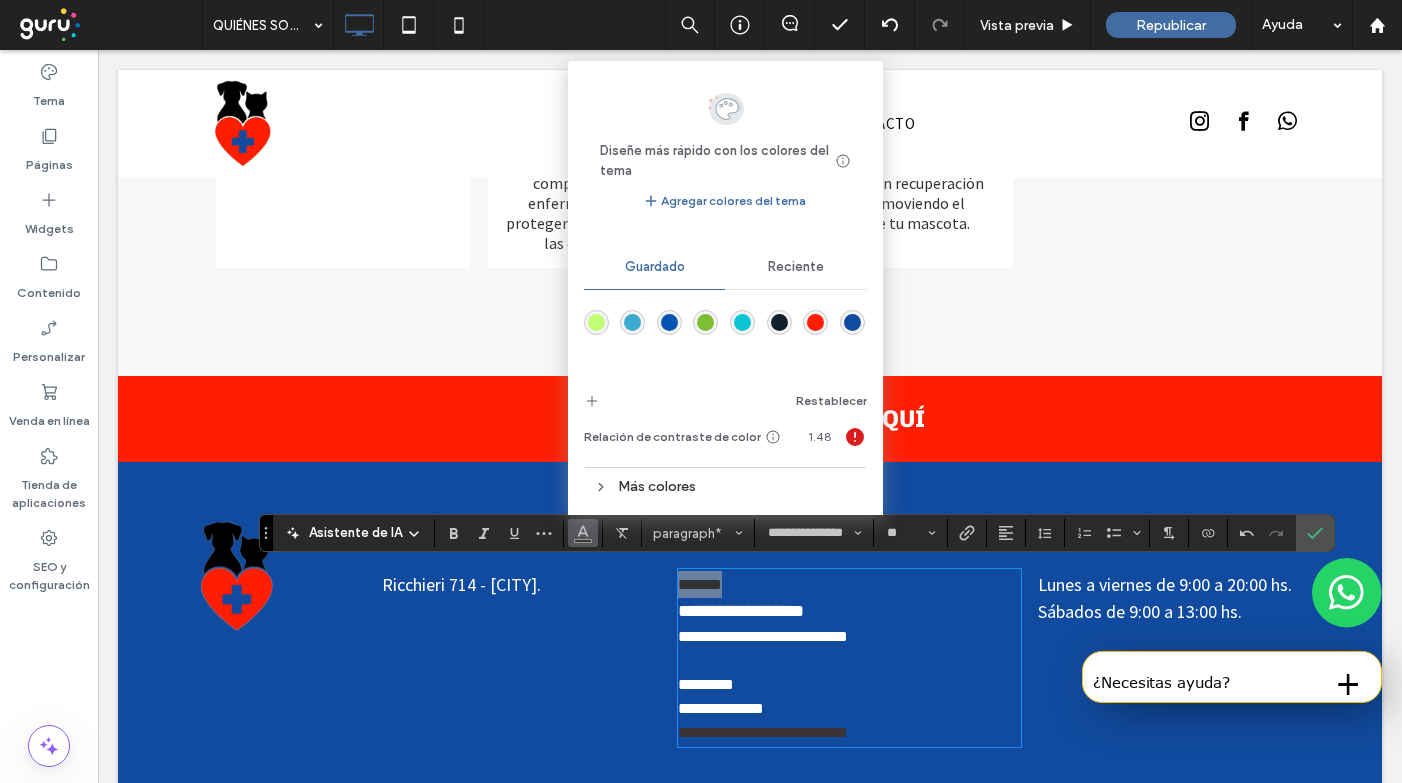 click on "Reciente" at bounding box center (796, 267) 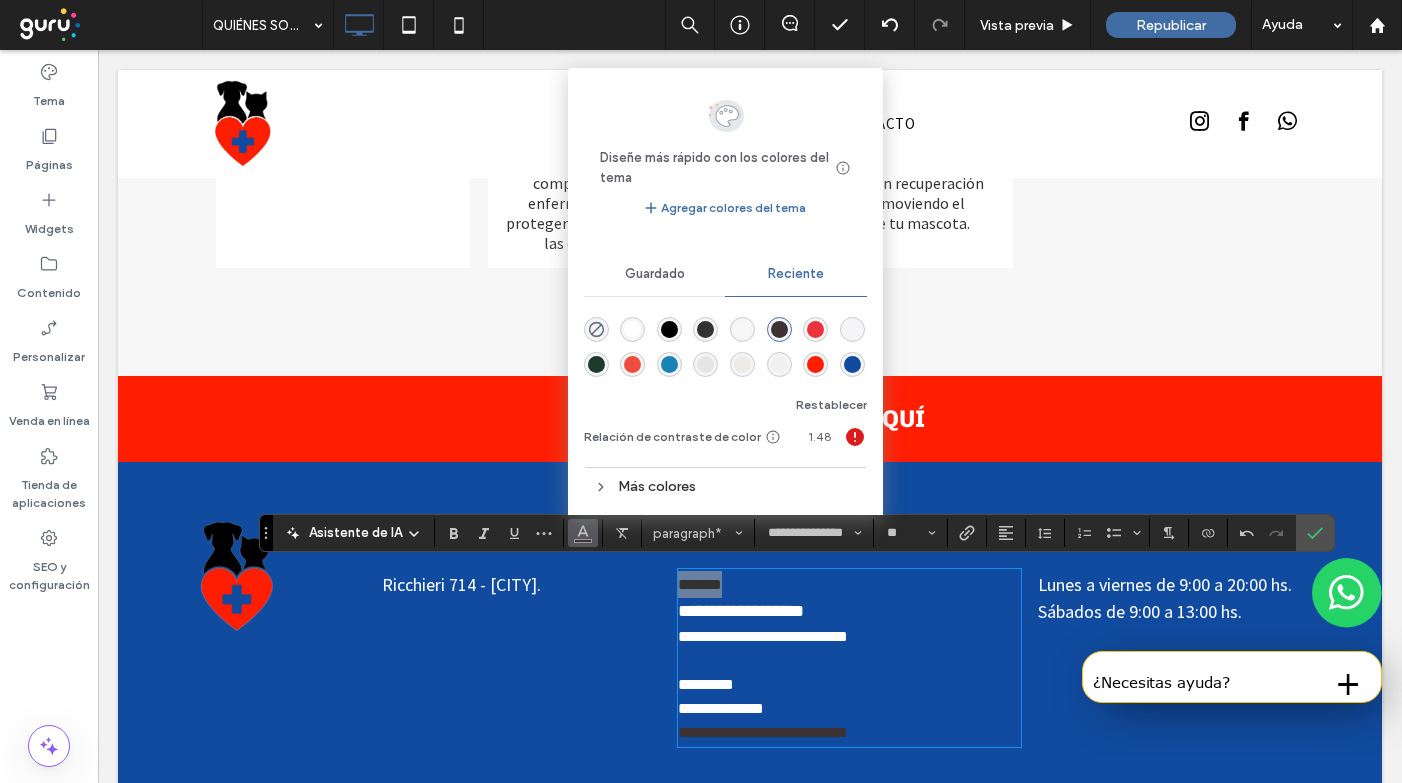 click at bounding box center [632, 329] 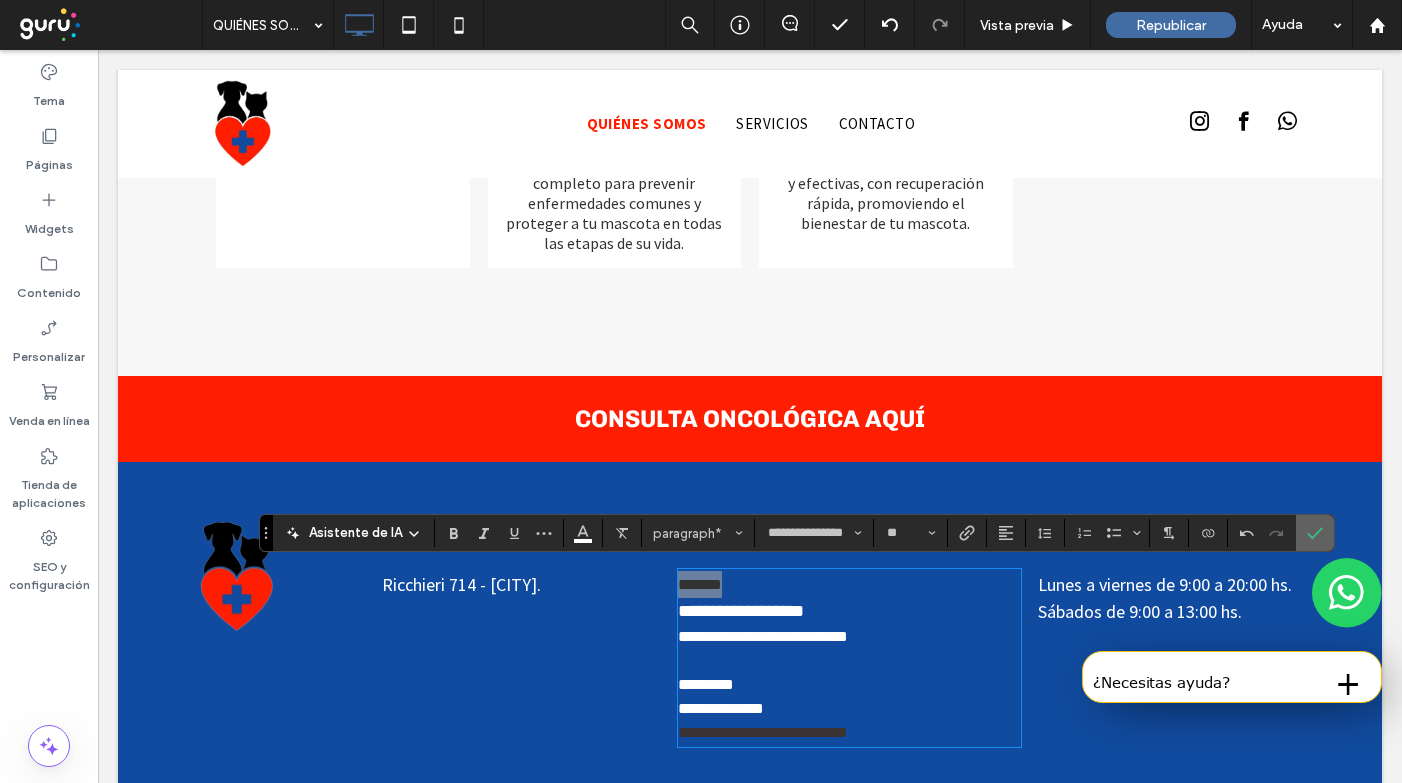 click at bounding box center (1315, 533) 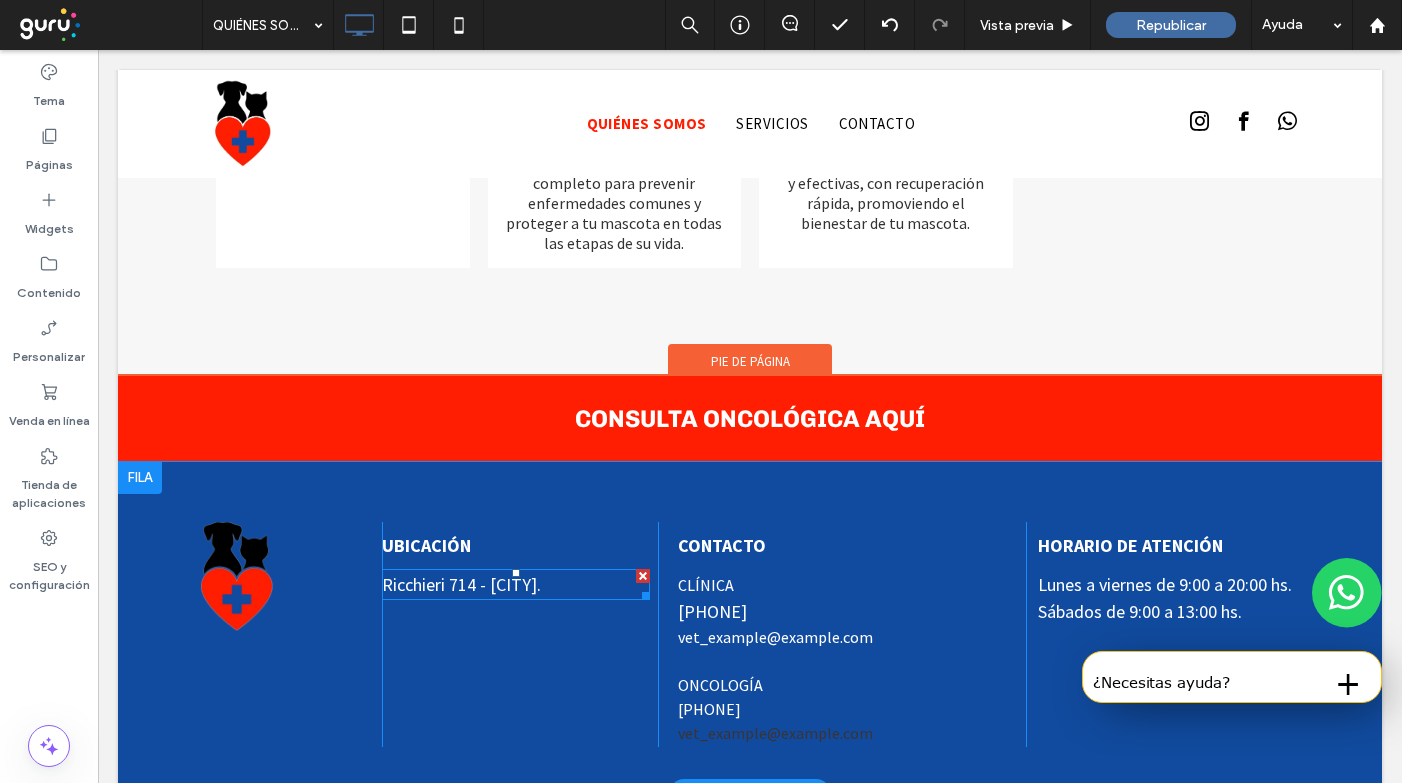 click on "Ricchieri 714 - [CITY]." at bounding box center [461, 584] 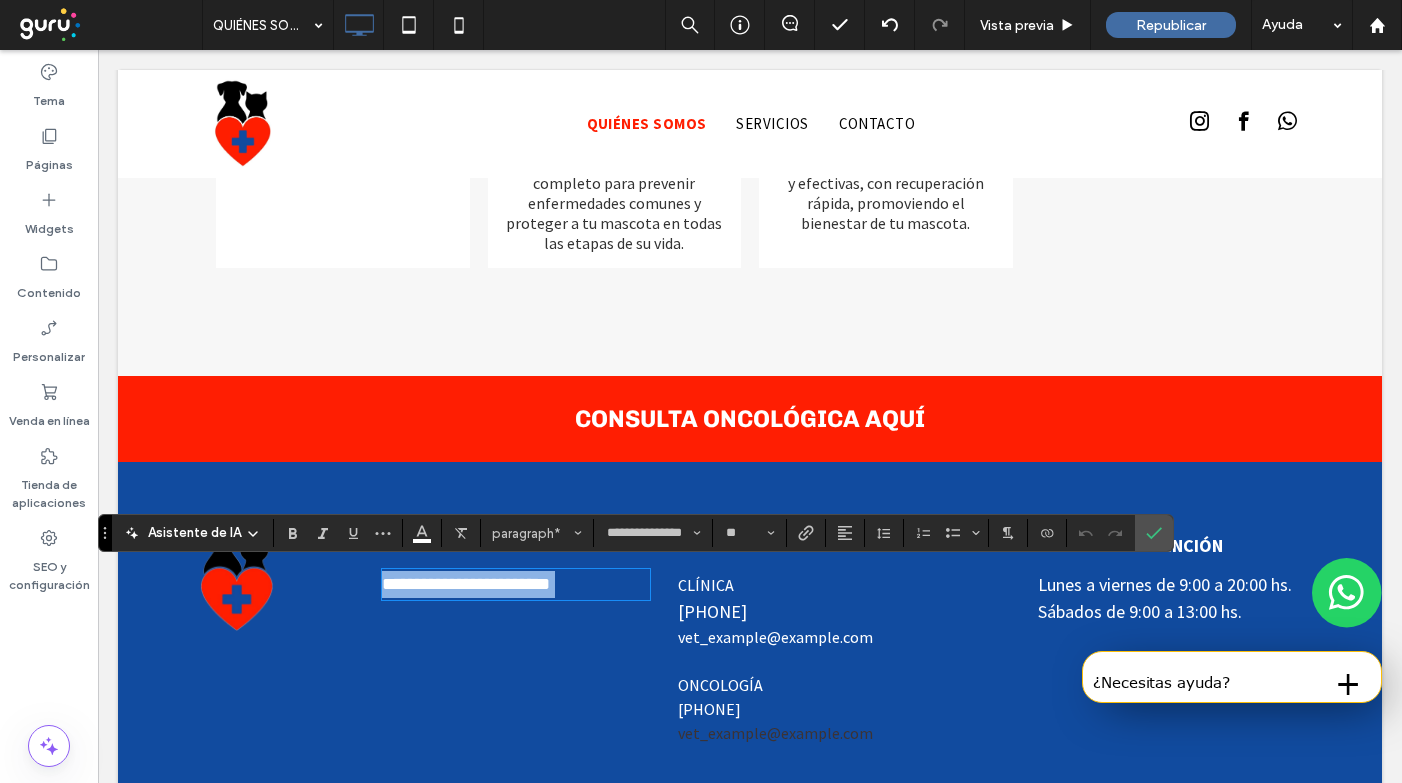 click on "**********" at bounding box center [516, 584] 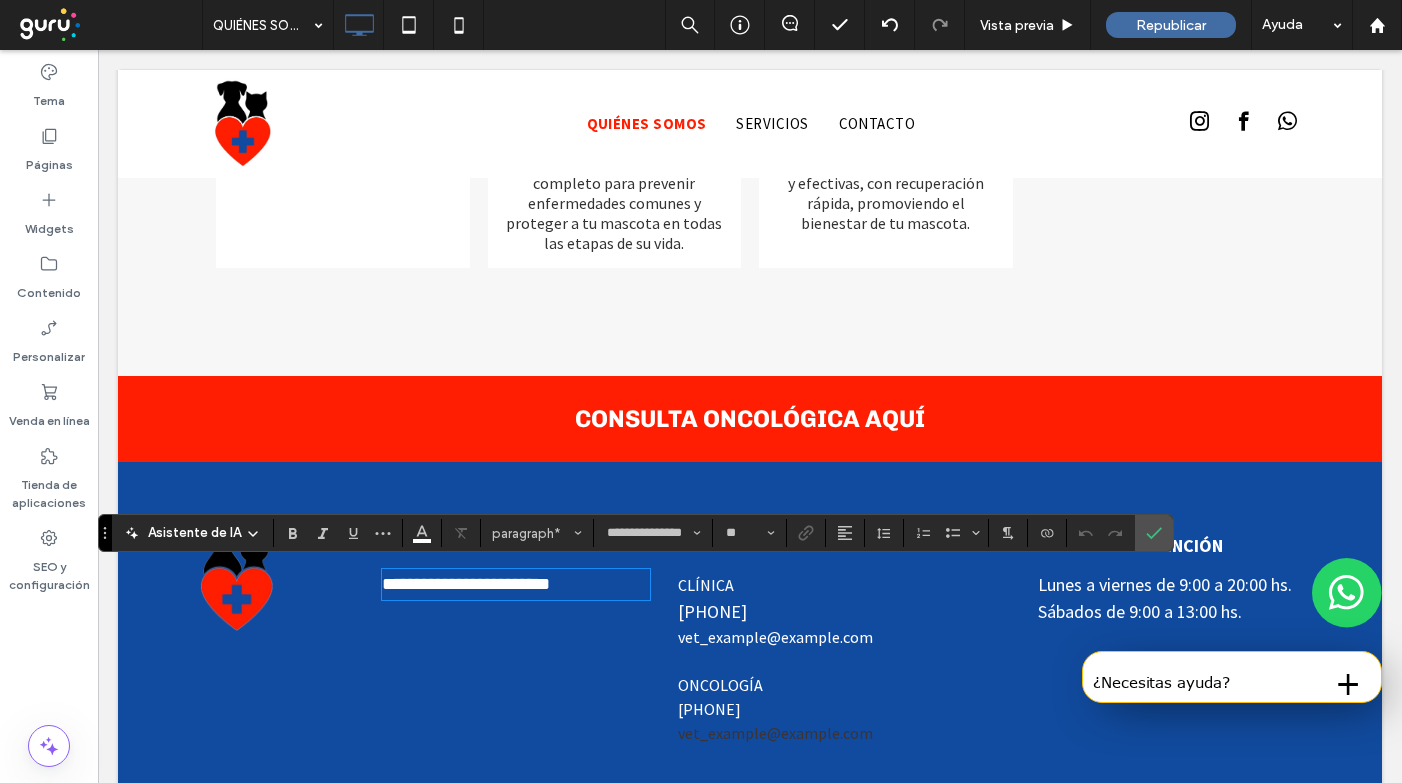 type 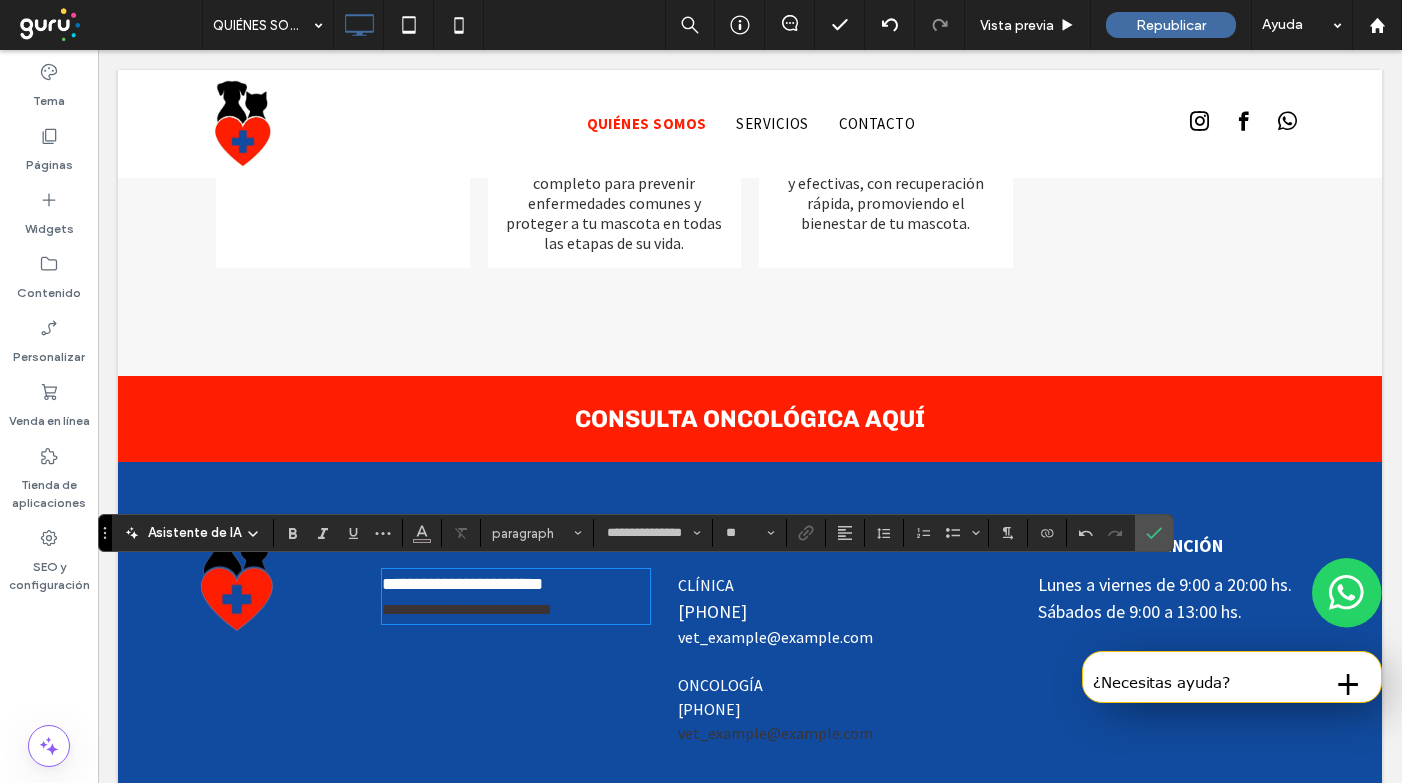click on "**********" at bounding box center [516, 610] 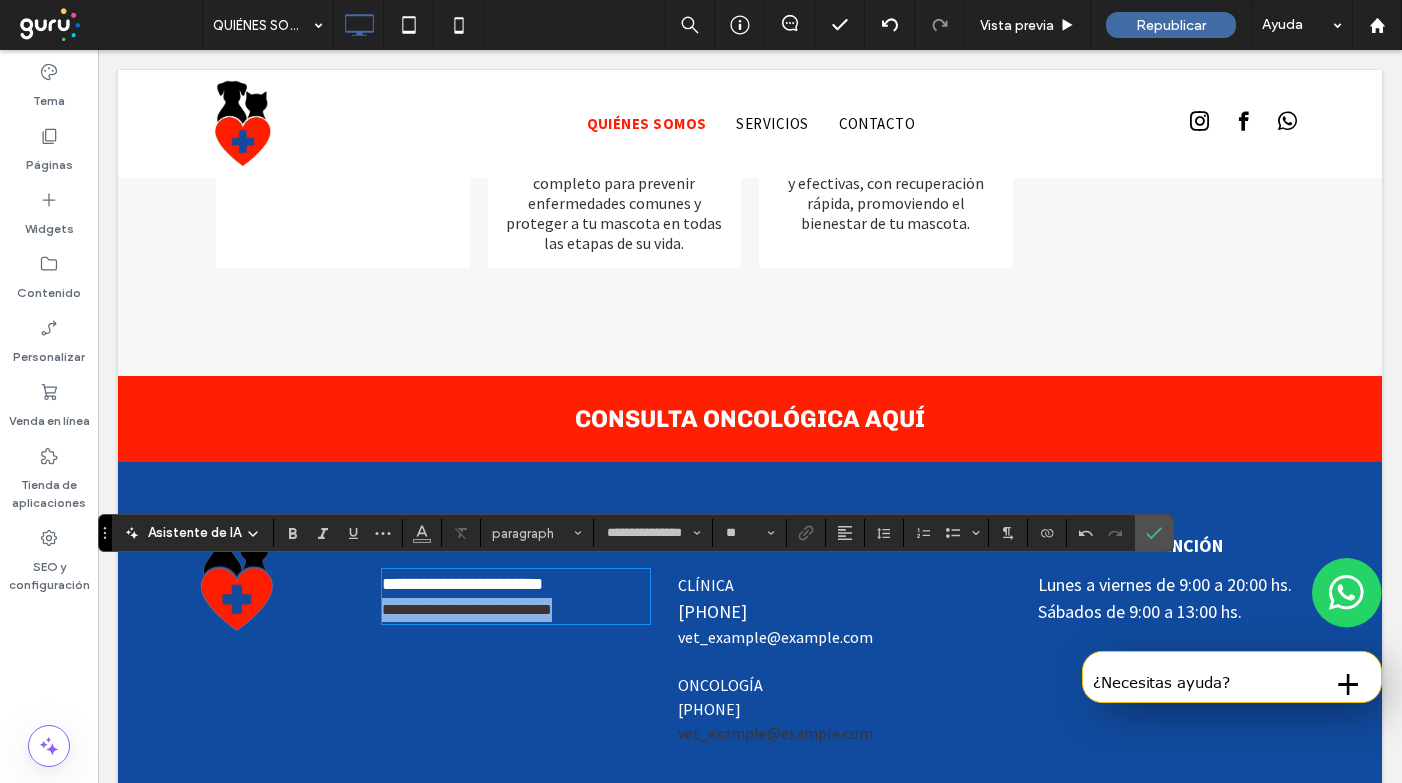 click on "**********" at bounding box center [516, 610] 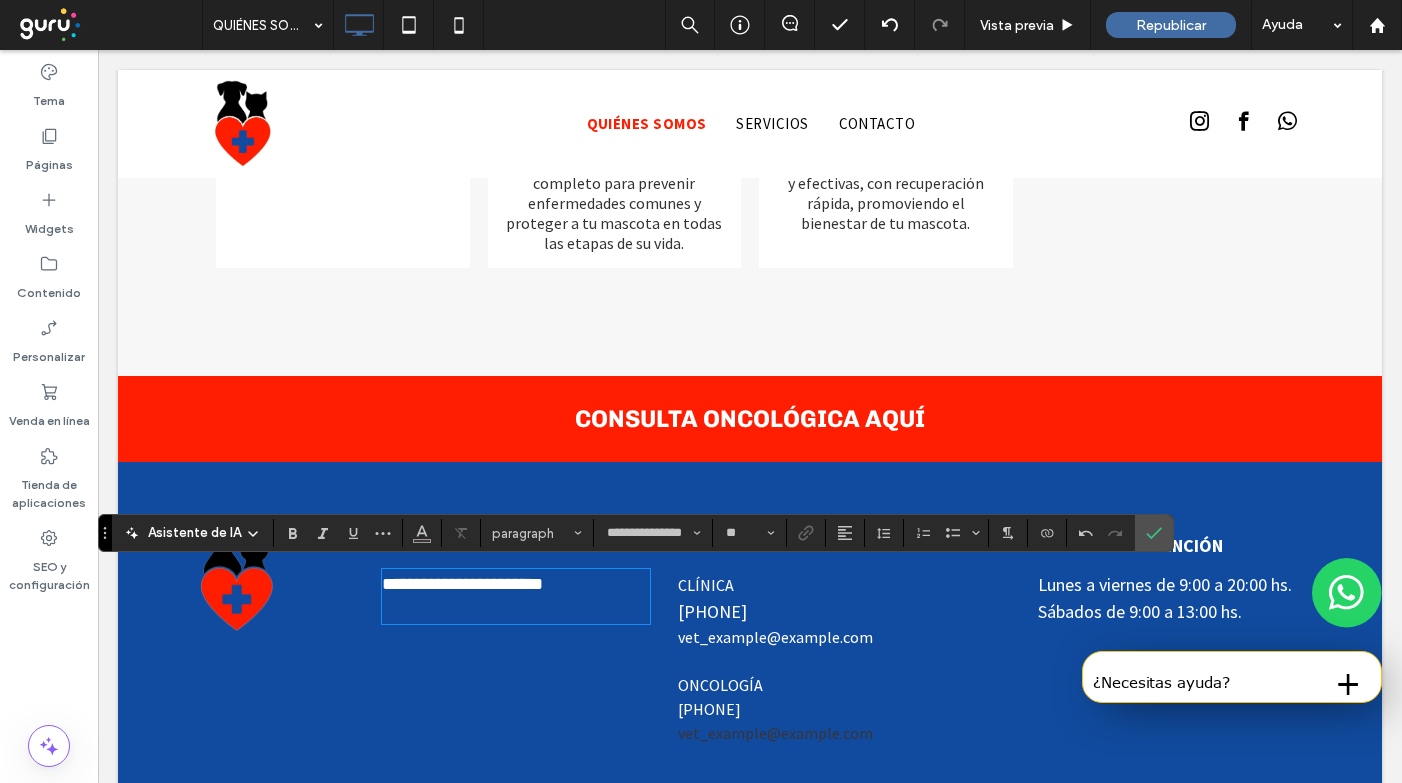 type on "**" 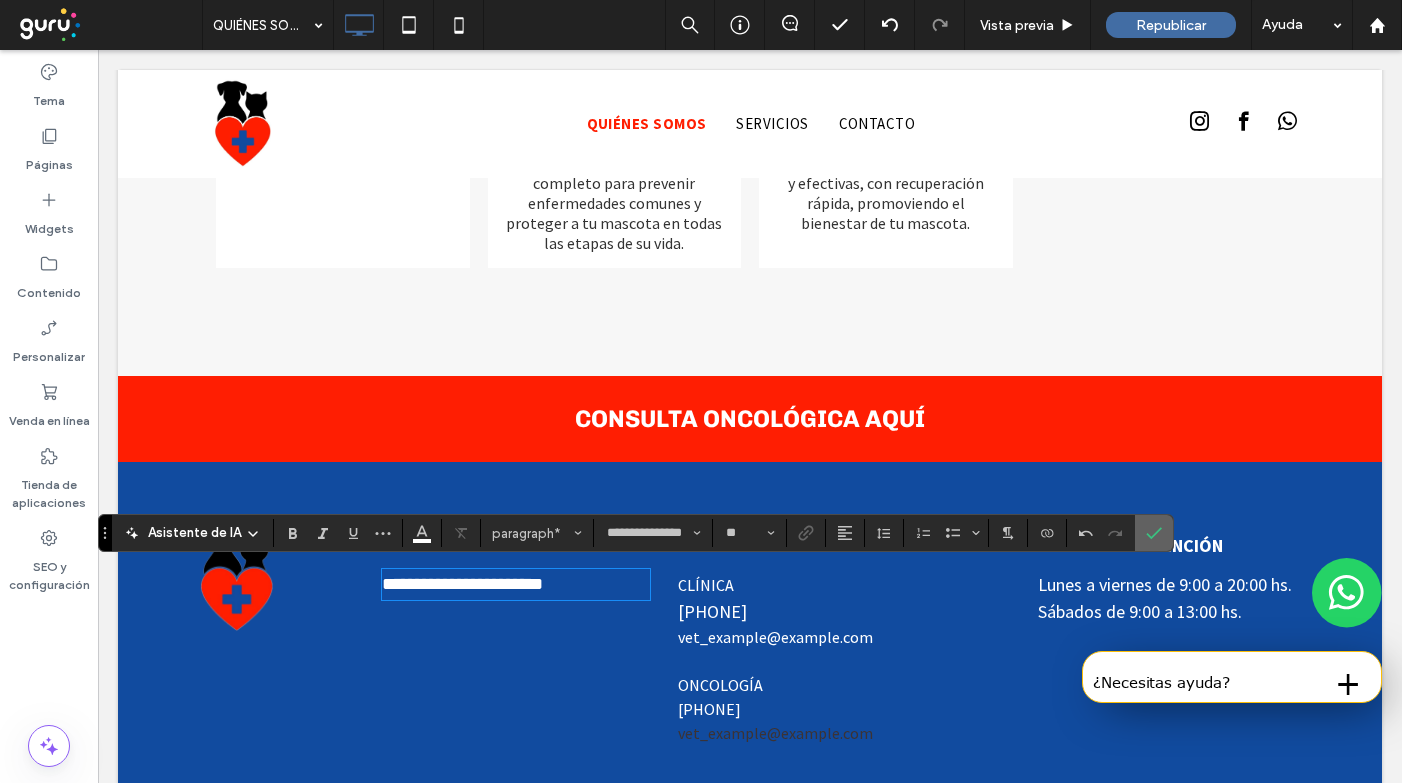 click 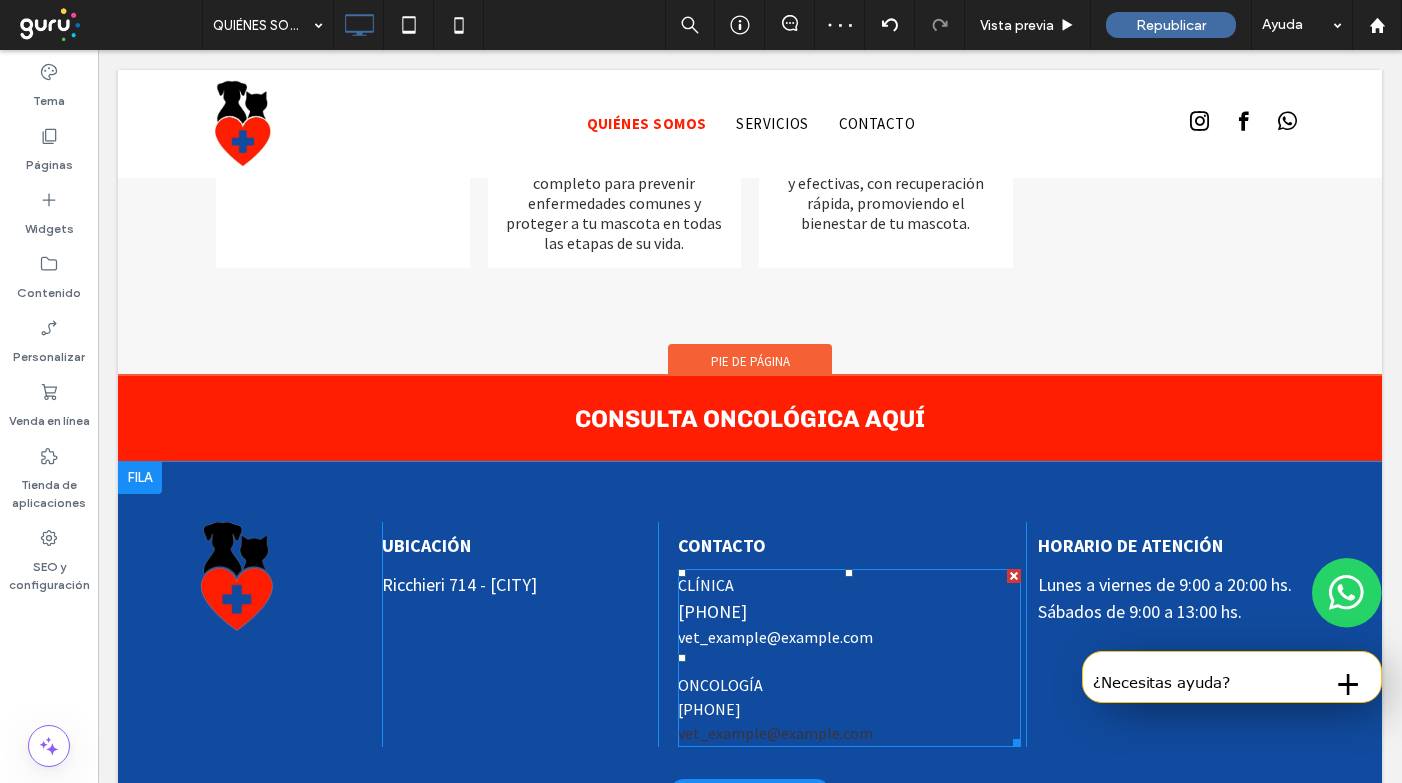 click on "vet_example@example.com ONCOLOGÍA [PHONE] vet_example@example.com" at bounding box center [849, 685] 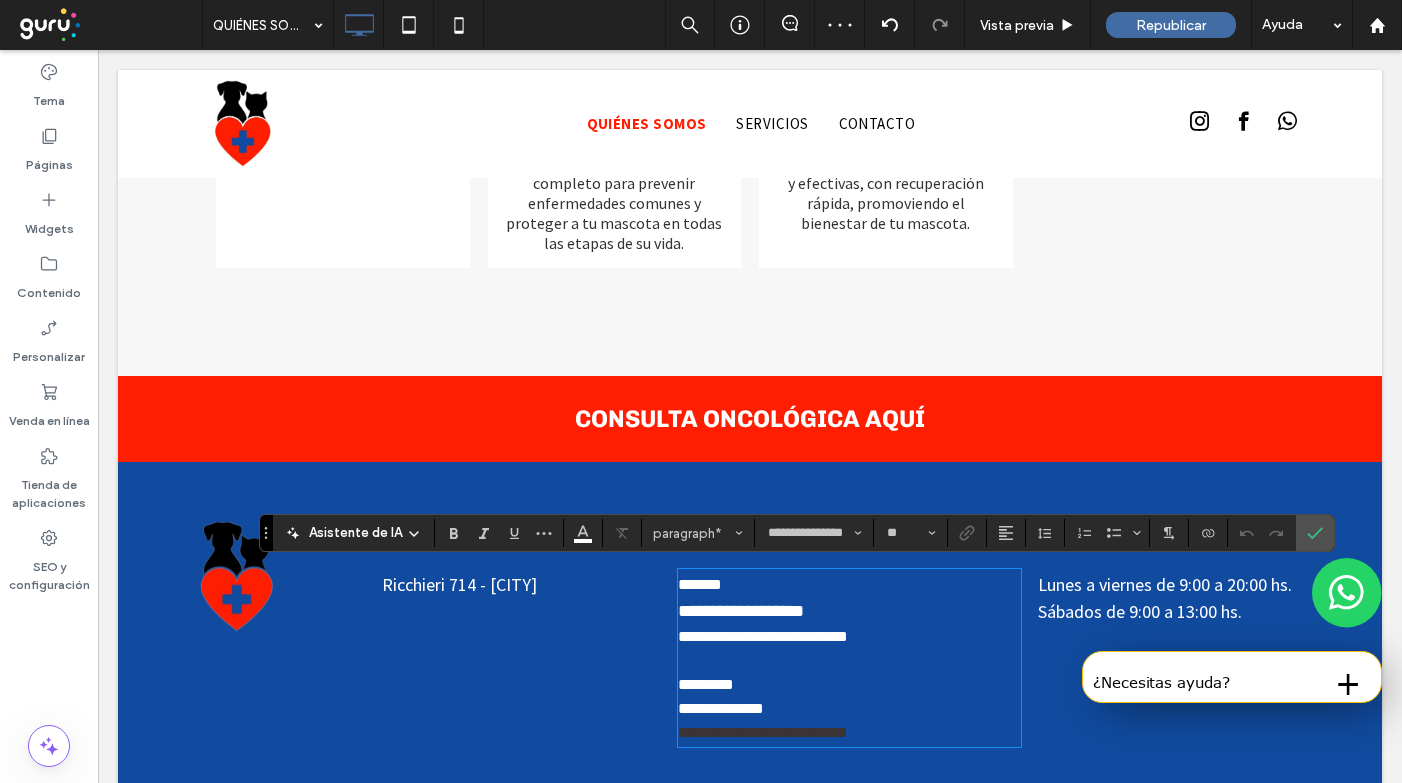 click on "[PHONE] [PHONE] [PHONE]" at bounding box center (849, 685) 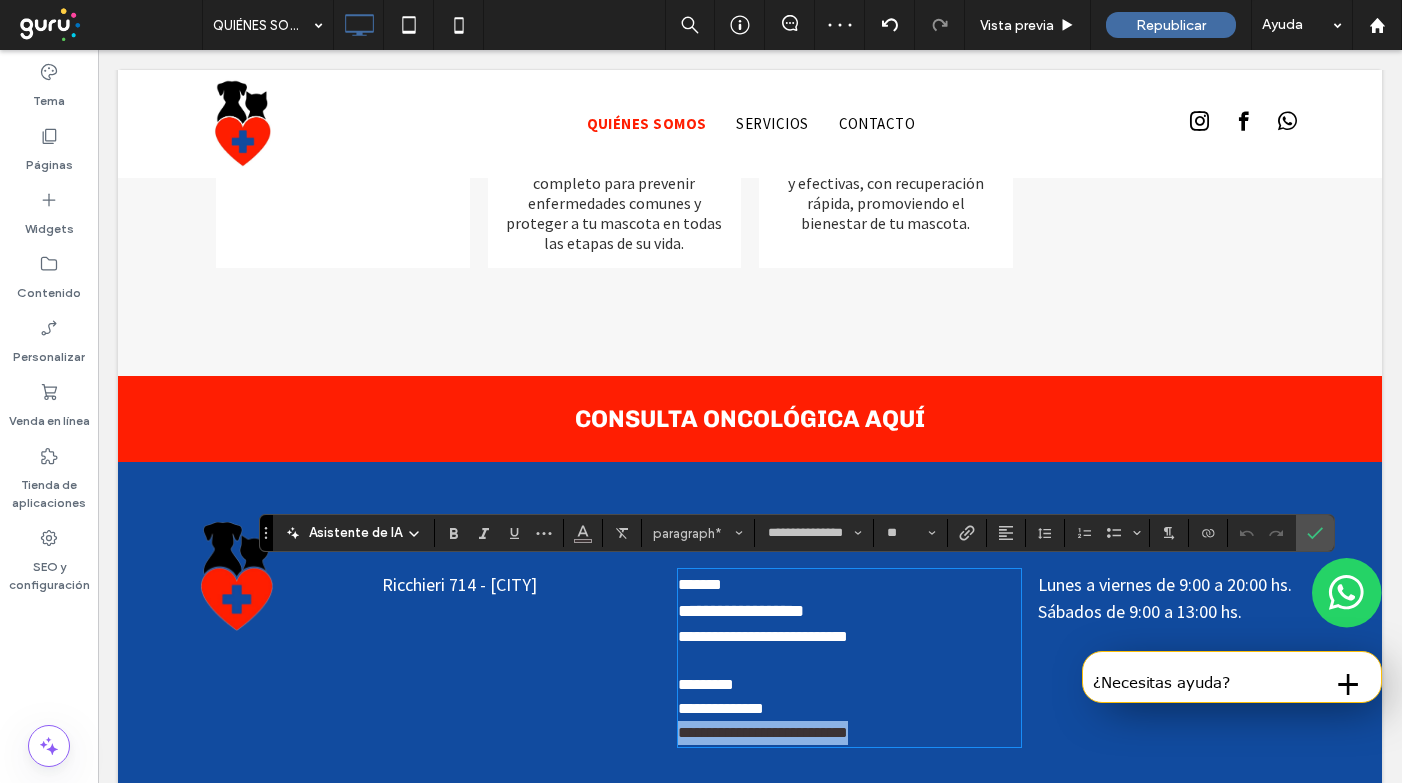 drag, startPoint x: 889, startPoint y: 722, endPoint x: 645, endPoint y: 724, distance: 244.0082 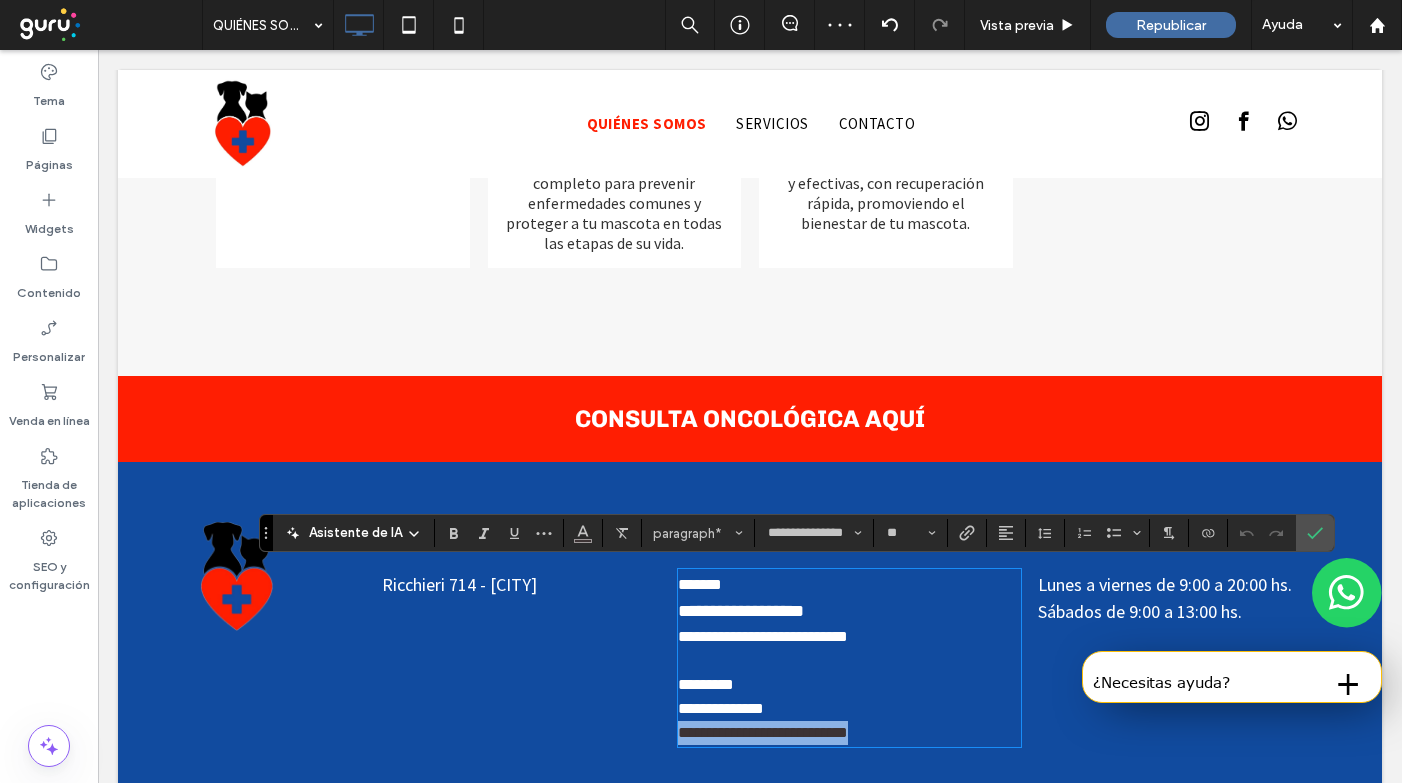 click on "Click To Paste
UBICACIÓN   Ricchieri 714 - [CITY] Click To Paste
CONTACTO   [PHONE] [PHONE] [PHONE] [PHONE] [PHONE] Click To Paste
HORARIO DE ATENCIÓN   Lunes a viernes de 9:00 a 20:00 hs. Sábados de 9:00 a 13:00 hs. Click To Paste" at bounding box center [750, 634] 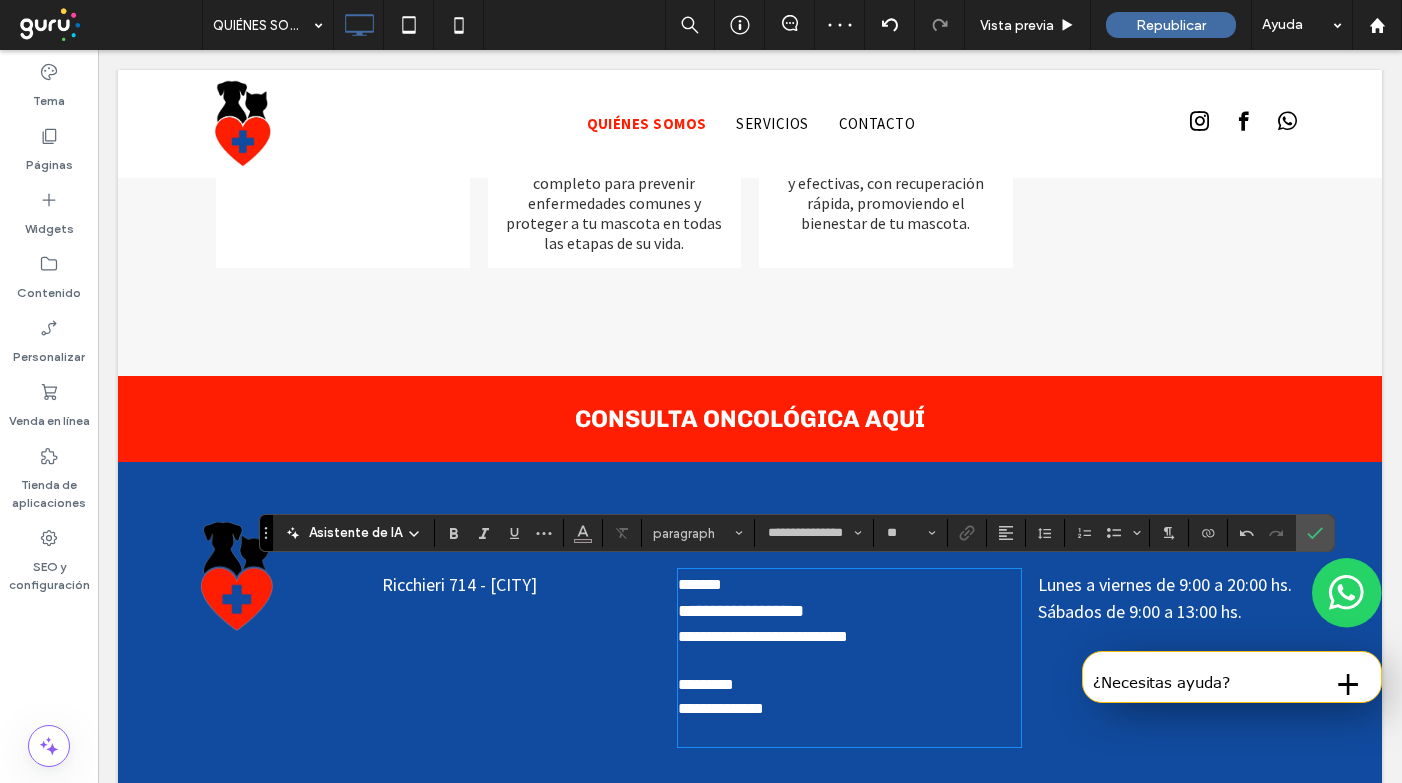 type 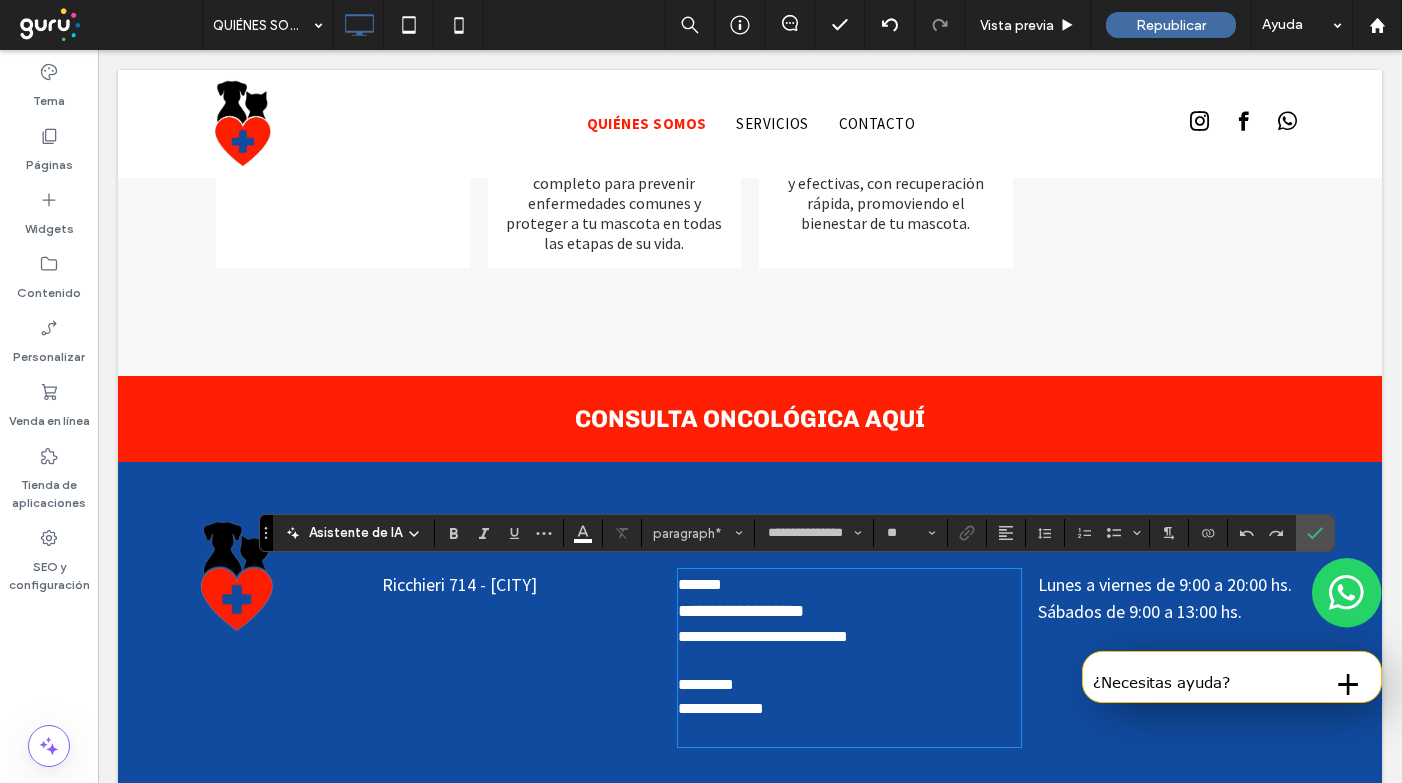click on "[PHONE] [PHONE]" at bounding box center [849, 685] 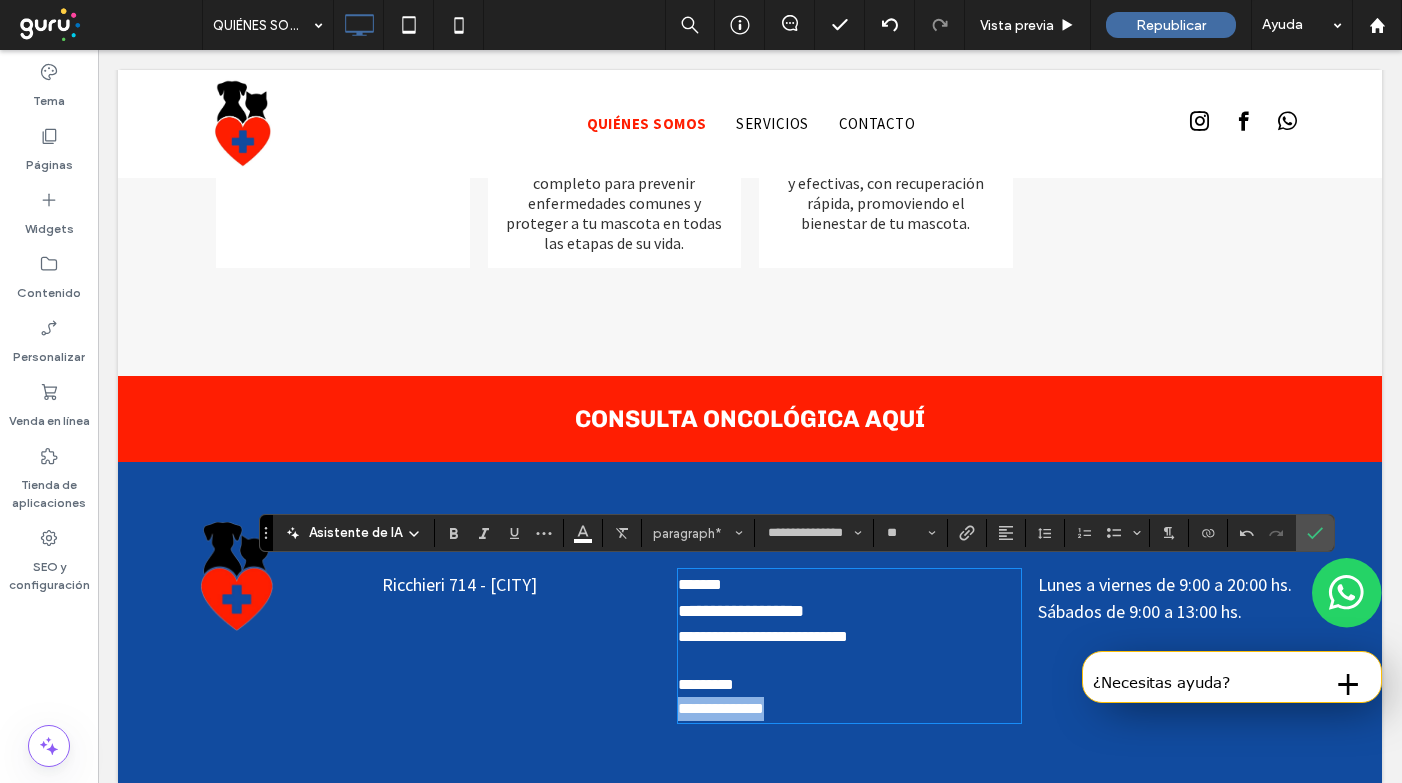 drag, startPoint x: 797, startPoint y: 707, endPoint x: 637, endPoint y: 706, distance: 160.00313 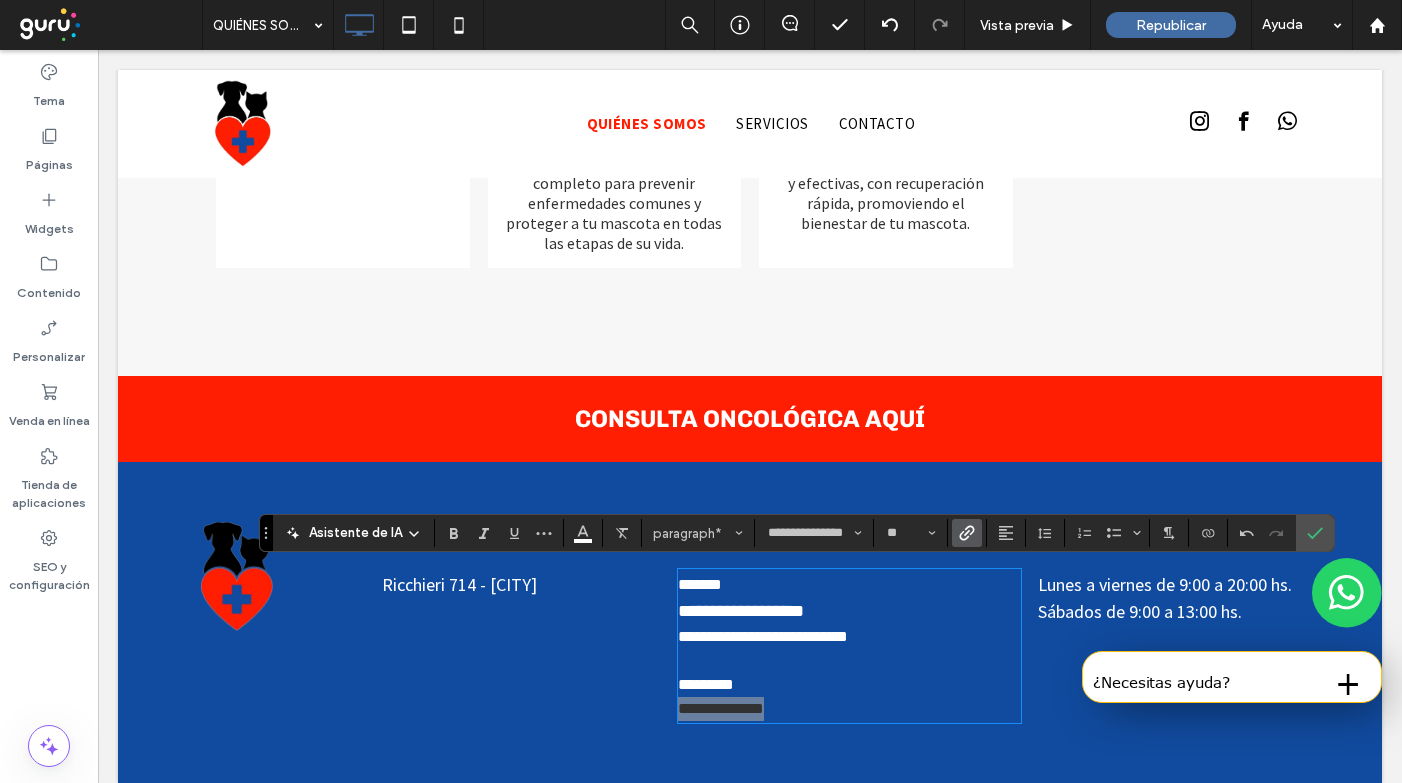 click at bounding box center [967, 533] 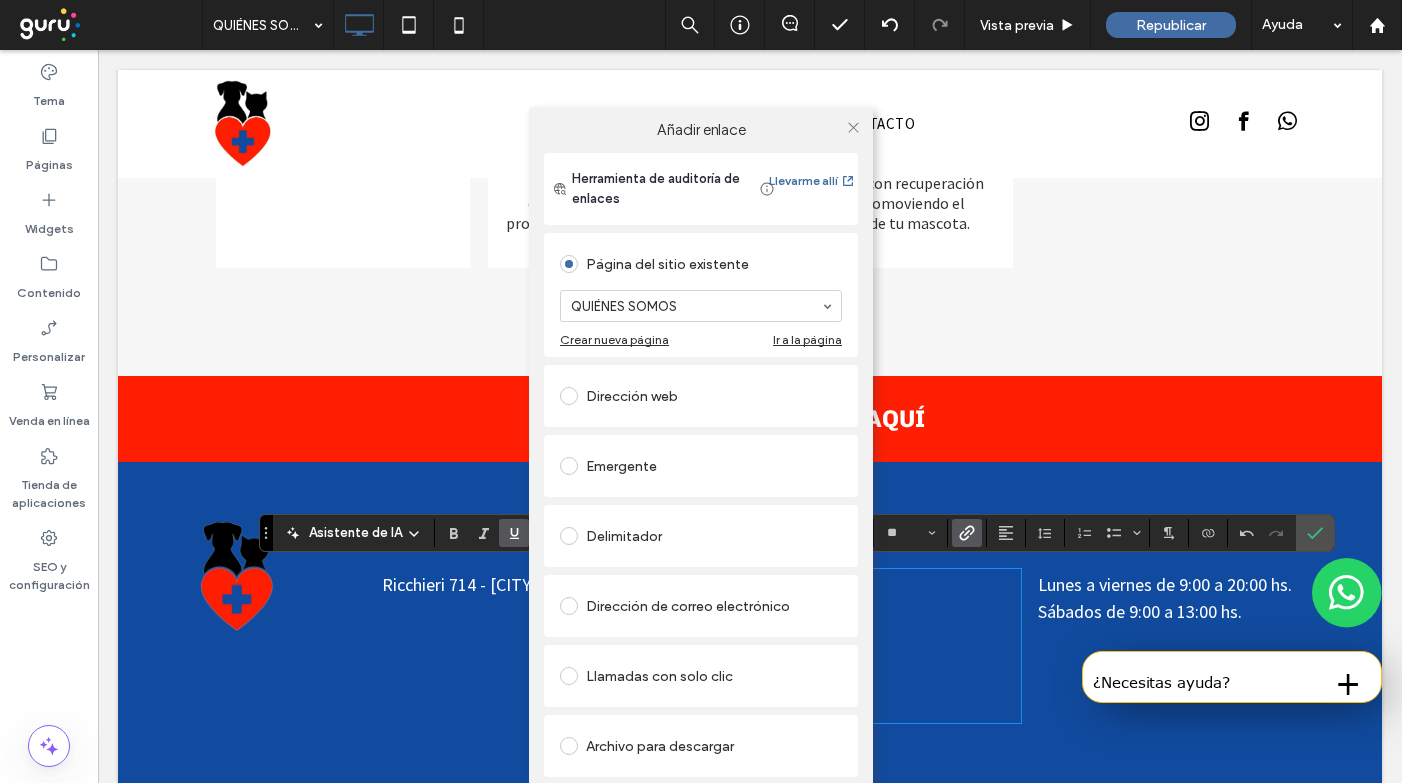 click on "Llamadas con solo clic" at bounding box center (701, 676) 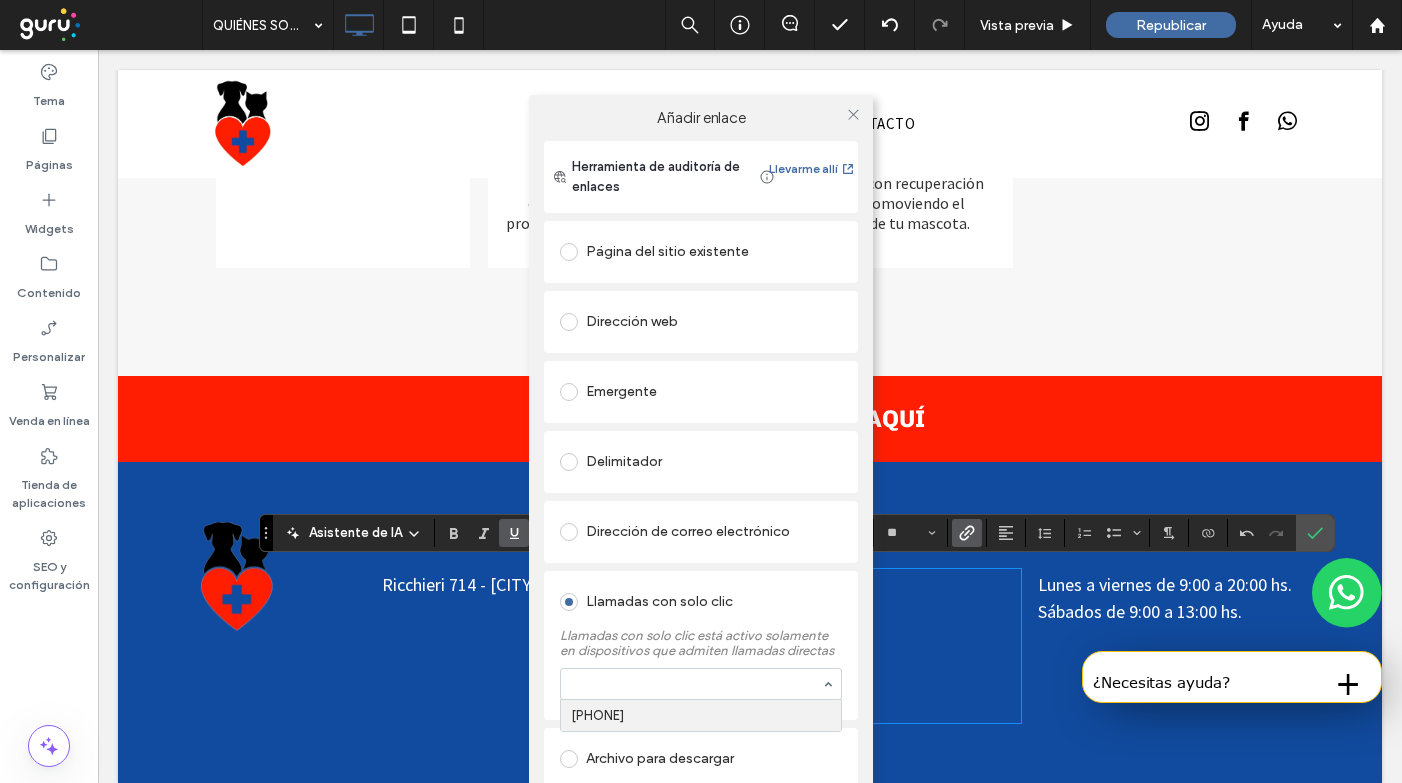 paste on "**********" 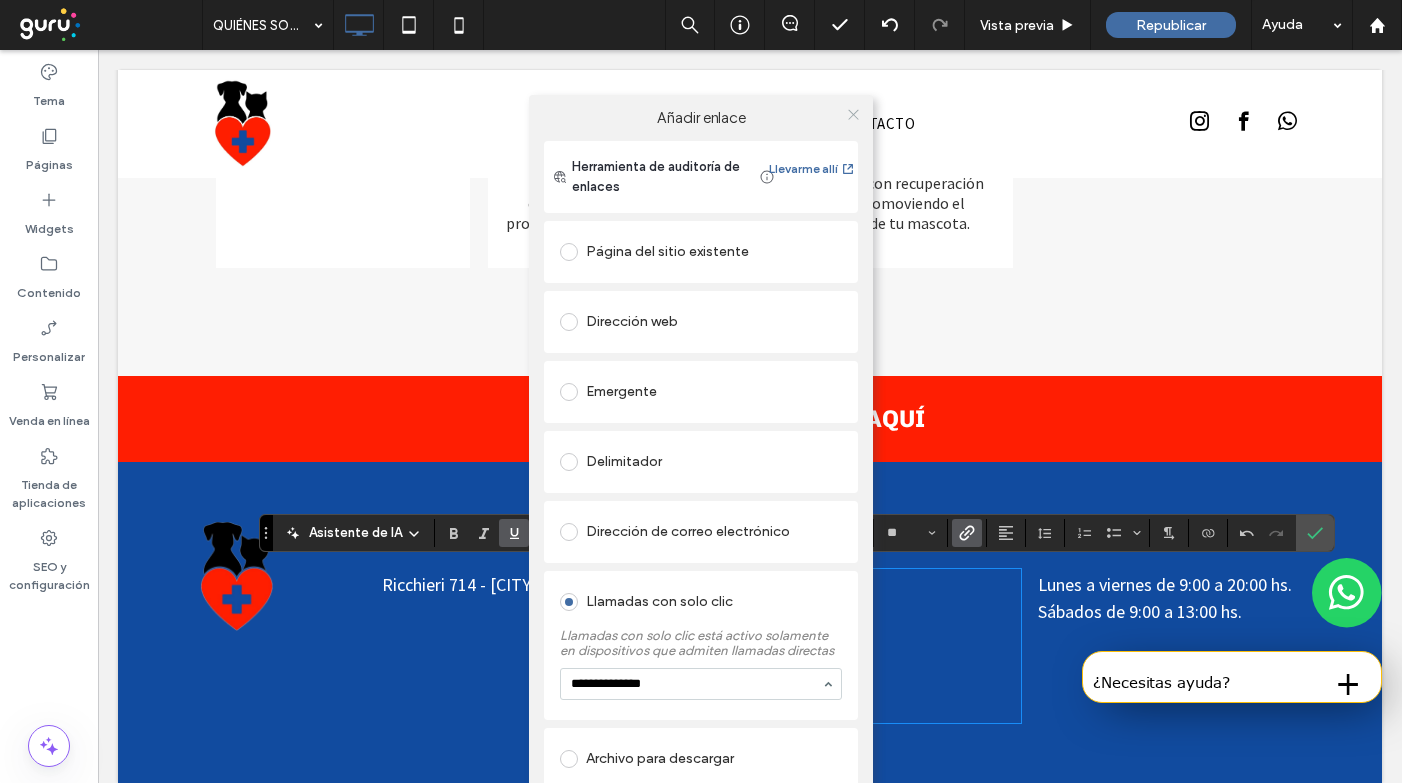 type on "**********" 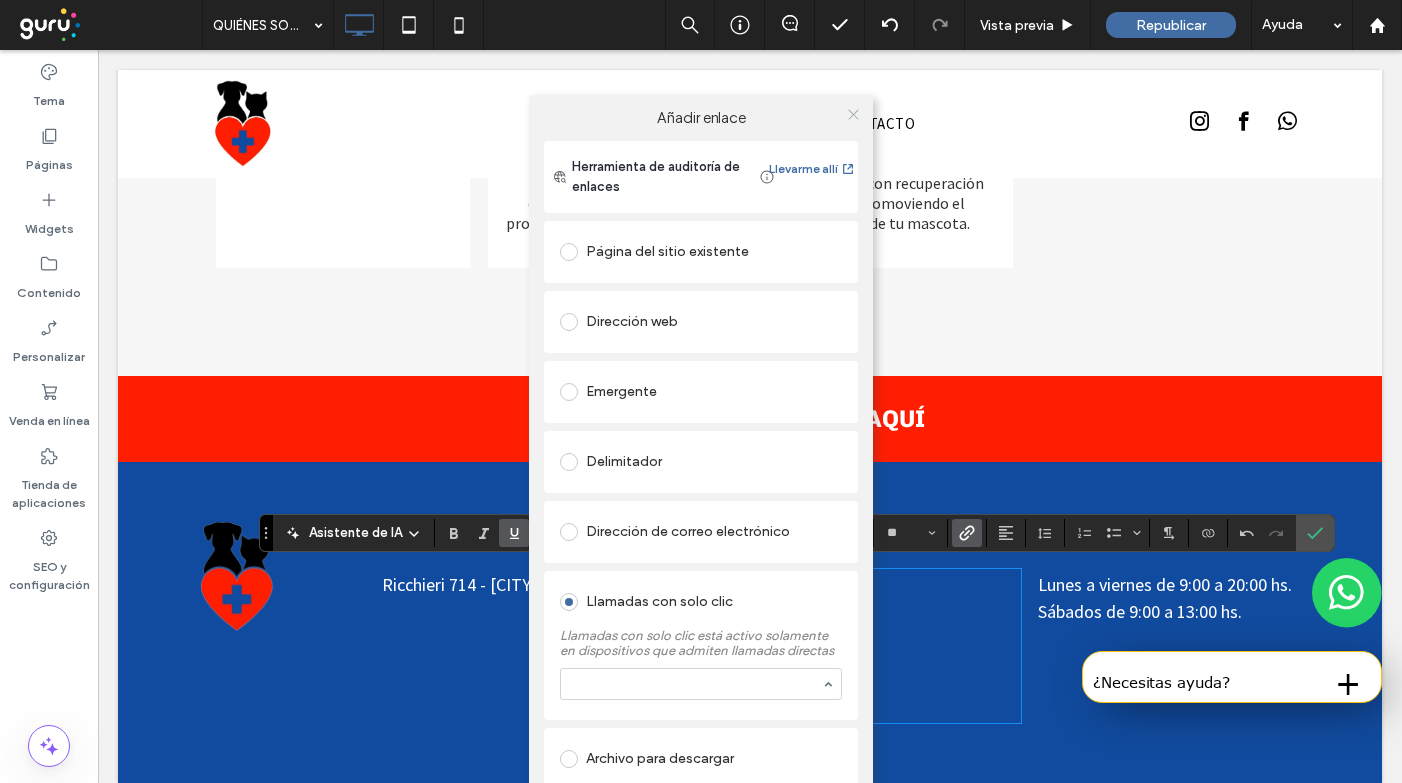 click on "Añadir enlace" at bounding box center (701, 118) 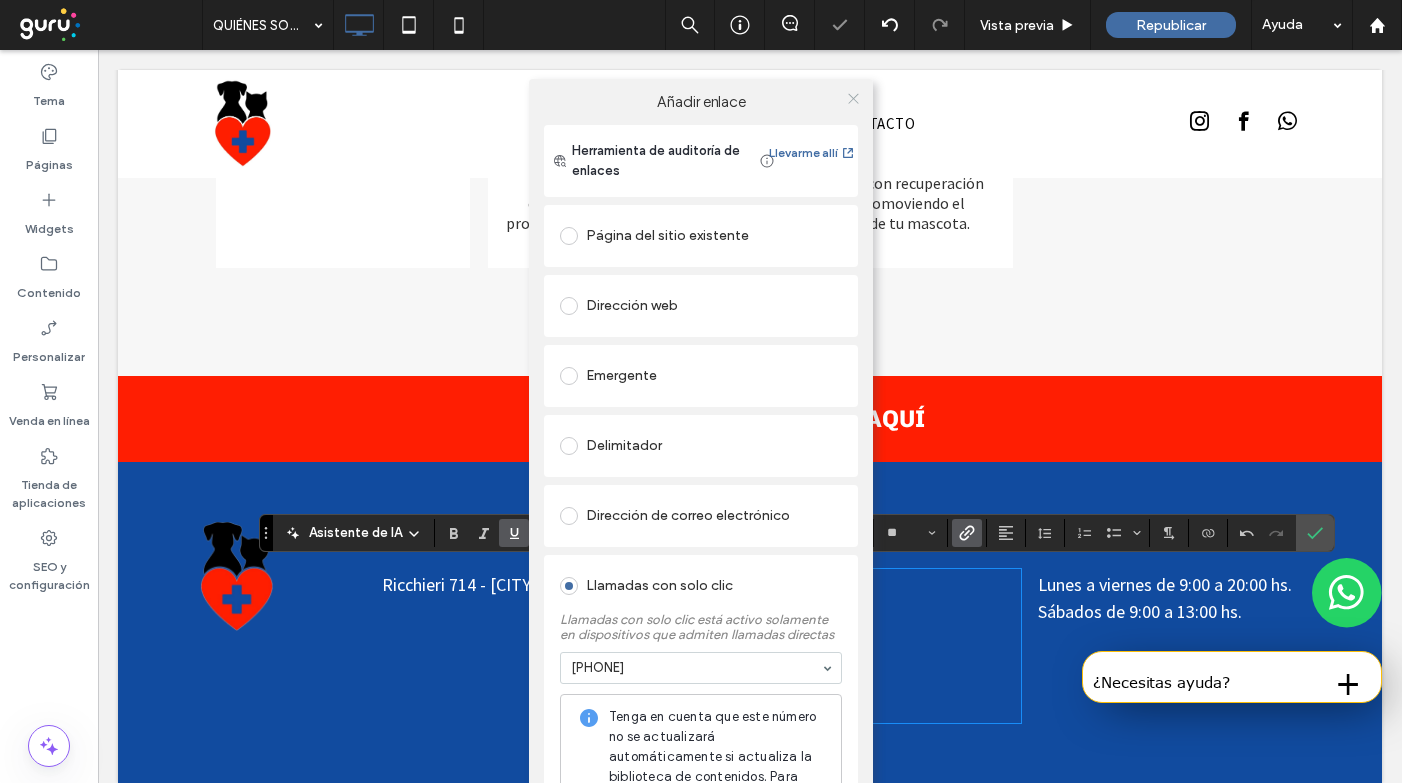 click 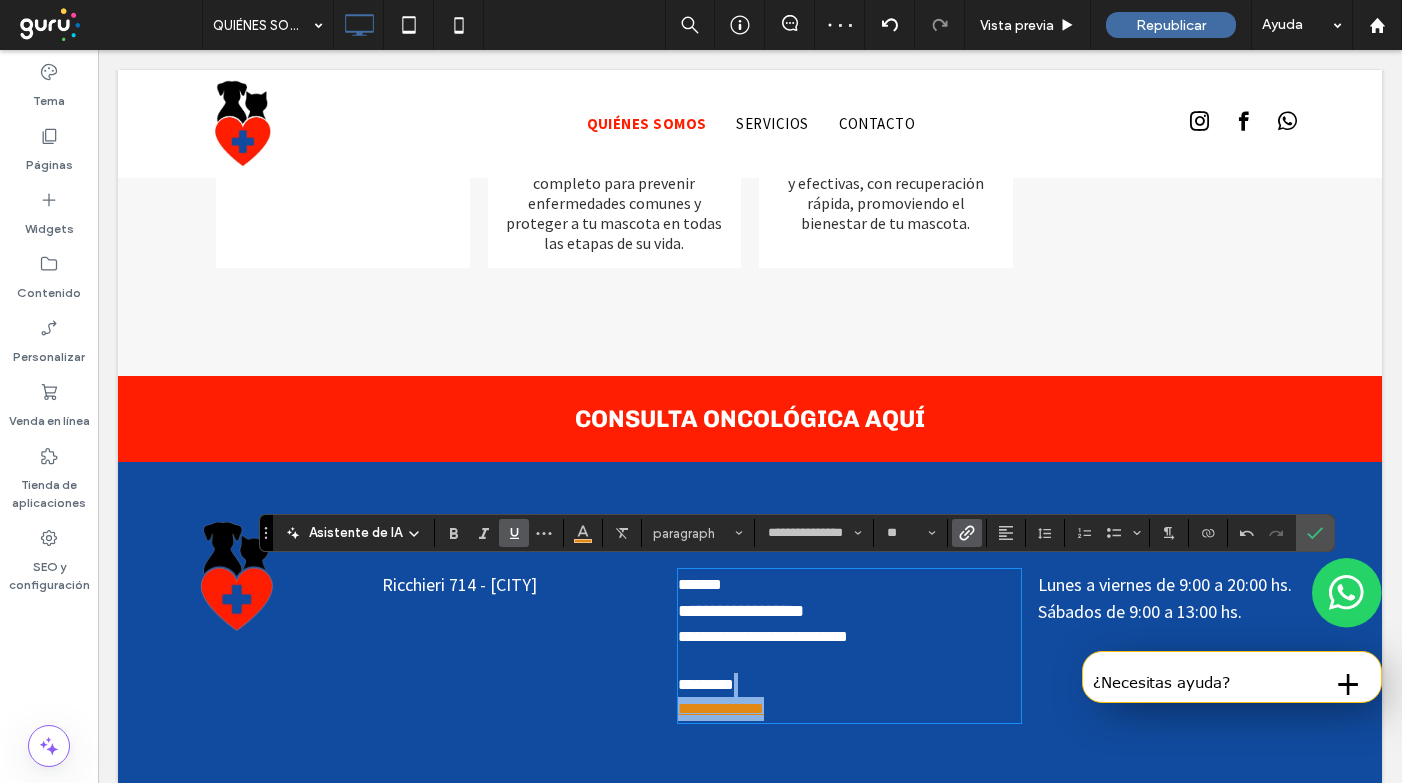 click on "**********" at bounding box center (721, 708) 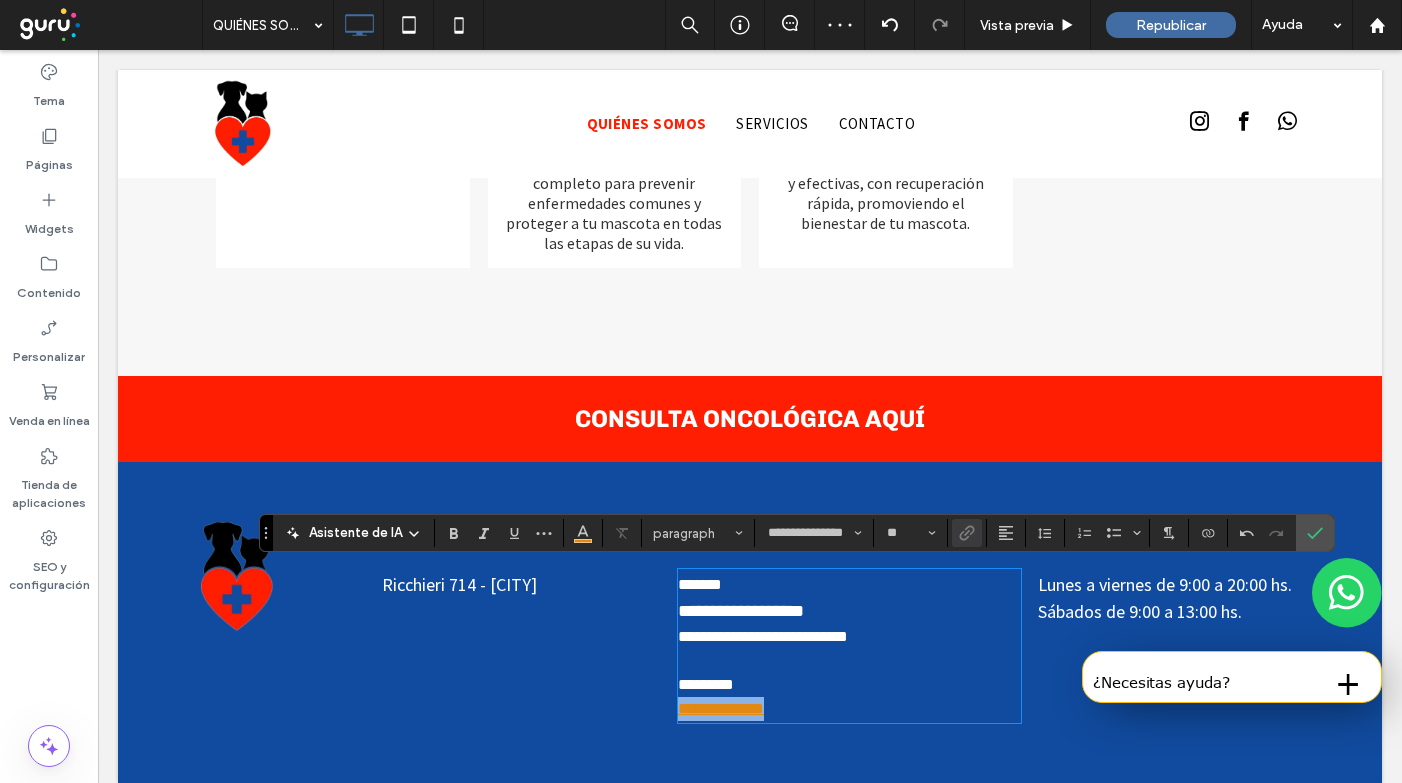 drag, startPoint x: 796, startPoint y: 701, endPoint x: 648, endPoint y: 702, distance: 148.00337 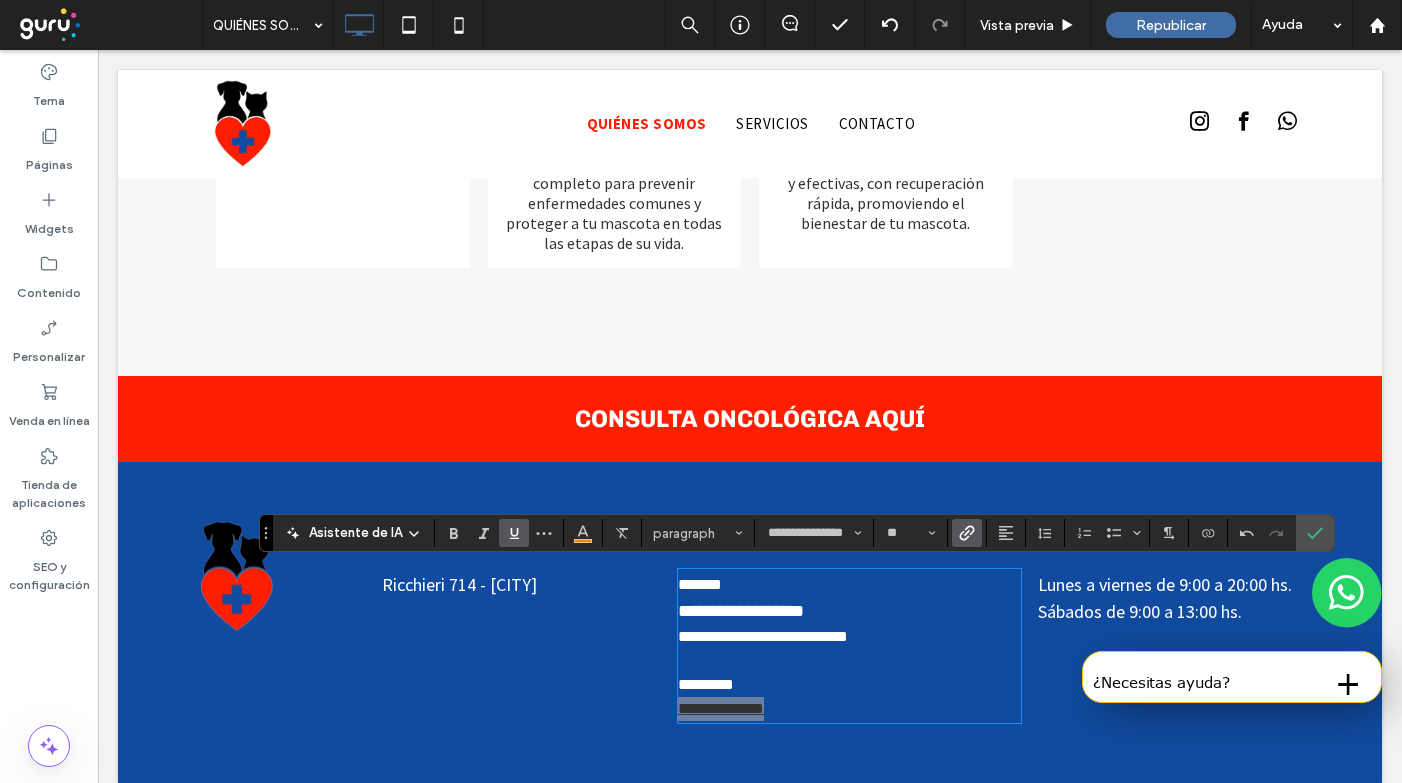 click 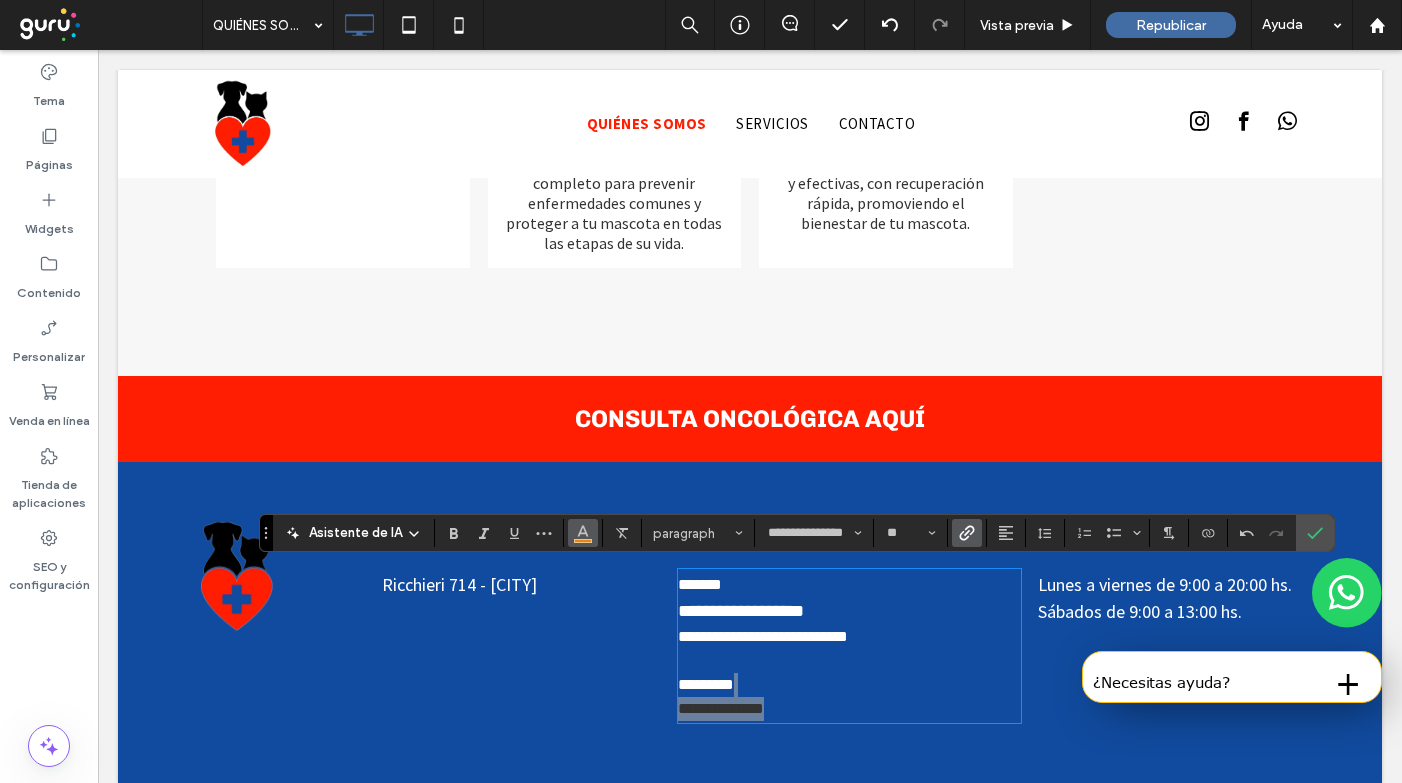click at bounding box center [583, 533] 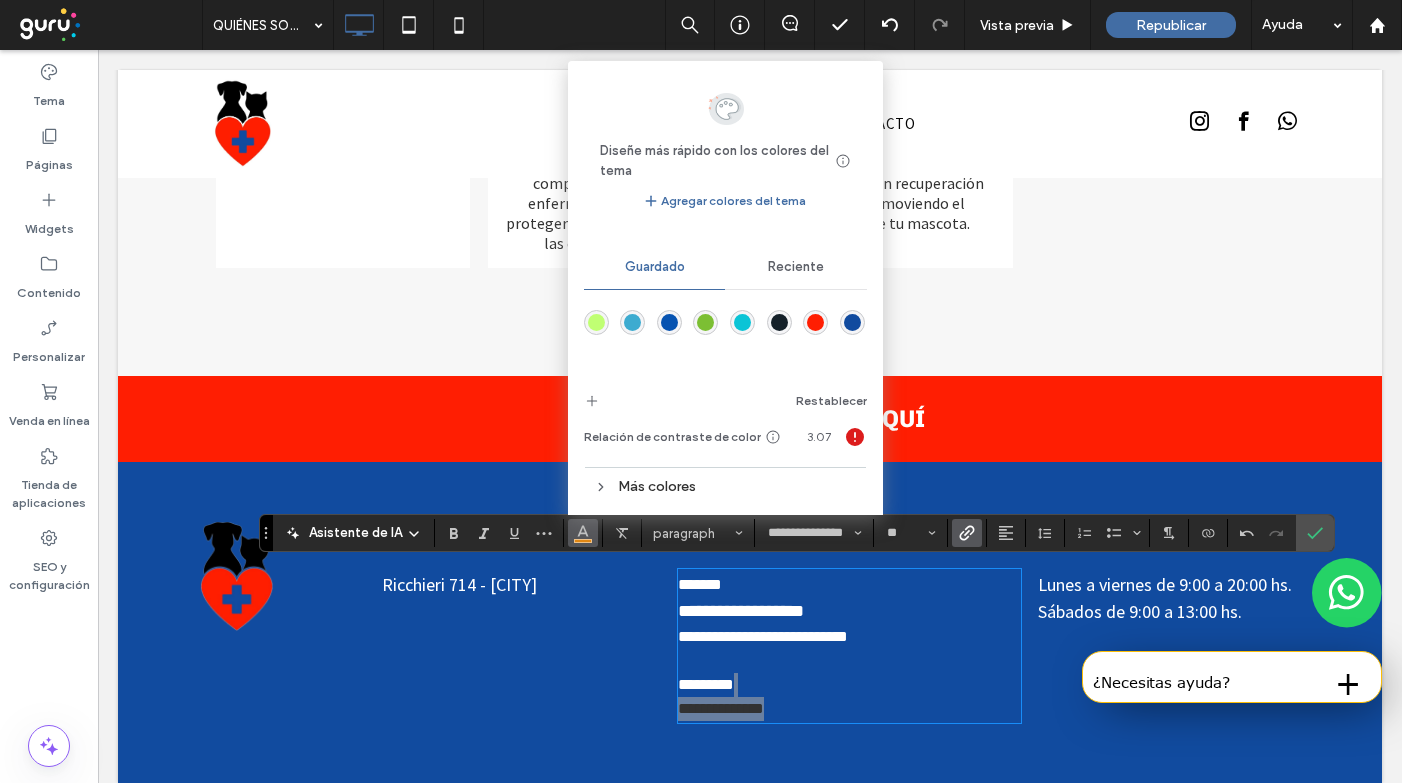 click on "Reciente" at bounding box center [796, 267] 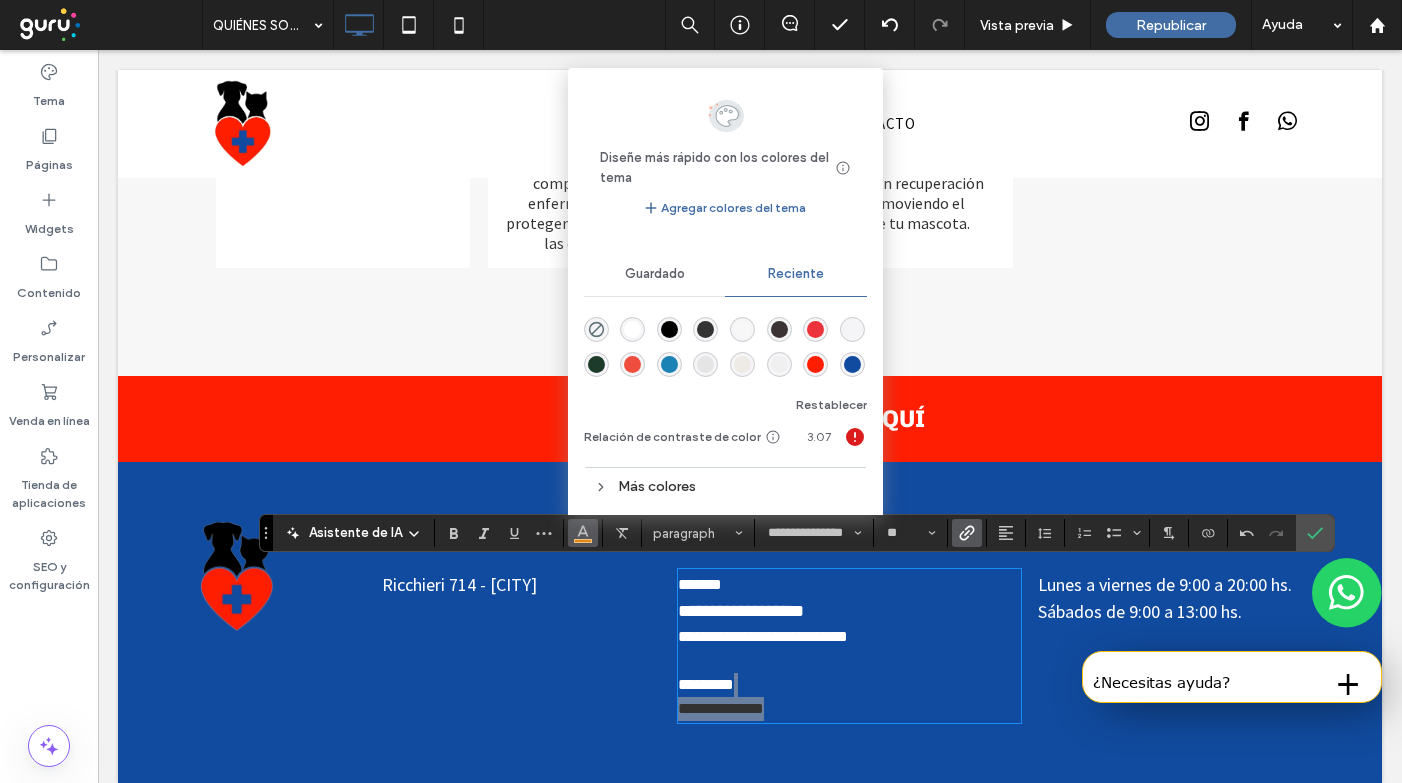 click at bounding box center [632, 329] 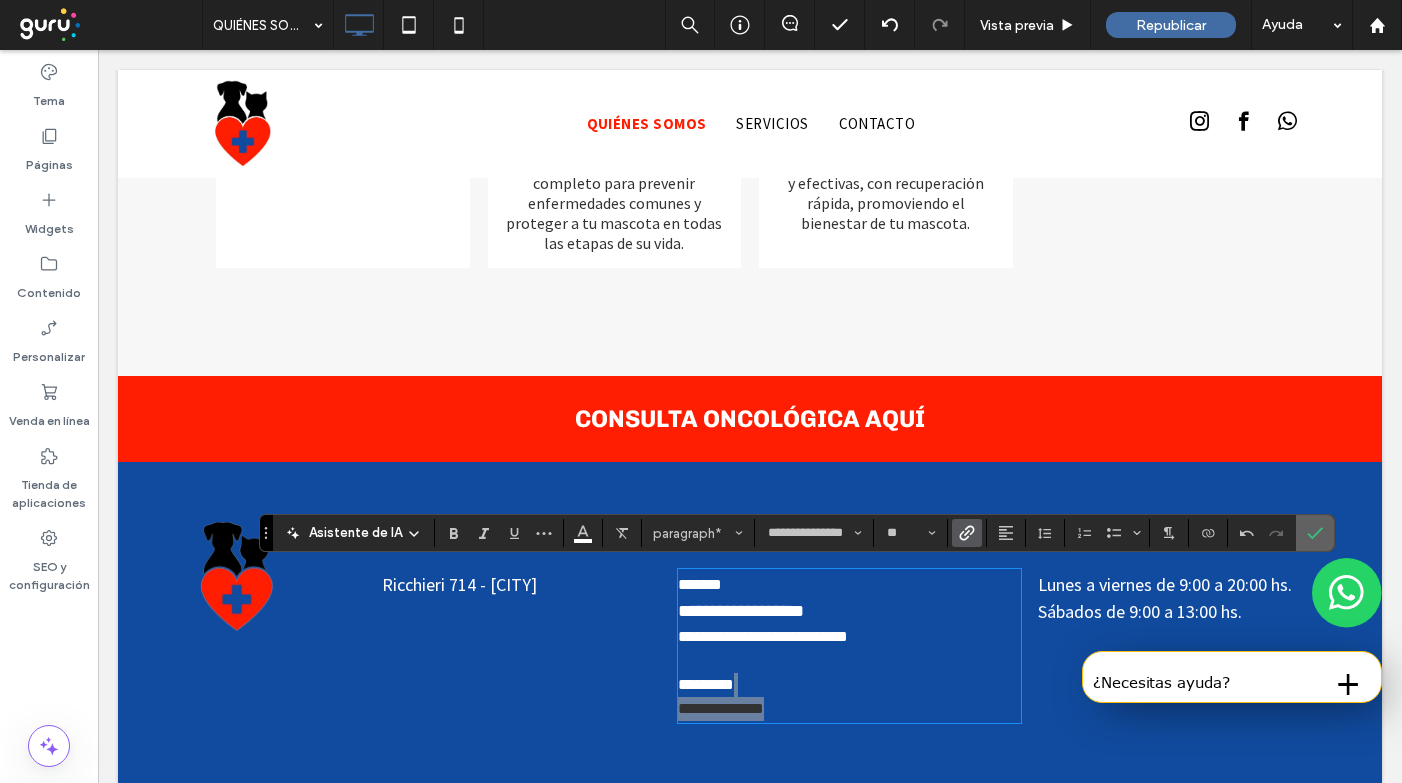 drag, startPoint x: 1312, startPoint y: 536, endPoint x: 795, endPoint y: 574, distance: 518.39465 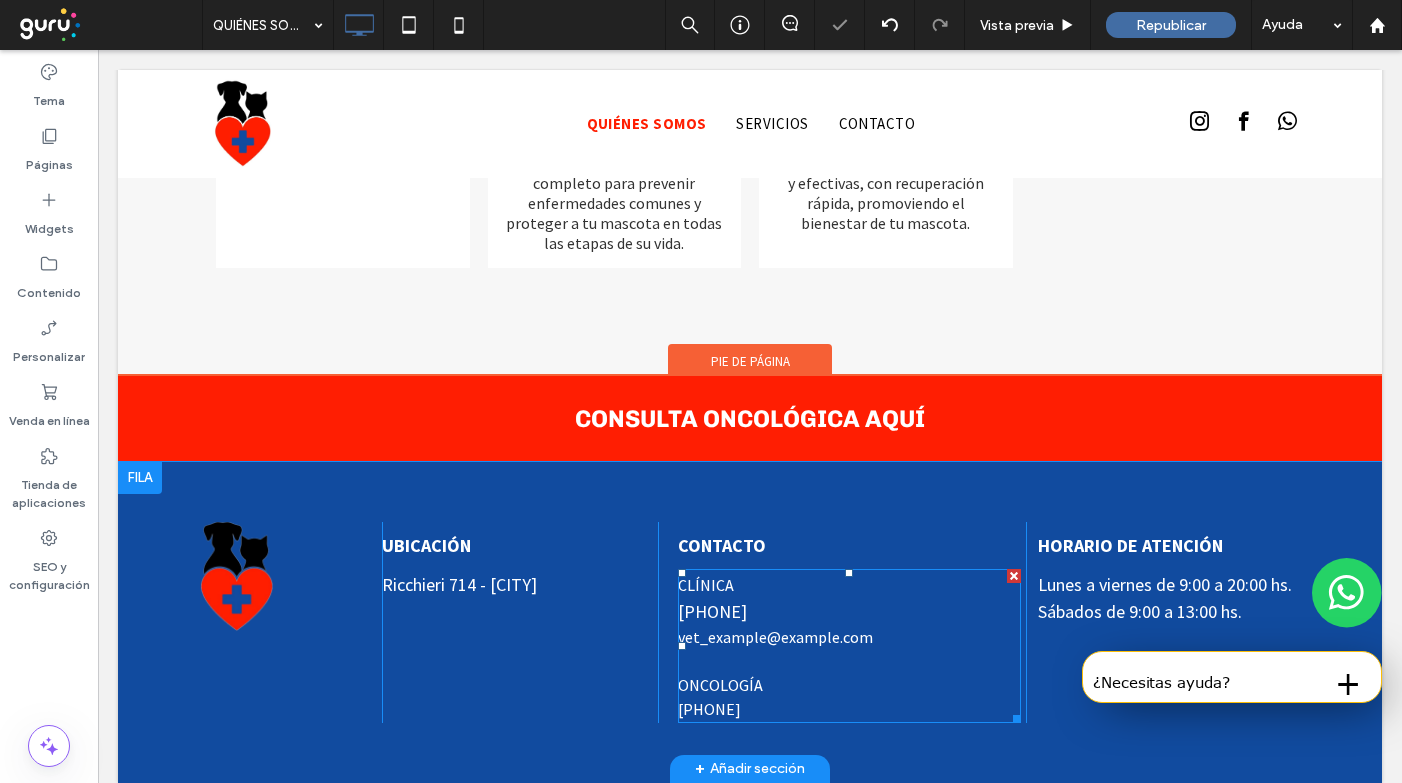 click on "[PHONE]" at bounding box center (712, 611) 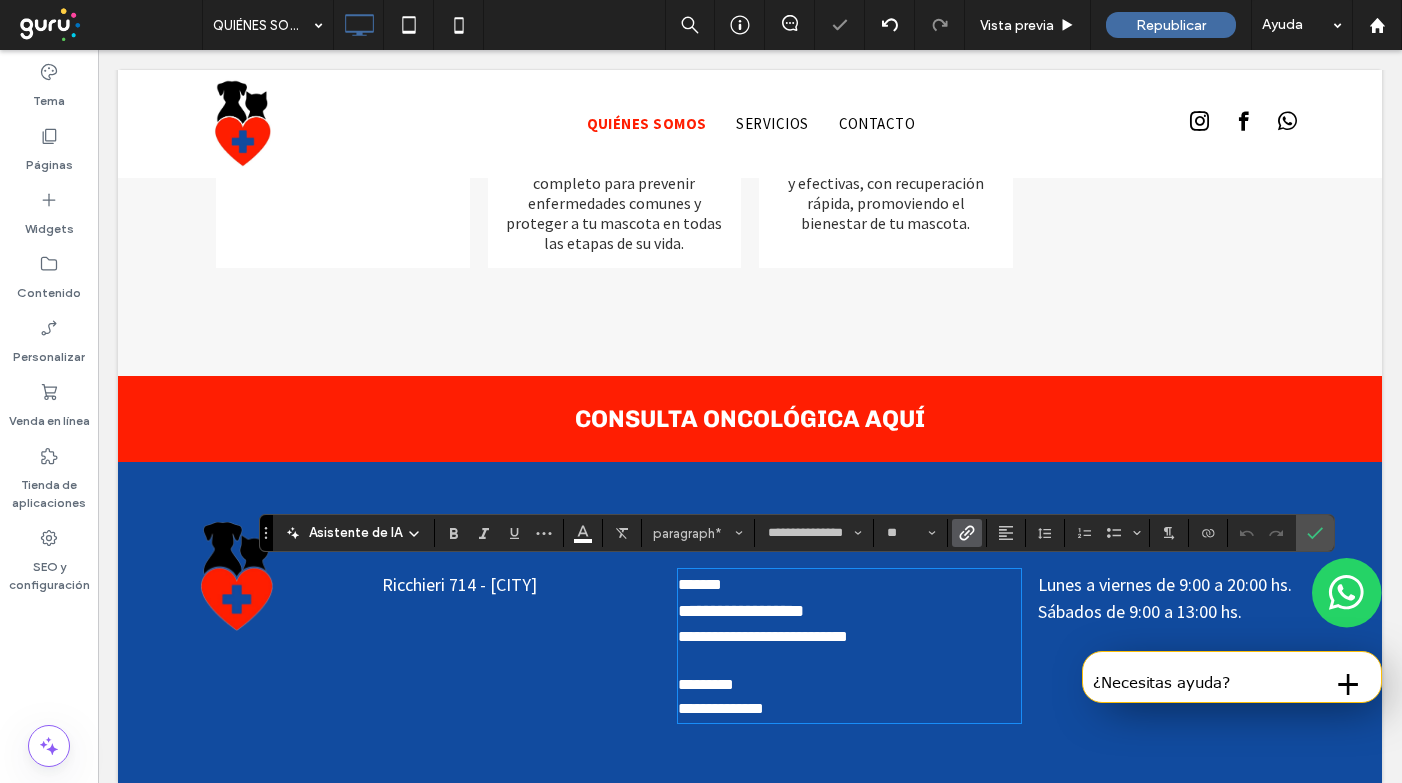 click on "**********" at bounding box center [741, 611] 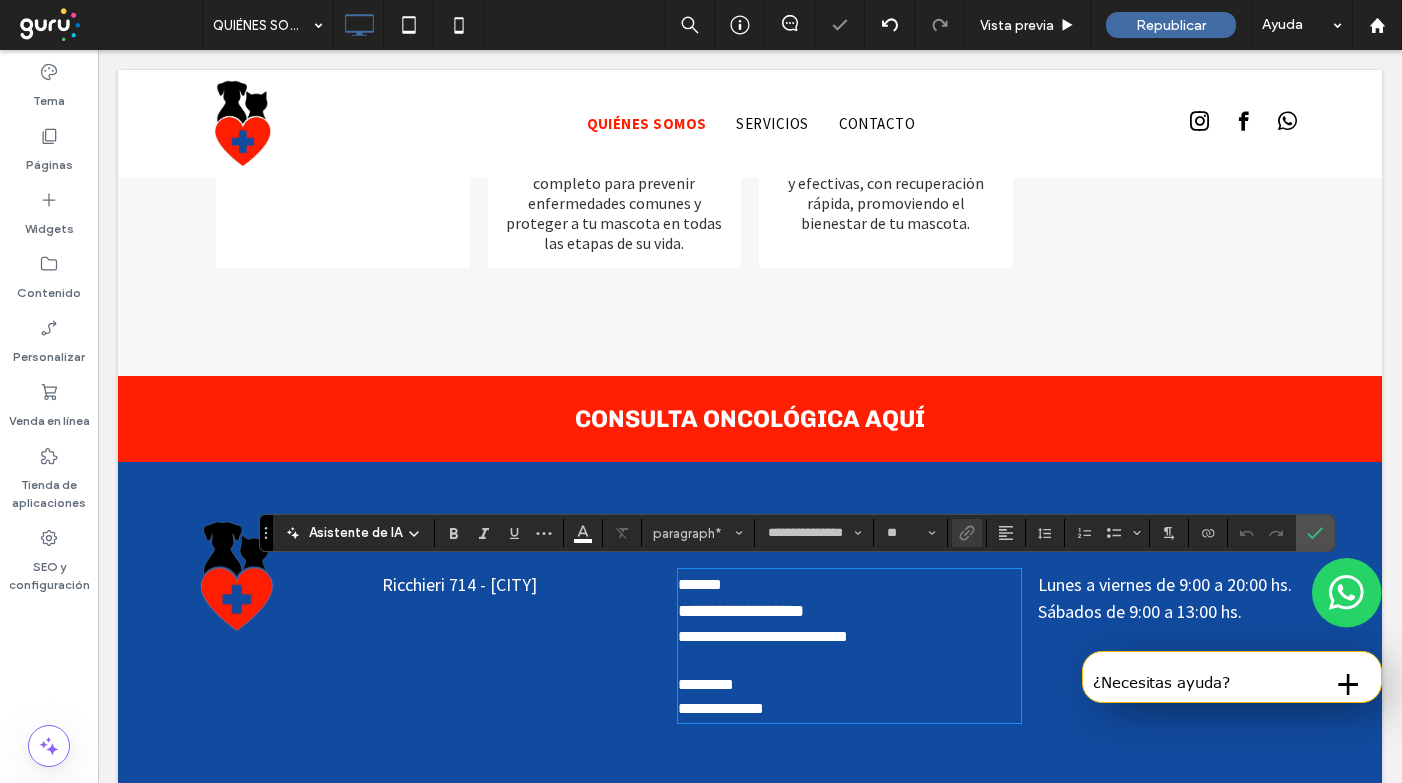 click on "**********" at bounding box center (741, 611) 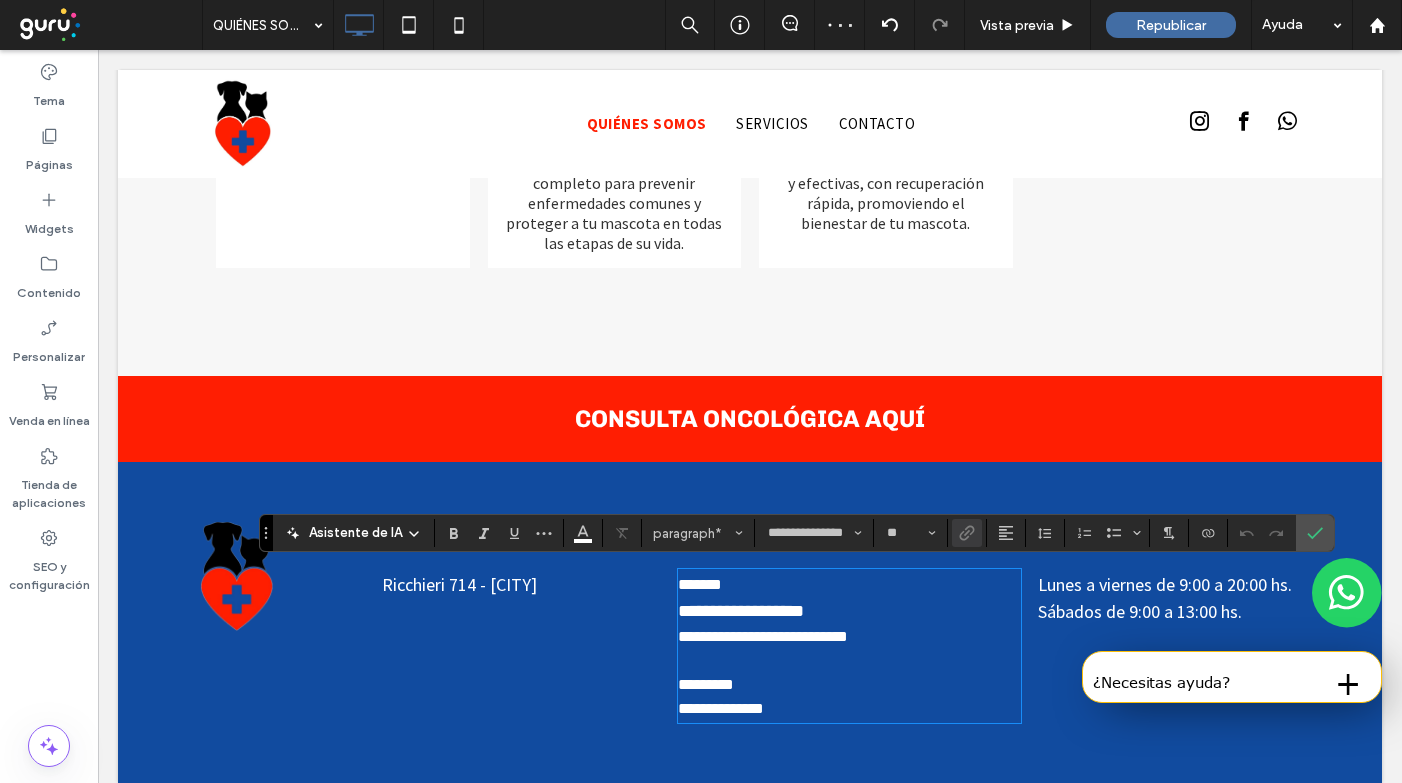click on "**********" at bounding box center (763, 636) 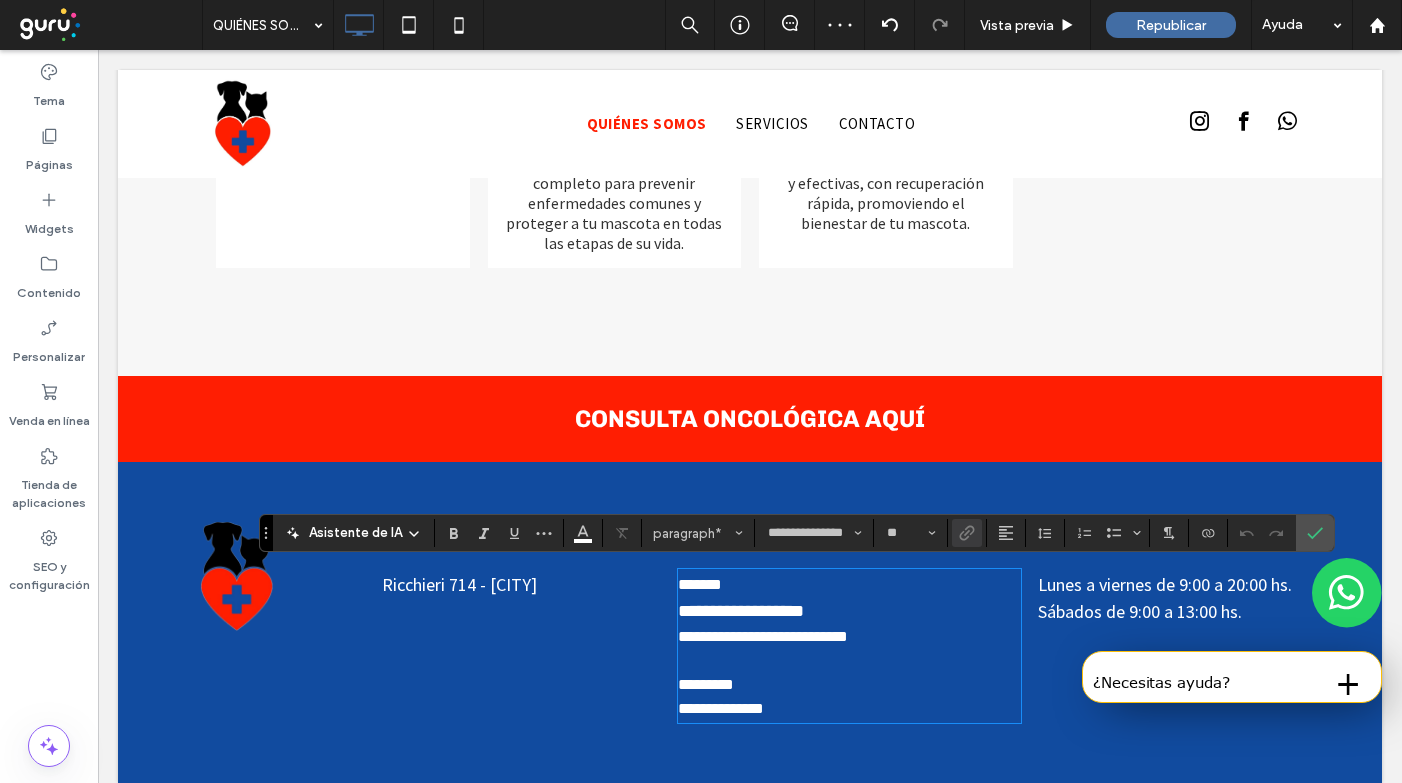 click on "[PHONE] [PHONE]" at bounding box center [849, 673] 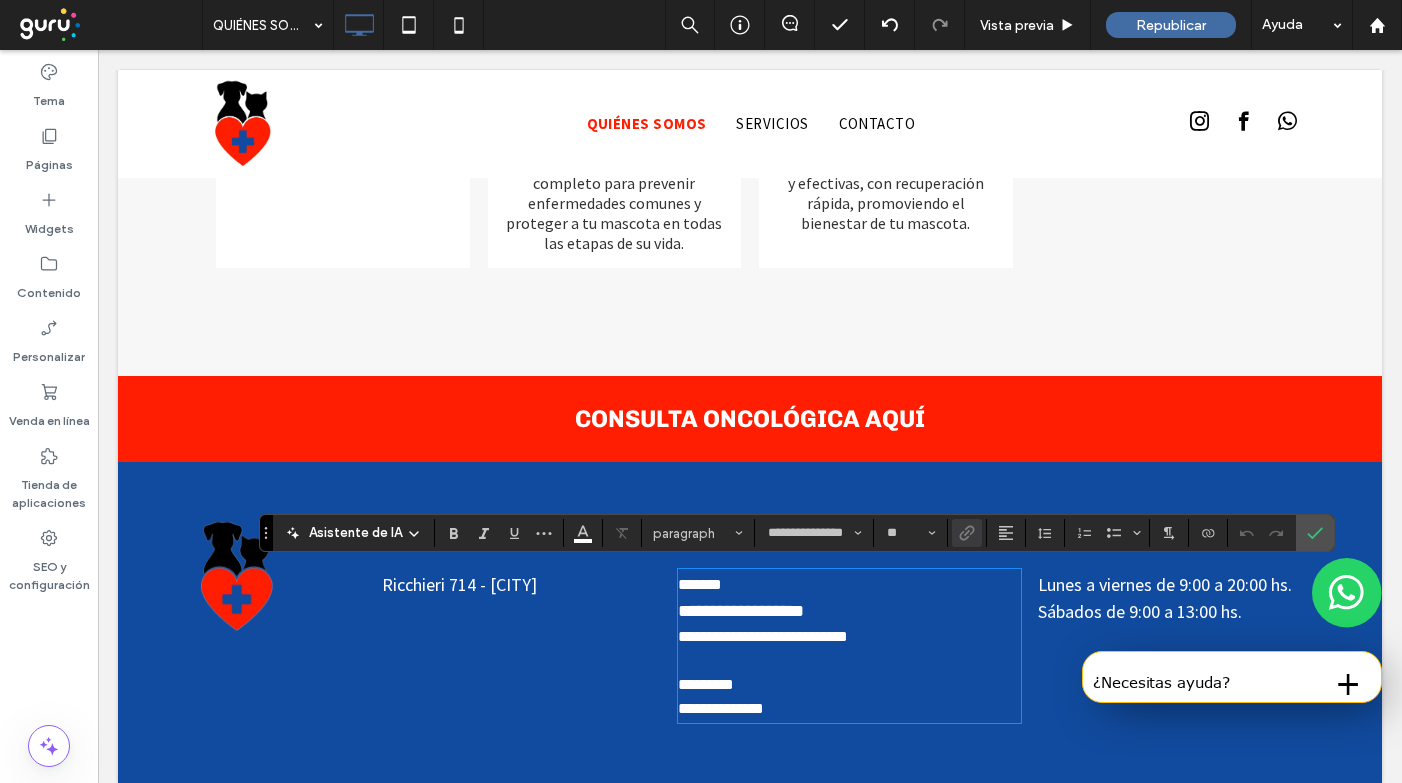drag, startPoint x: 803, startPoint y: 698, endPoint x: 640, endPoint y: 615, distance: 182.91528 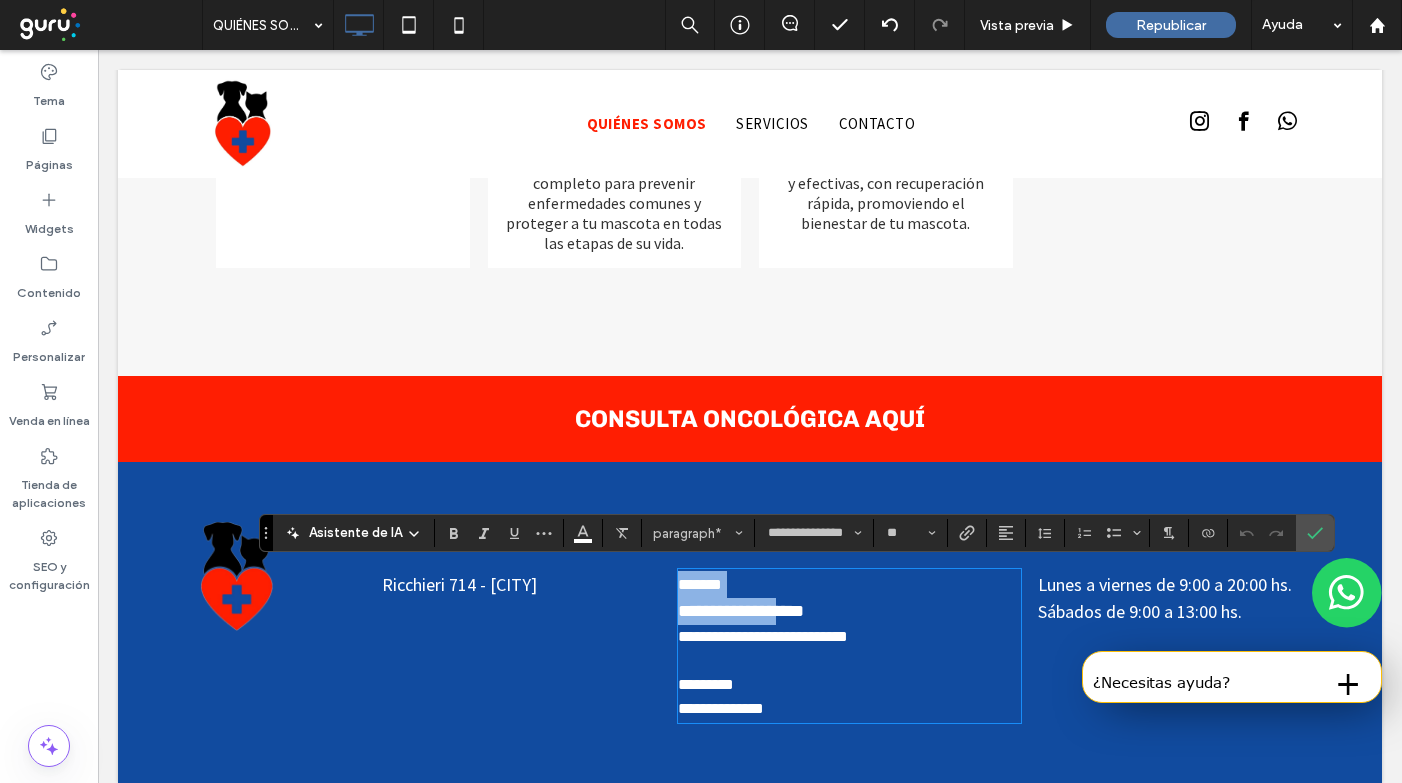 type on "*" 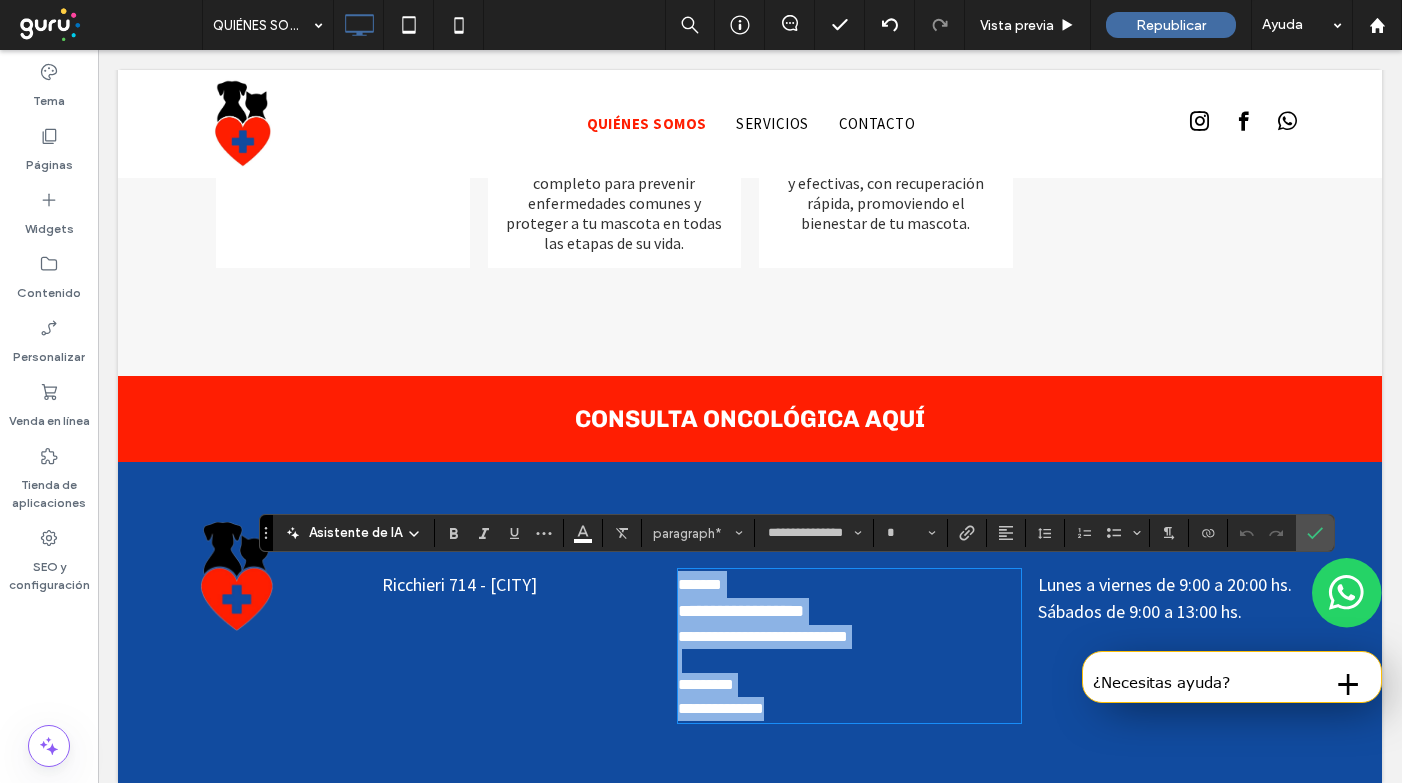 drag, startPoint x: 681, startPoint y: 586, endPoint x: 866, endPoint y: 701, distance: 217.83022 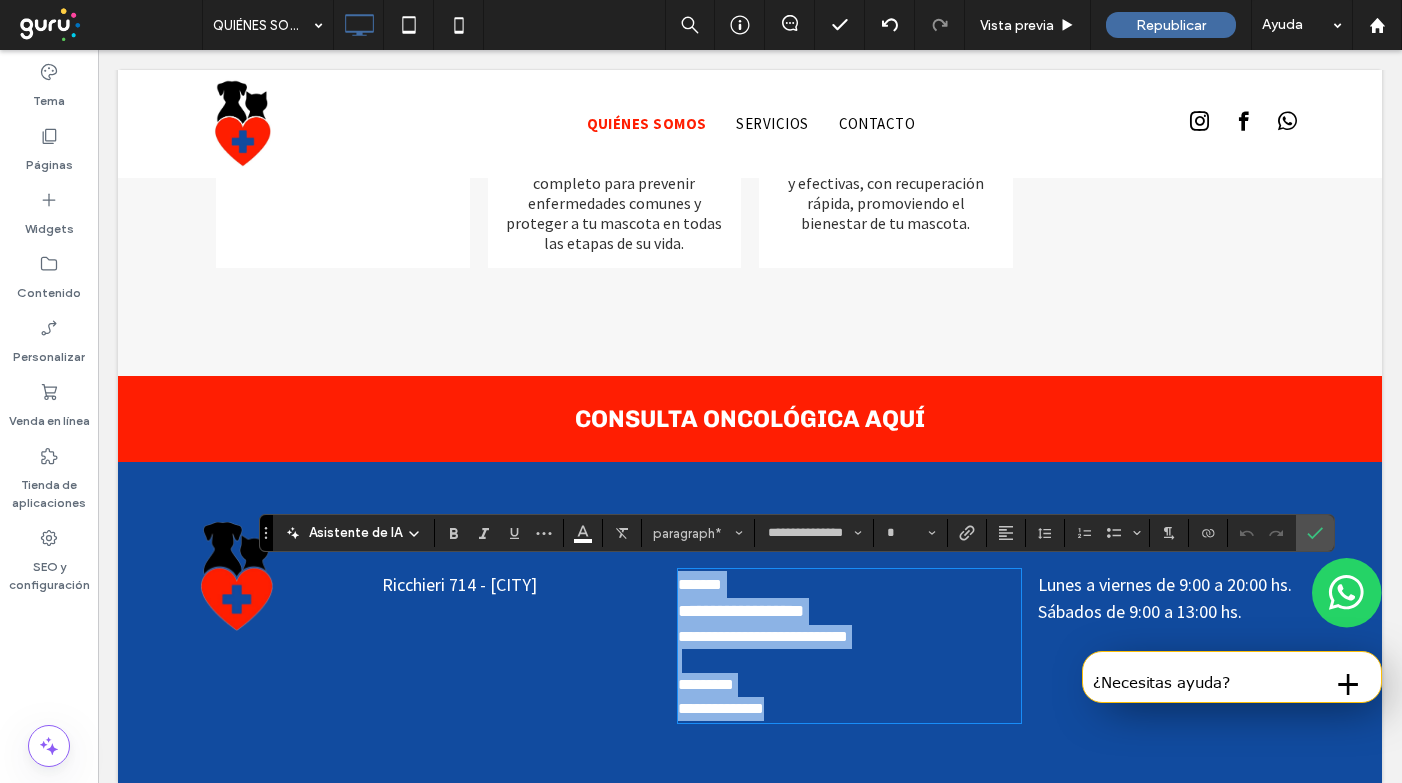 click on "[PHONE] [PHONE] [PHONE] [PHONE]" at bounding box center (849, 646) 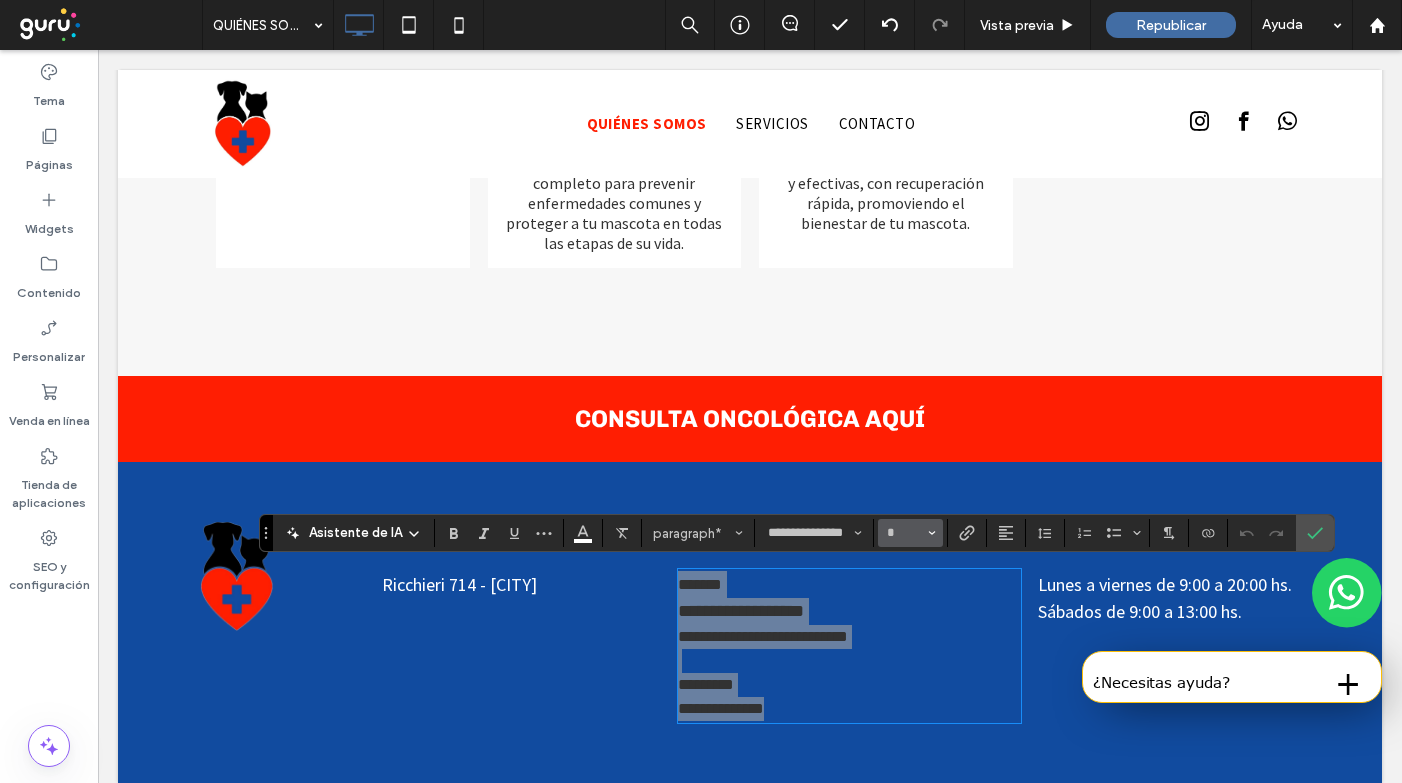 click on "*" at bounding box center (904, 533) 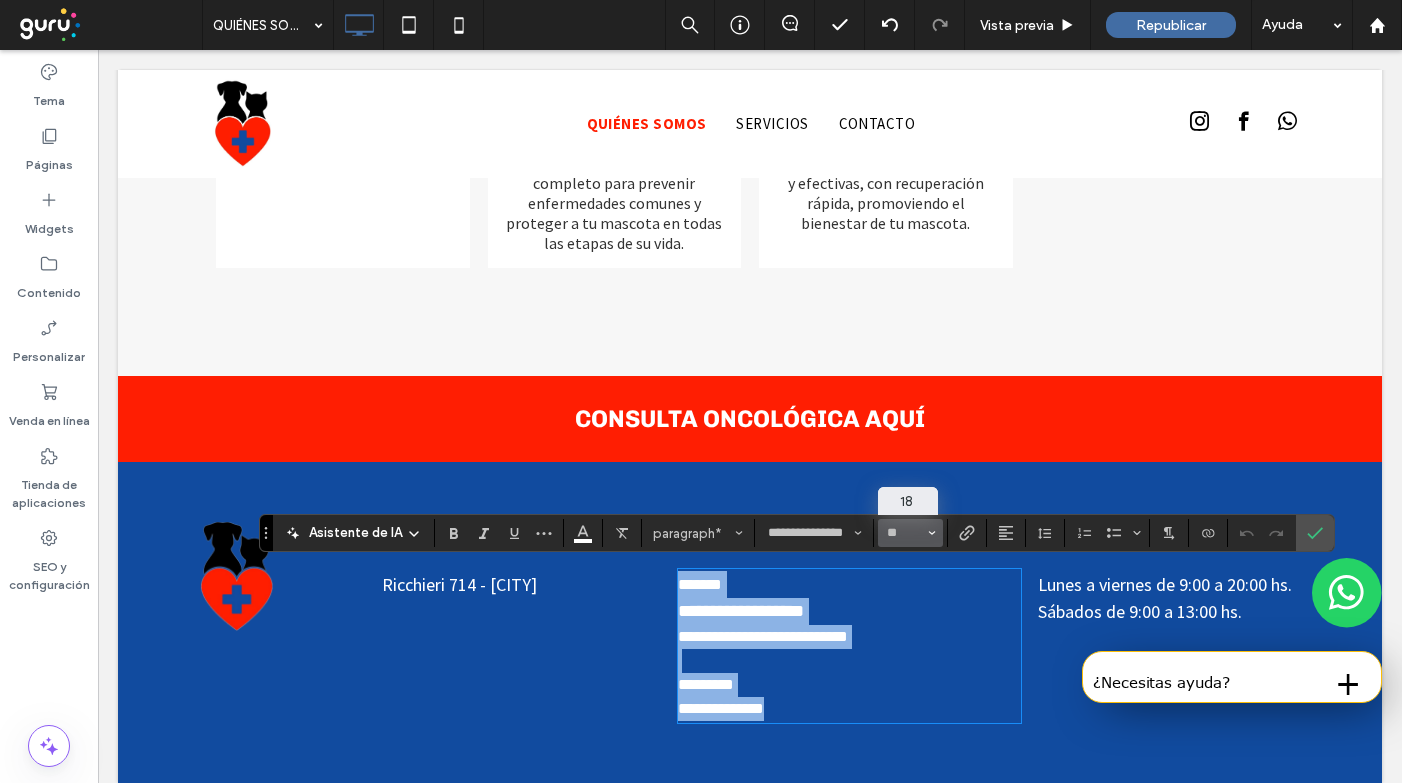 type on "**" 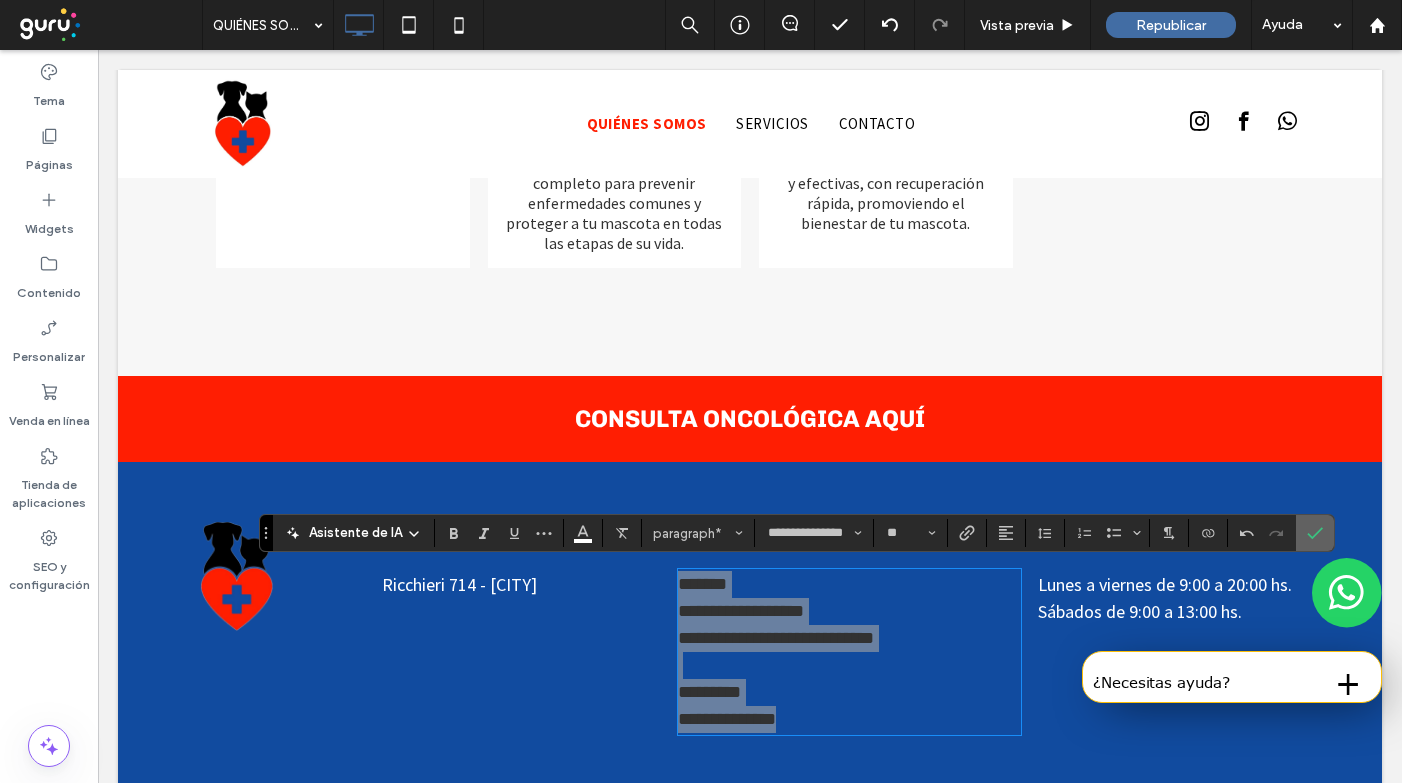 click at bounding box center (1315, 533) 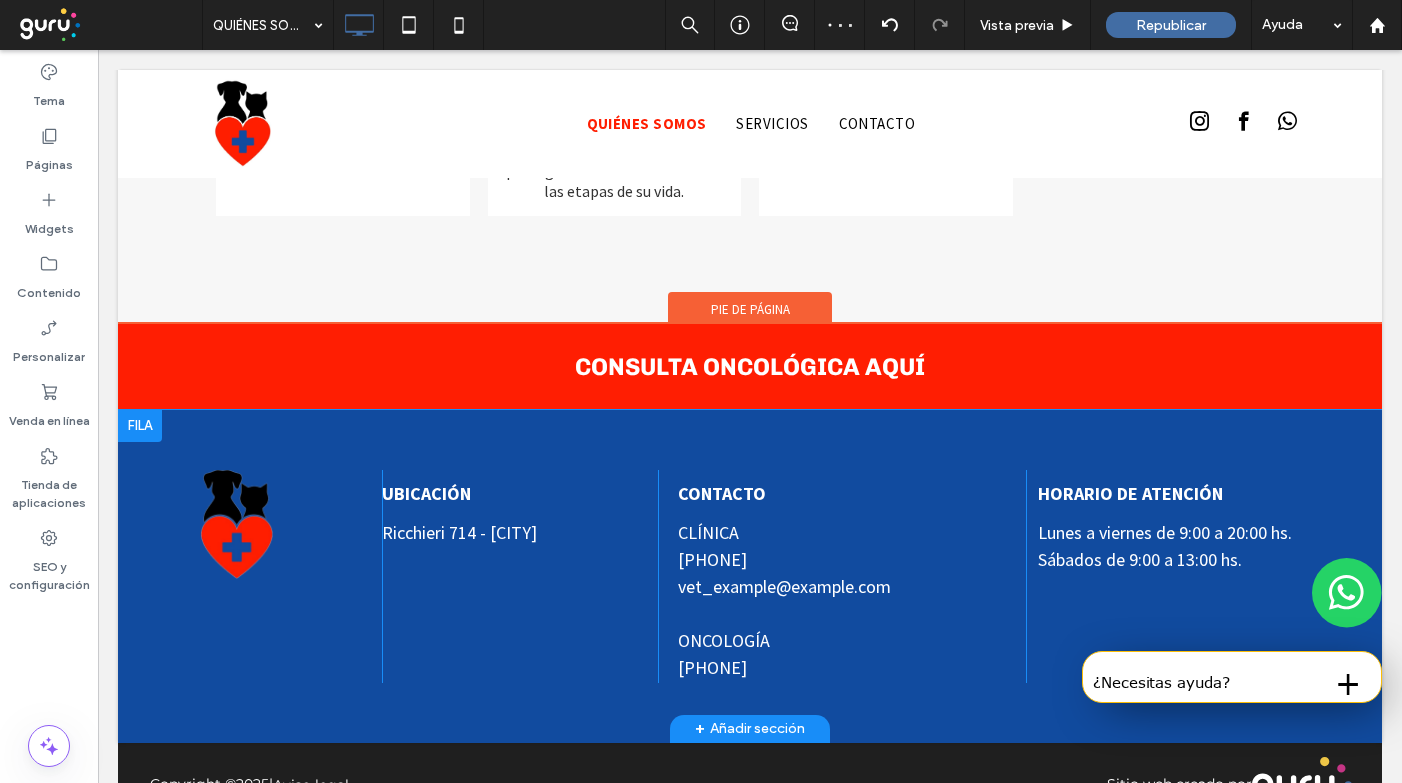 scroll, scrollTop: 3583, scrollLeft: 0, axis: vertical 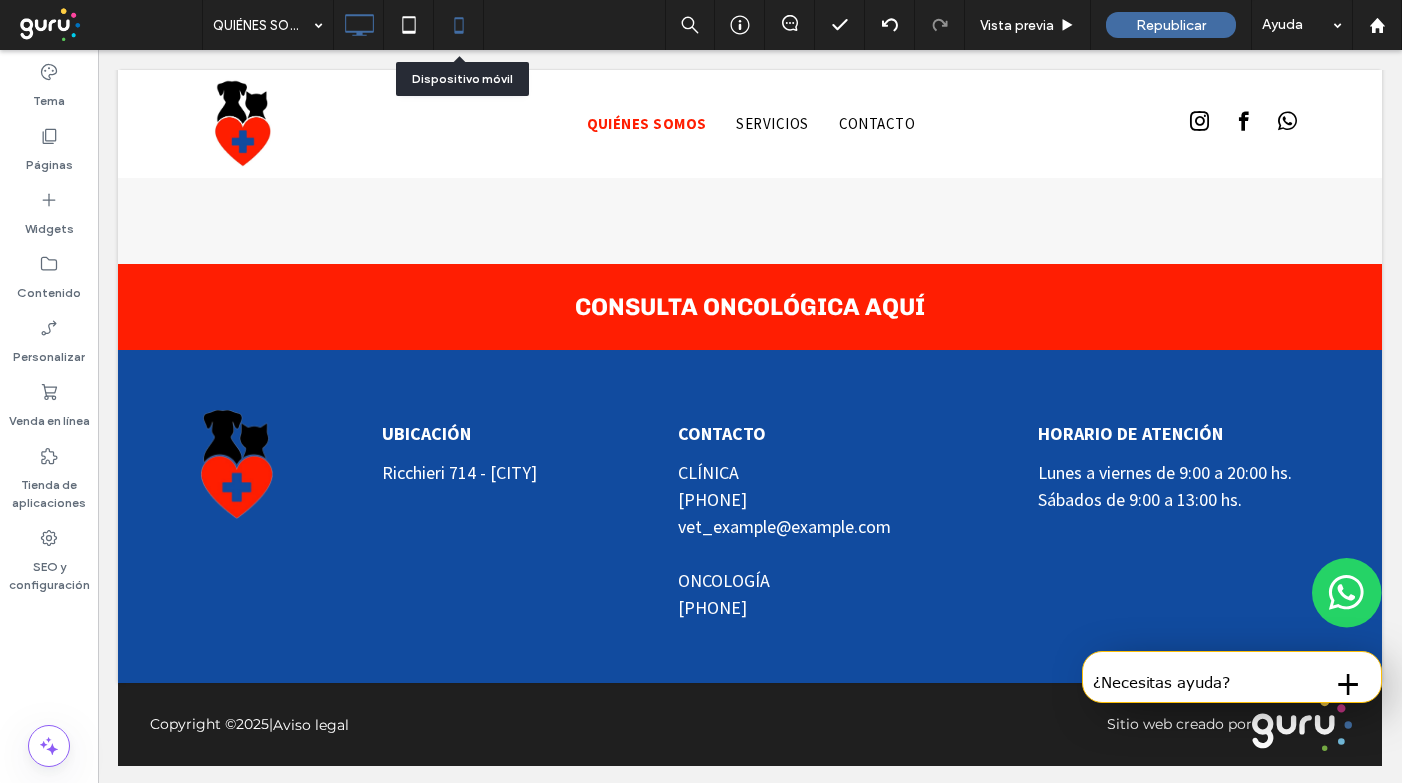 click 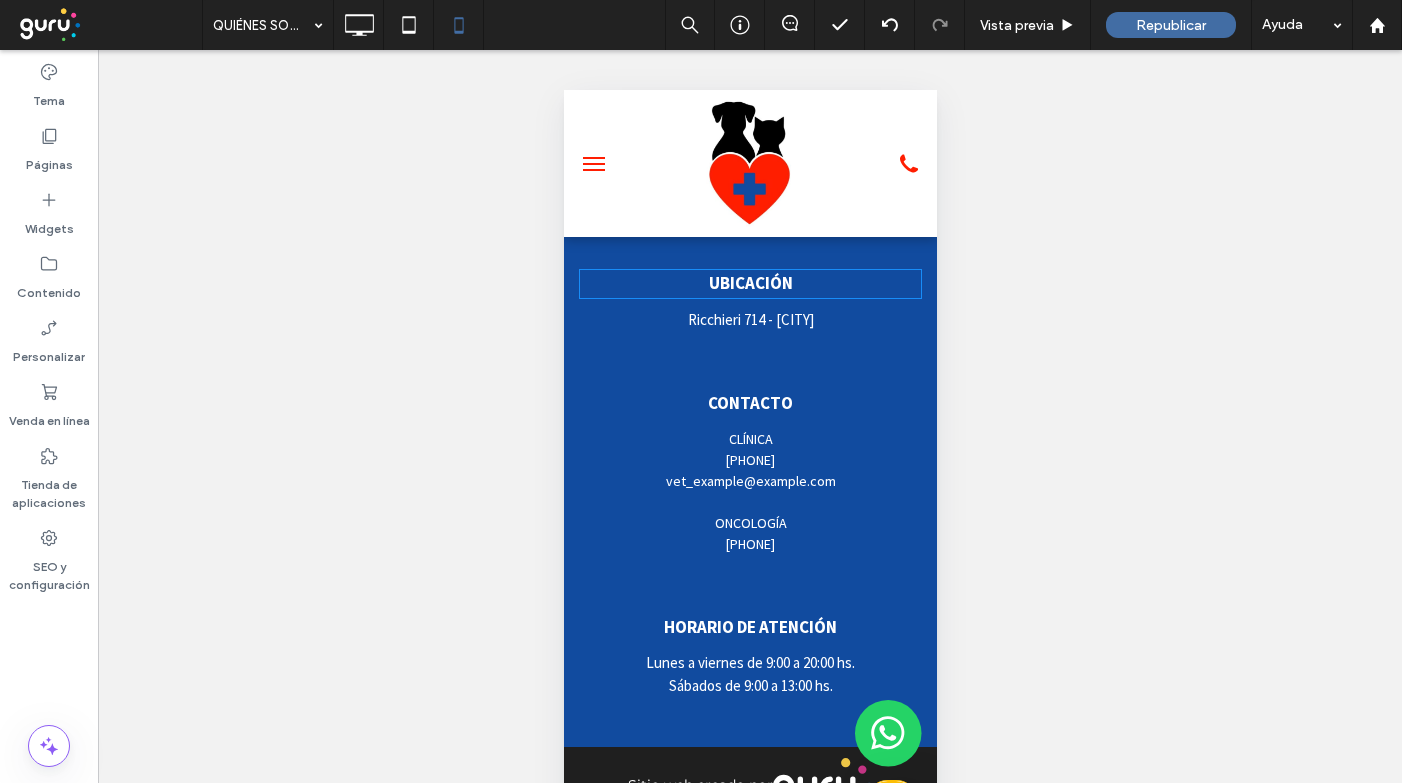 scroll, scrollTop: 7752, scrollLeft: 0, axis: vertical 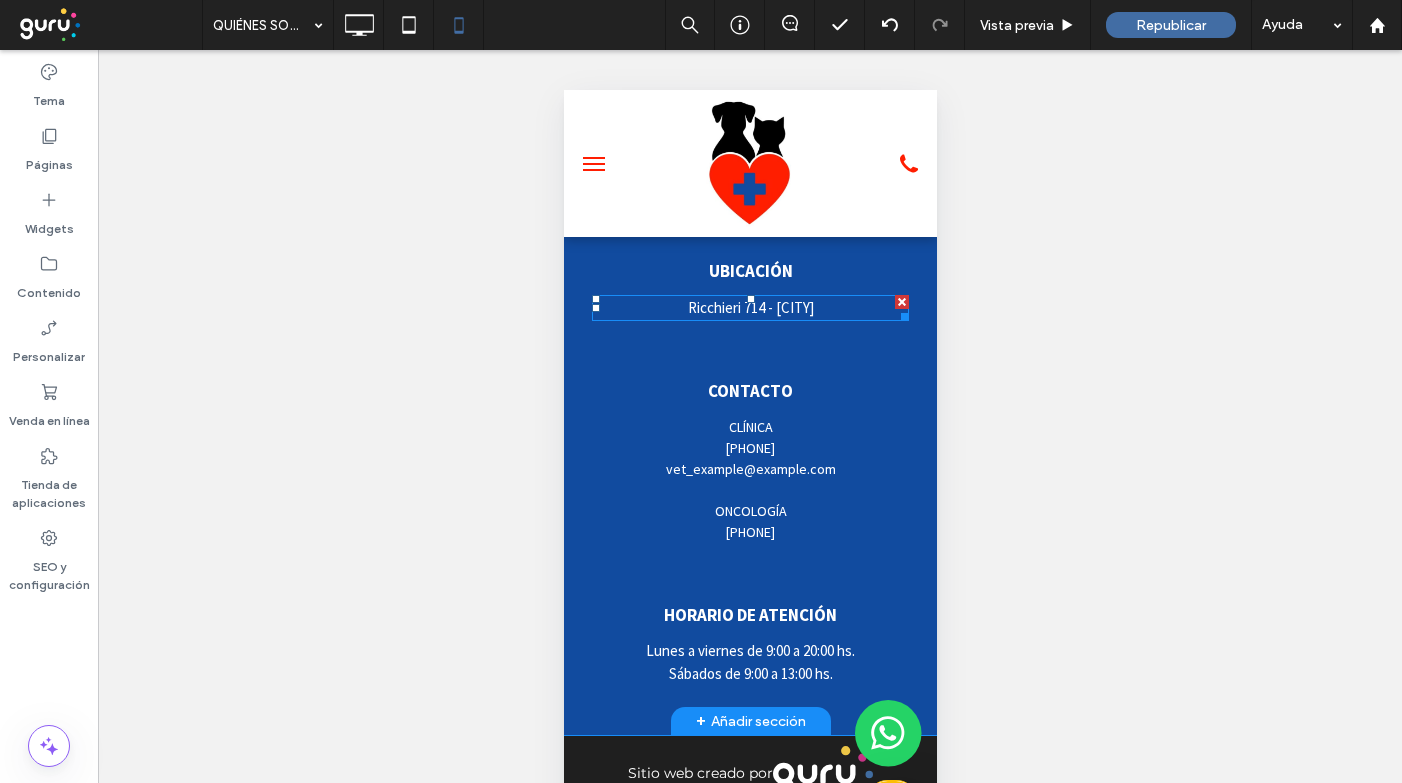 click on "Ricchieri 714 - [CITY]" at bounding box center [750, 307] 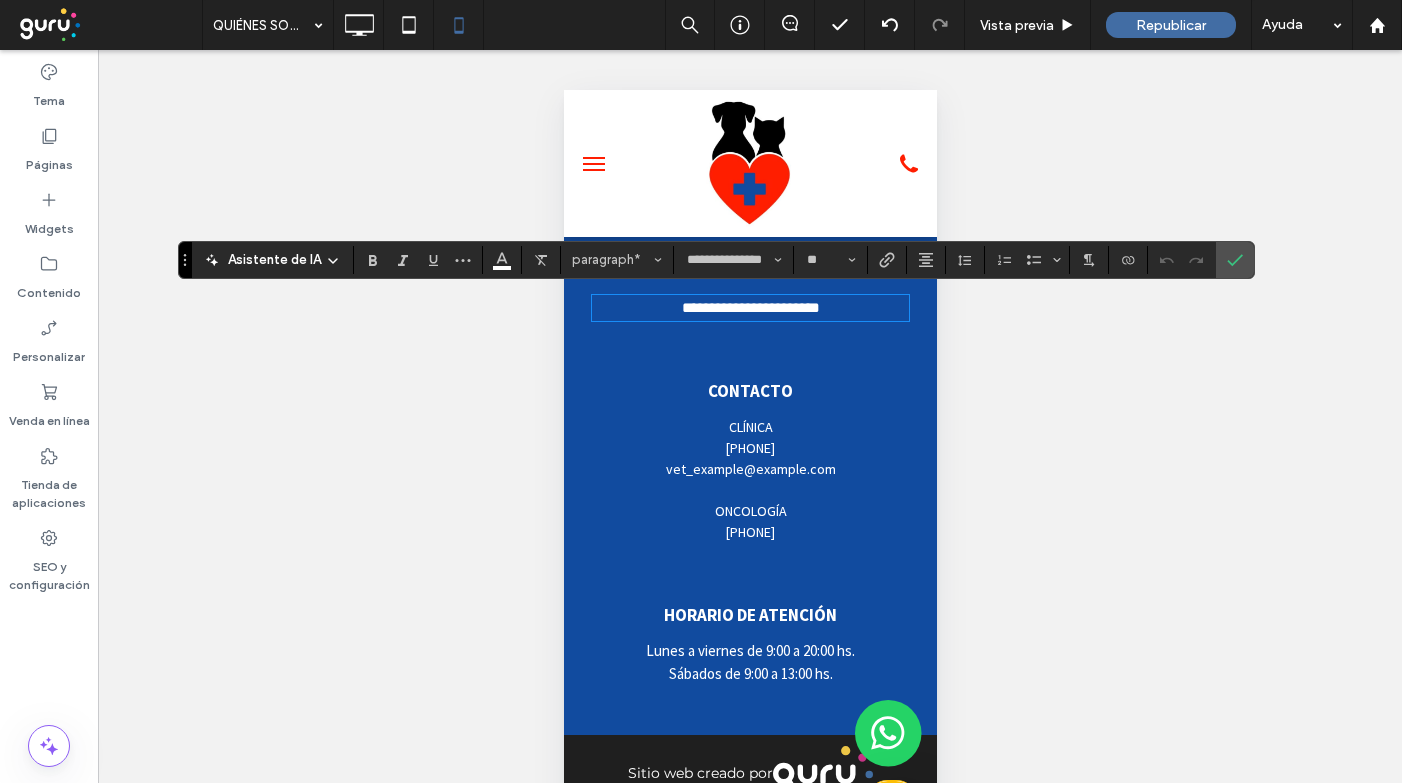 click on "vet_example@example.com ONCOLOGÍA [PHONE]" at bounding box center [749, 501] 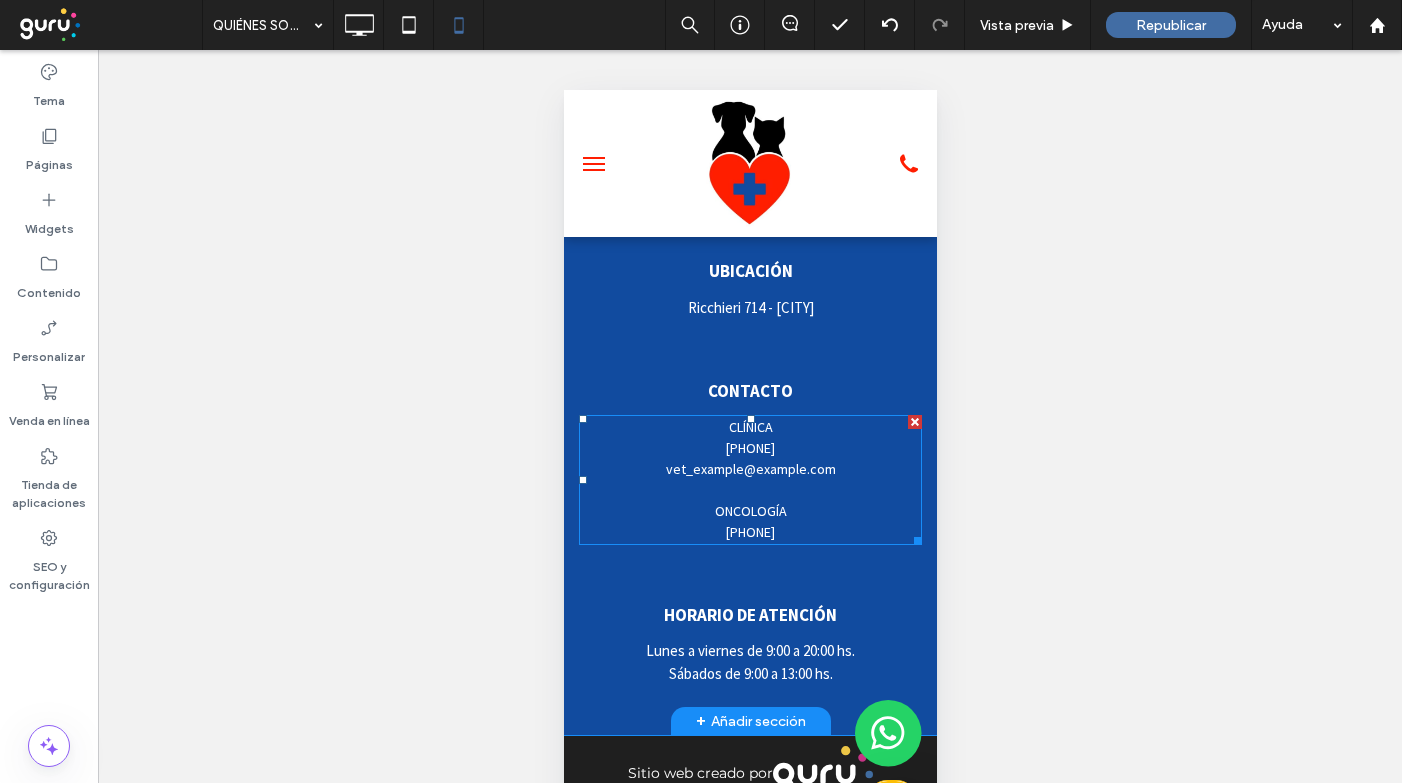 click on "vet_example@example.com" at bounding box center [750, 469] 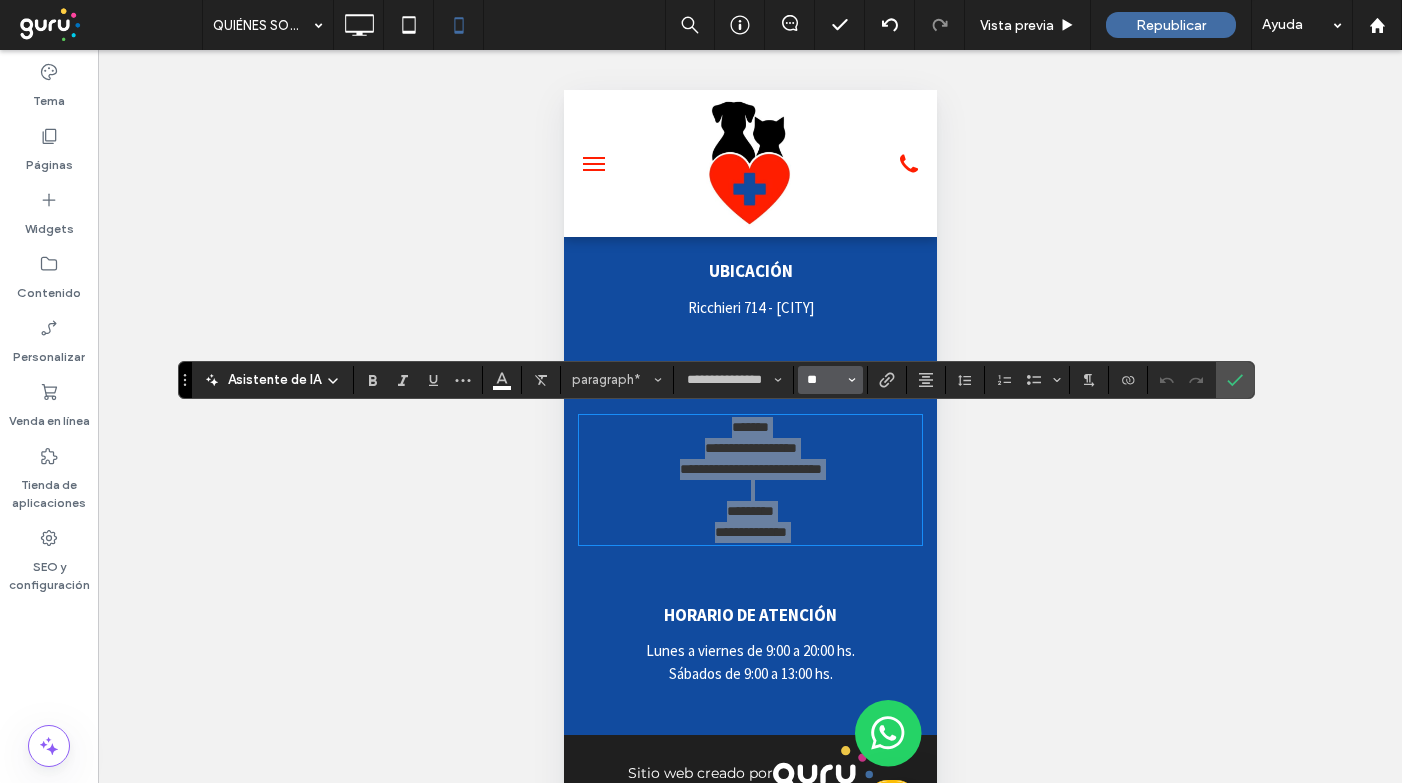 click on "**" at bounding box center [824, 380] 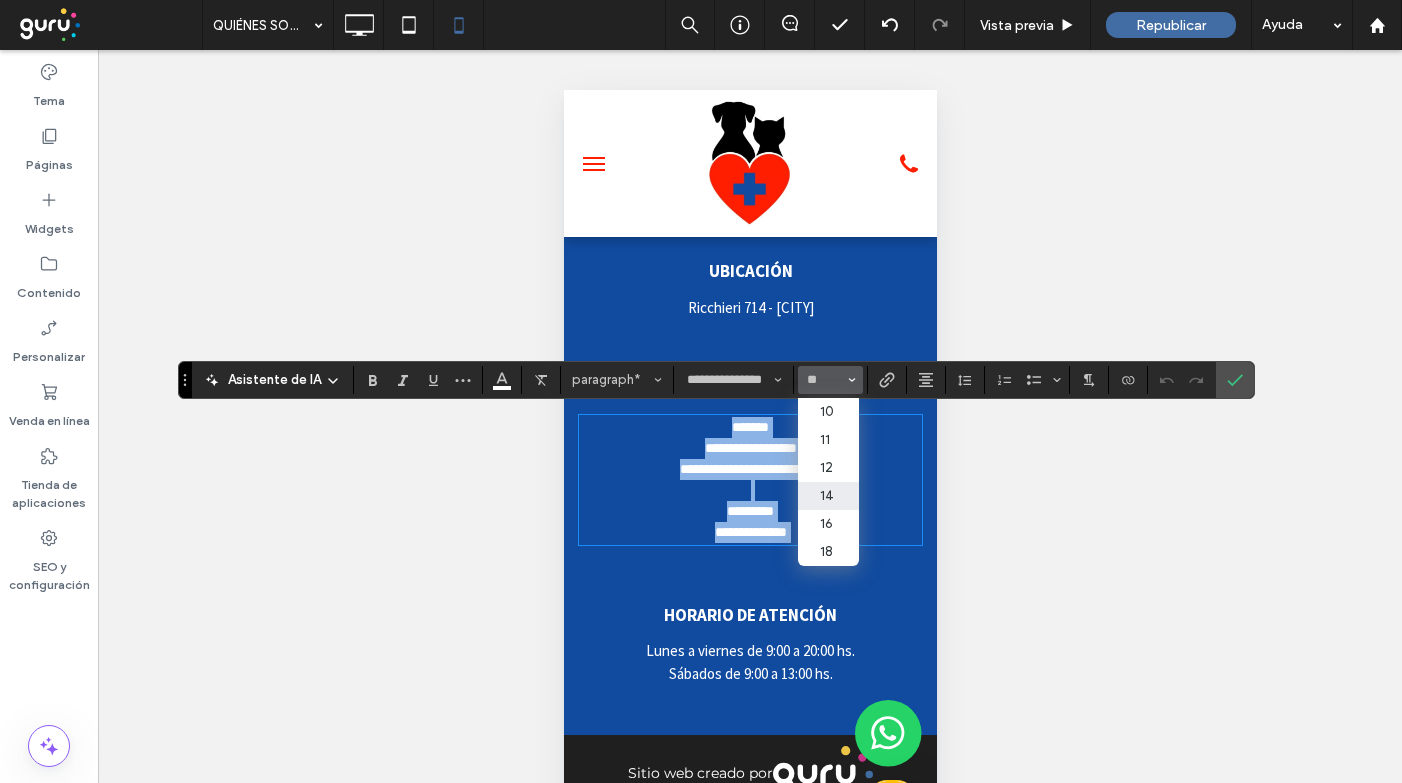 type on "**" 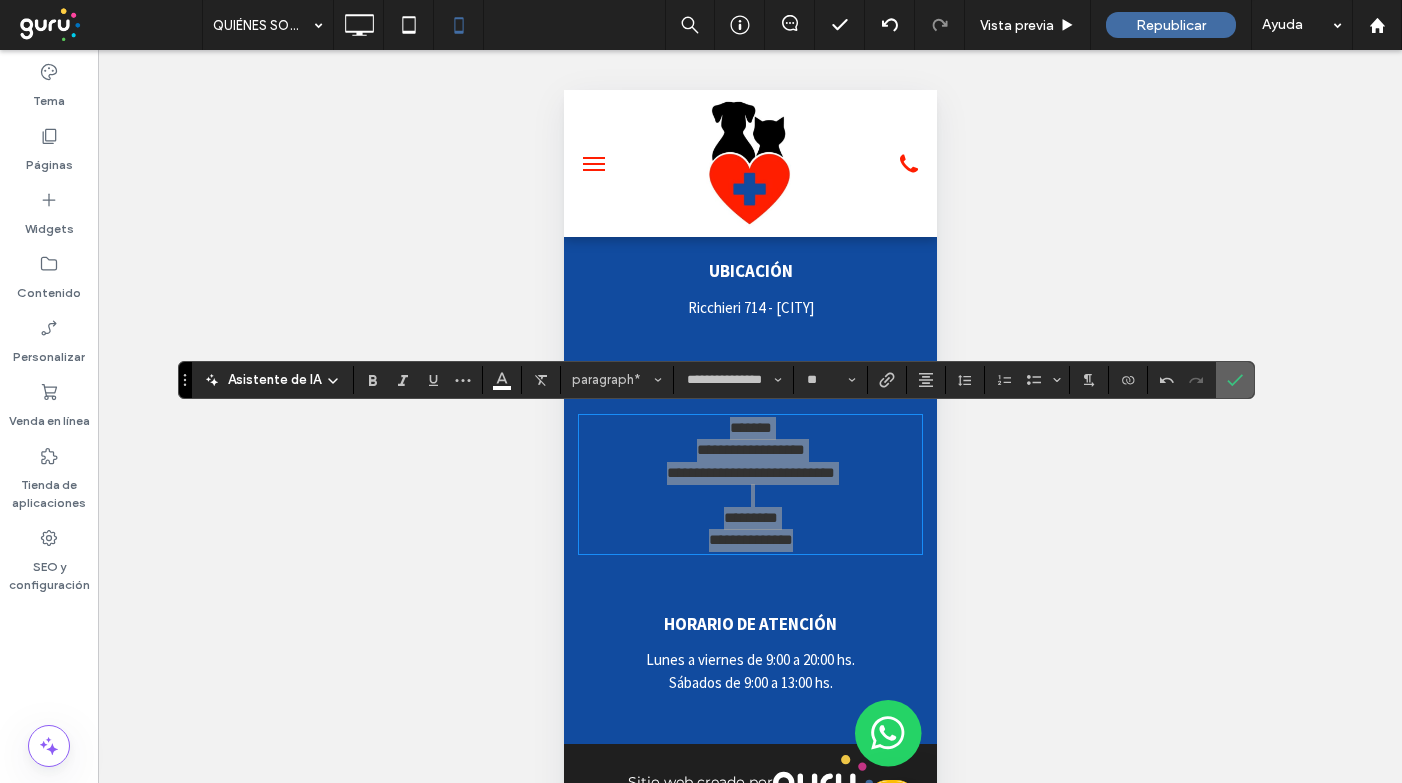 click 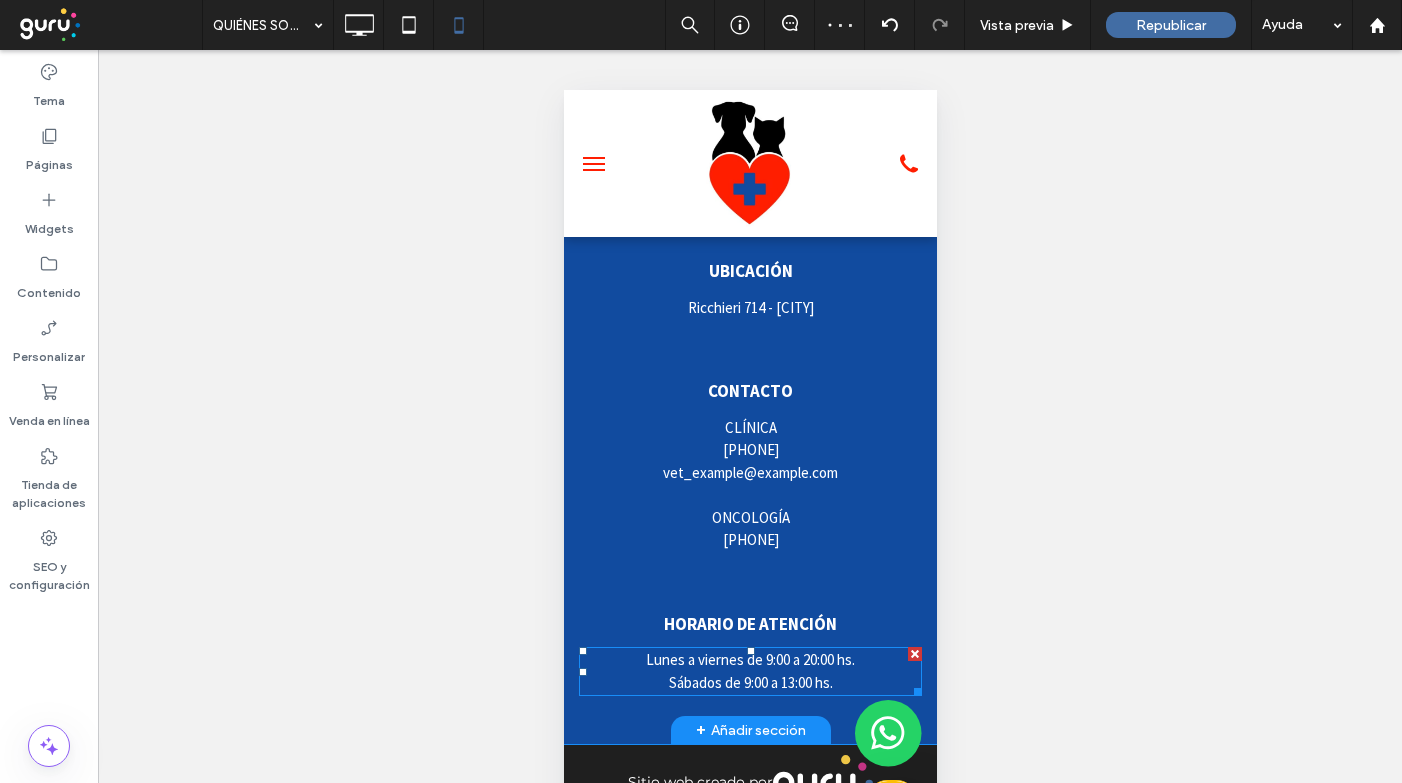 click on "Lunes a viernes de 9:00 a 20:00 hs." at bounding box center (749, 659) 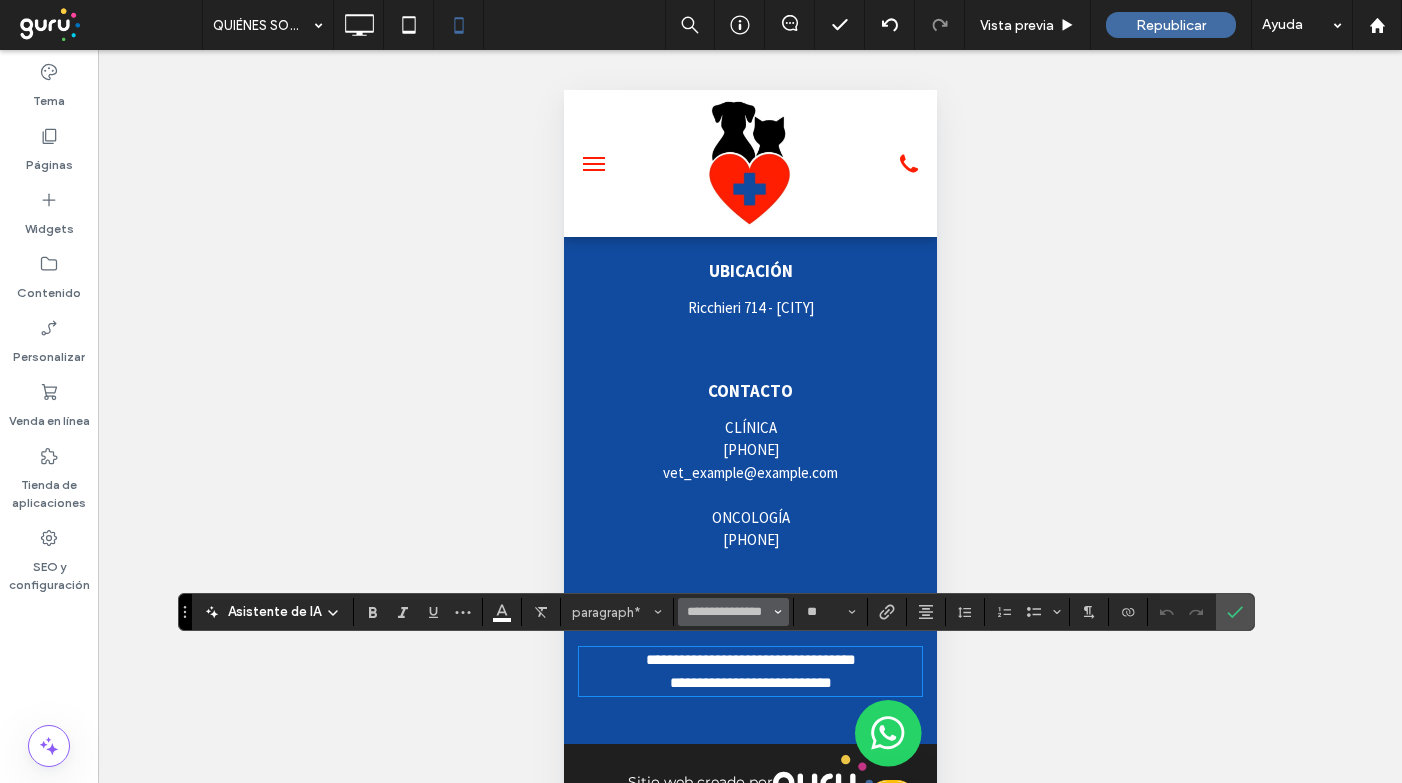 click on "**********" at bounding box center (733, 612) 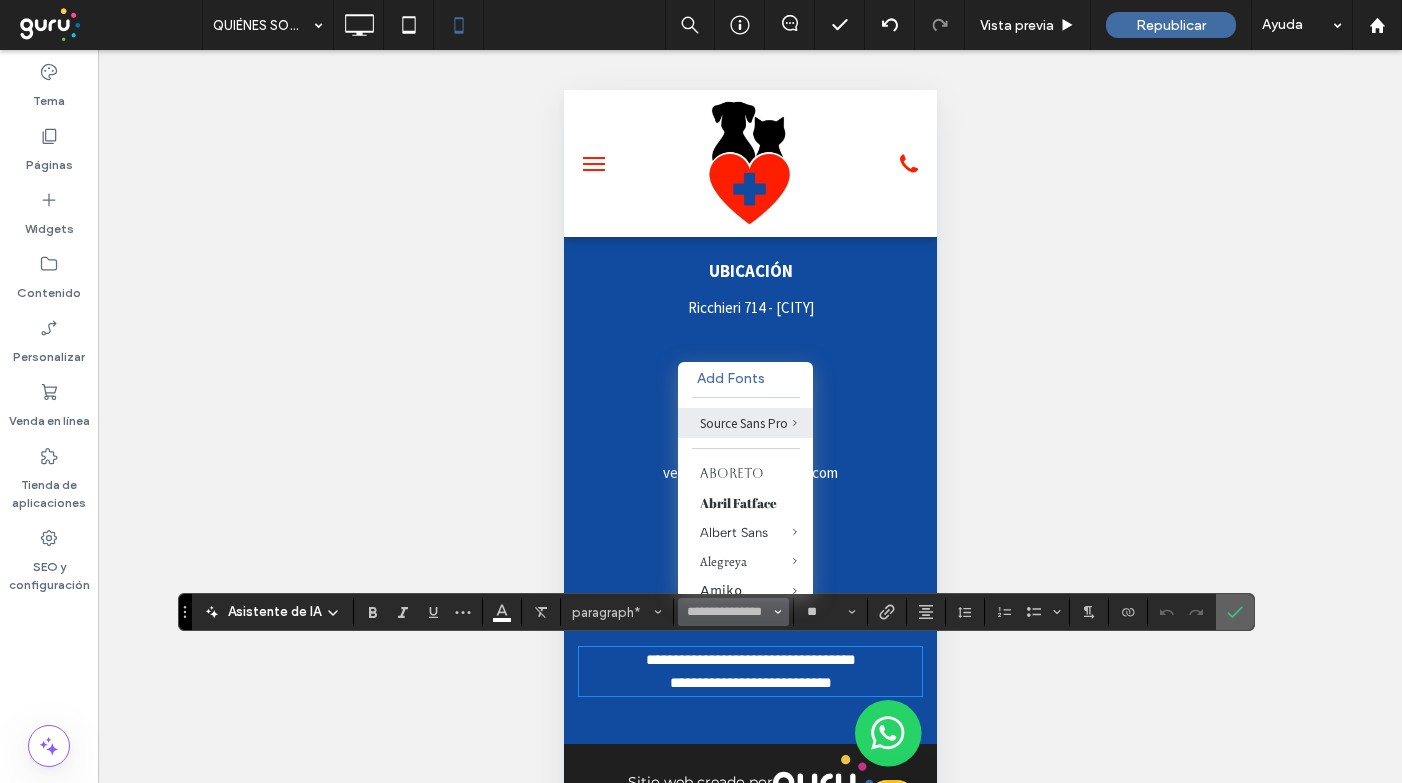 click 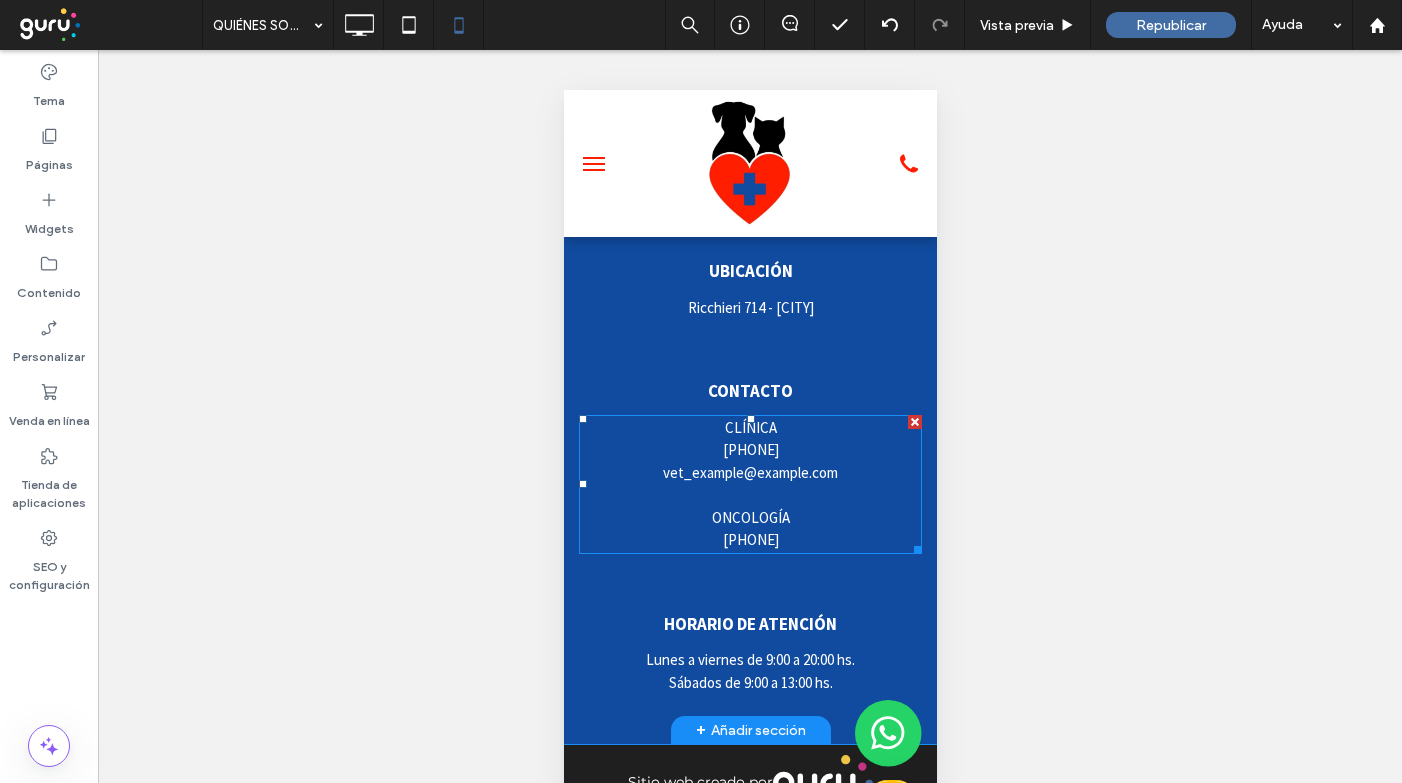 click on "ONCOLOGÍA" at bounding box center (750, 517) 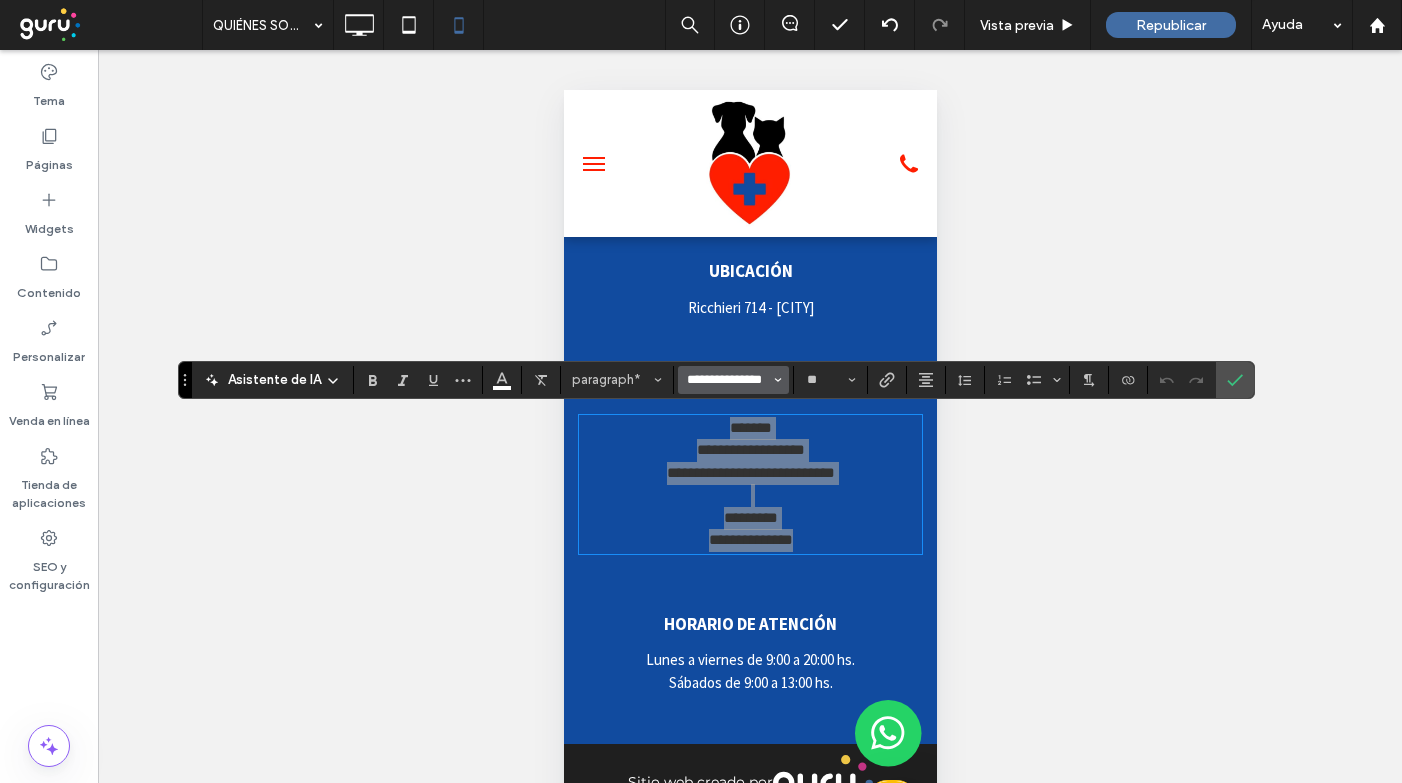 click on "**********" at bounding box center (727, 380) 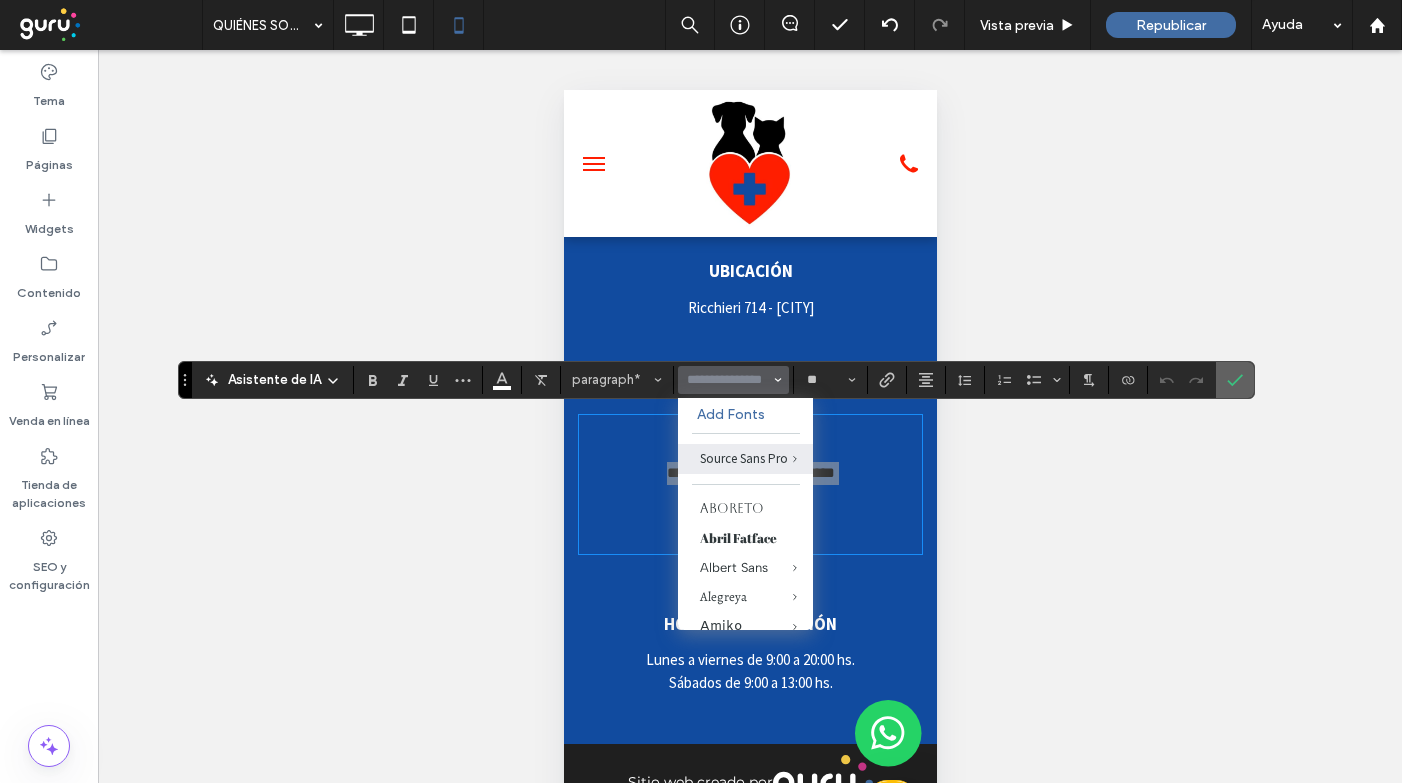 click 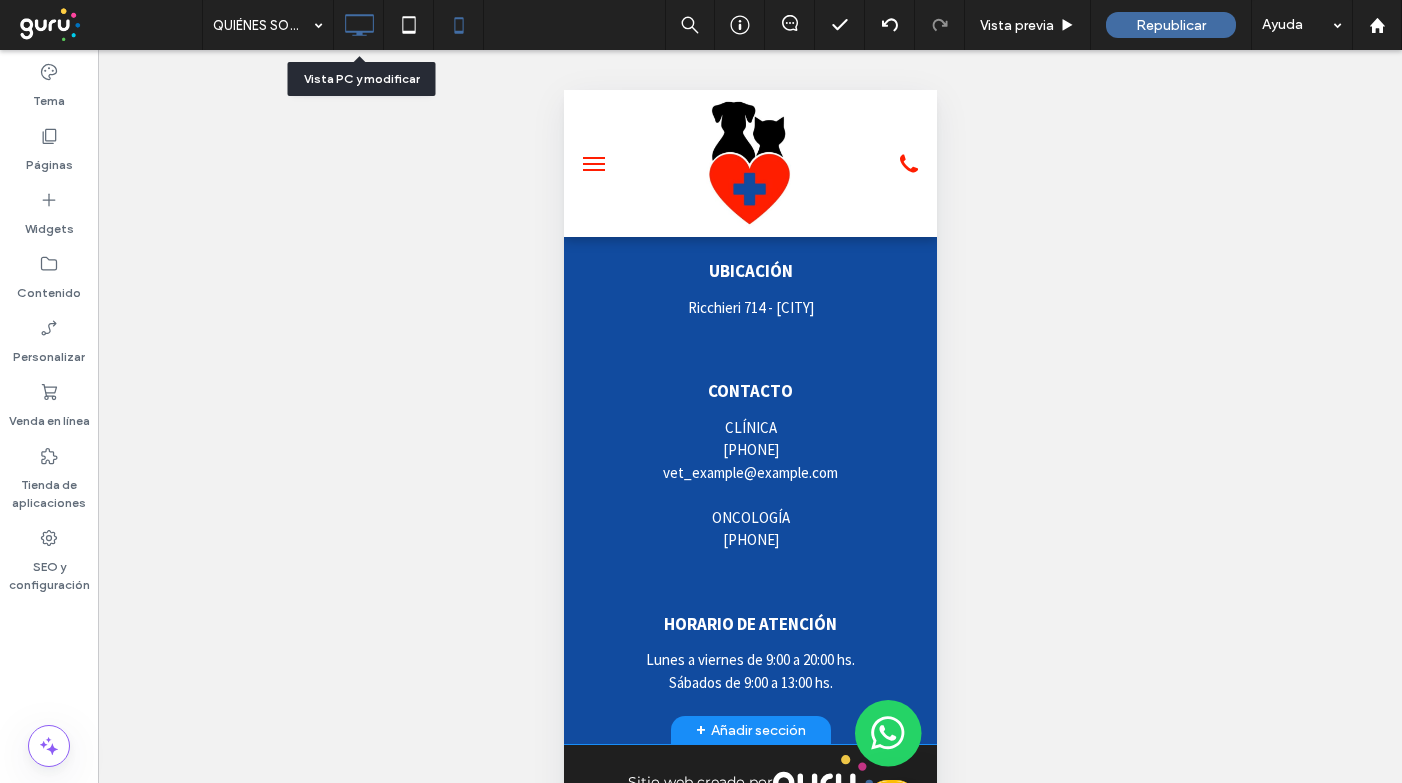 click 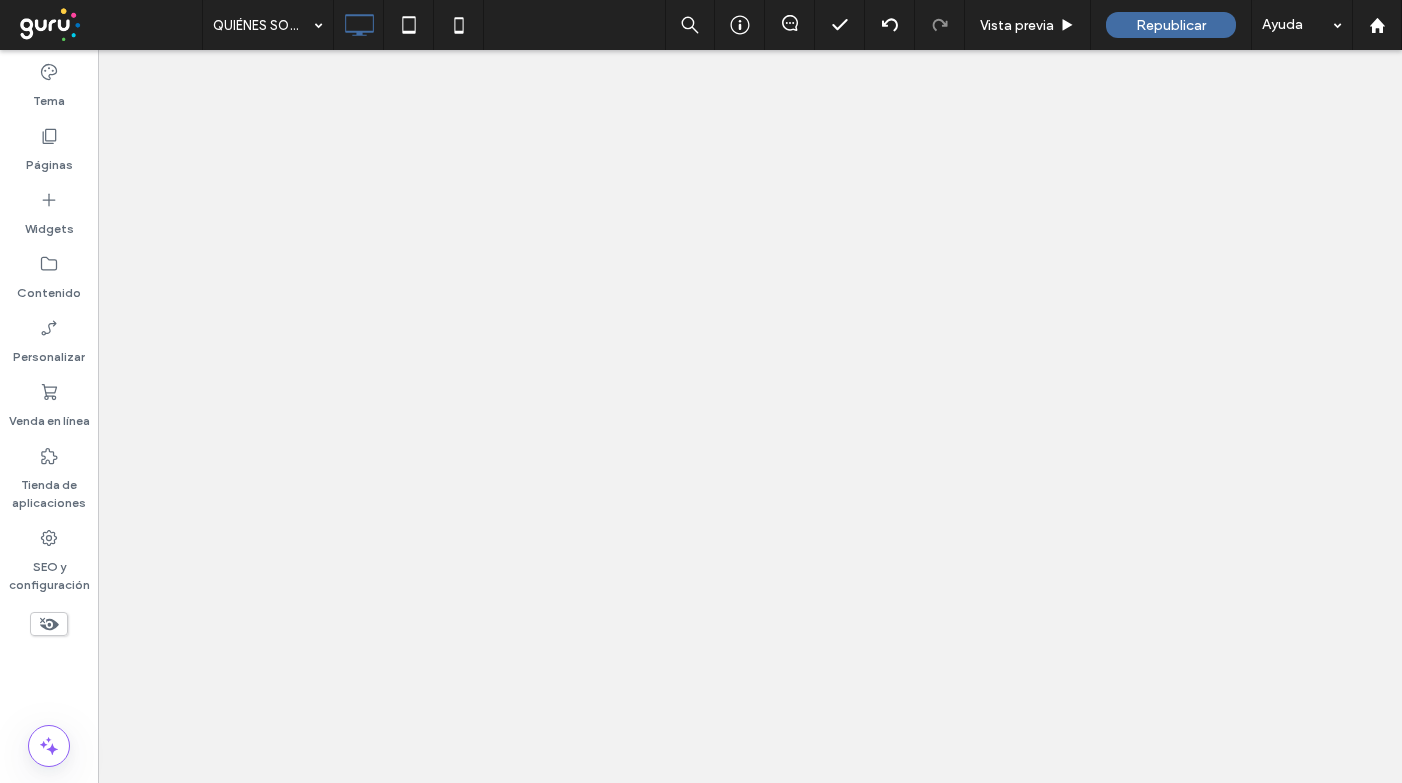 scroll, scrollTop: 0, scrollLeft: 0, axis: both 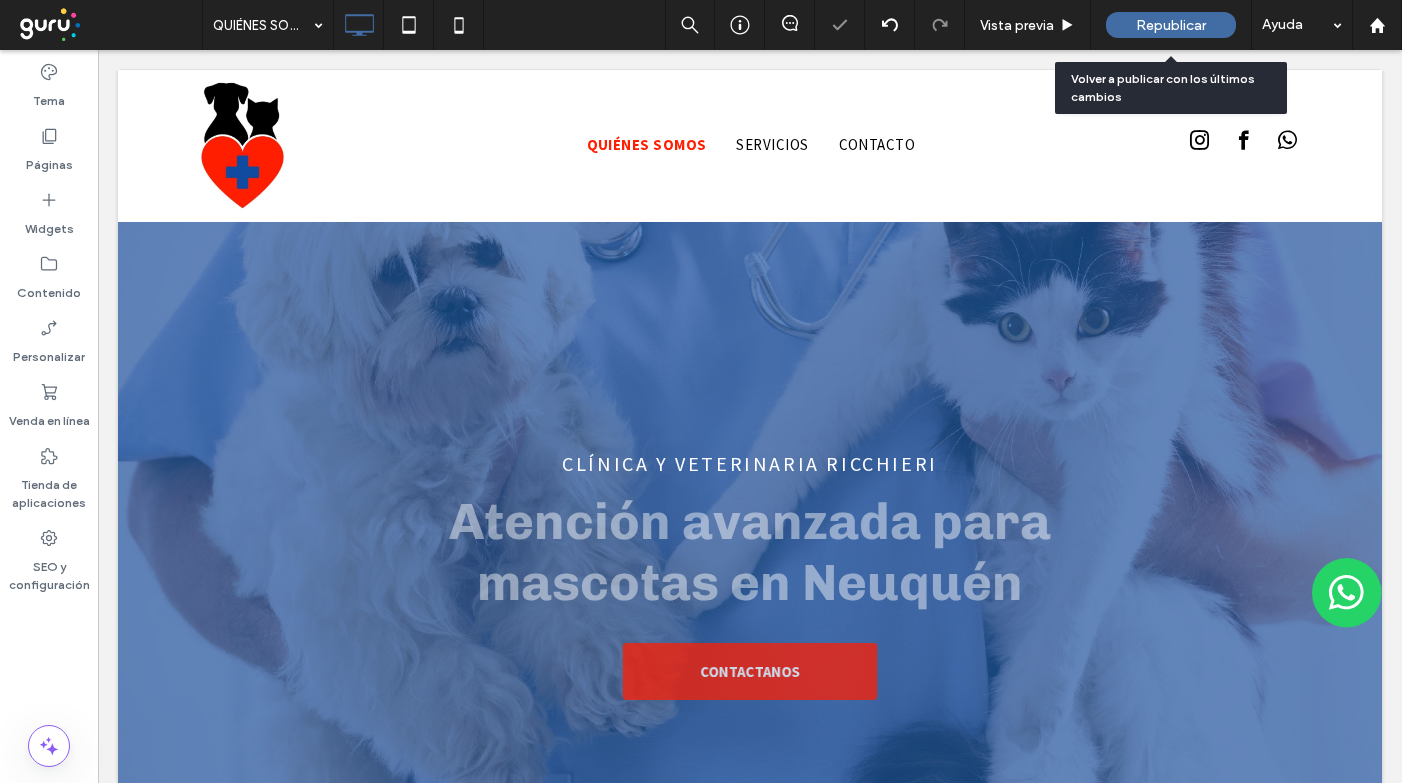 click on "Republicar" at bounding box center (1171, 25) 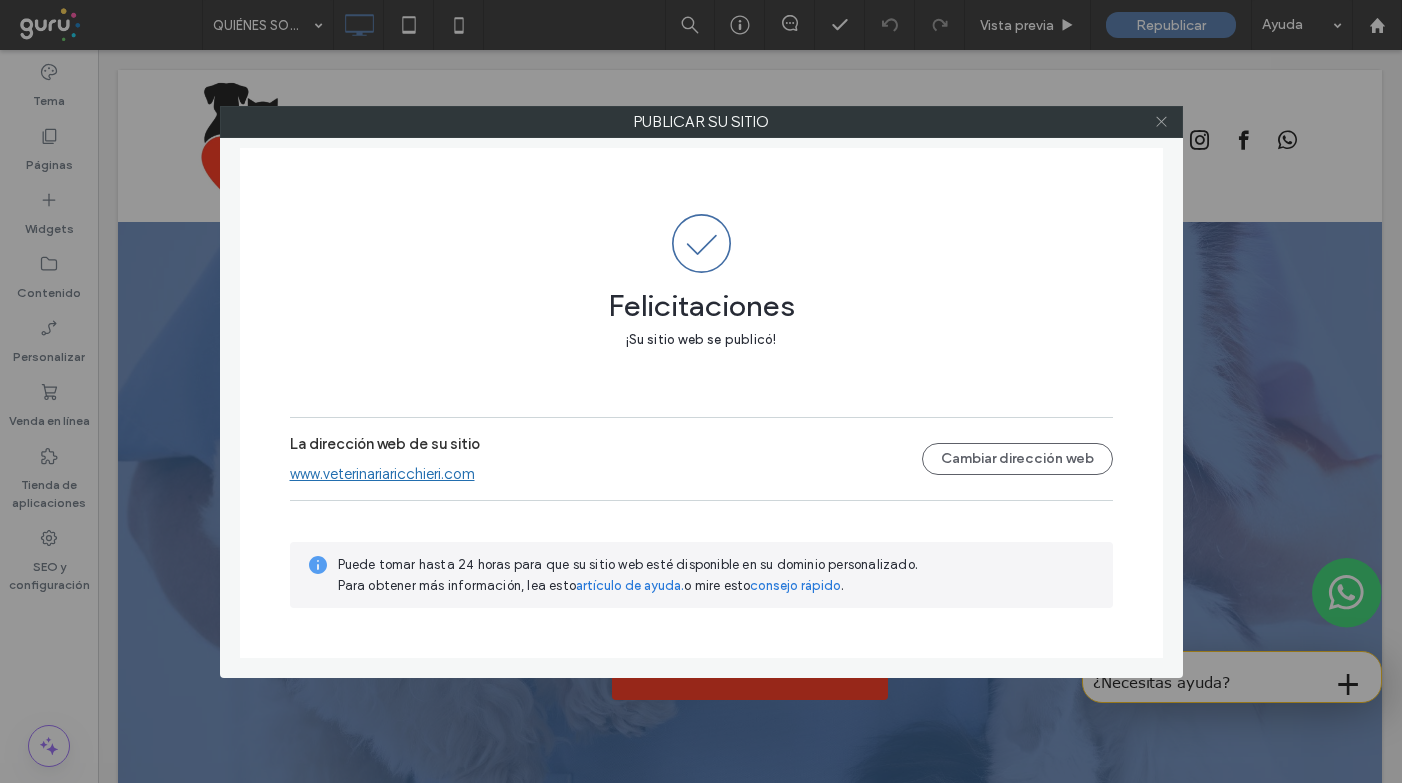 click 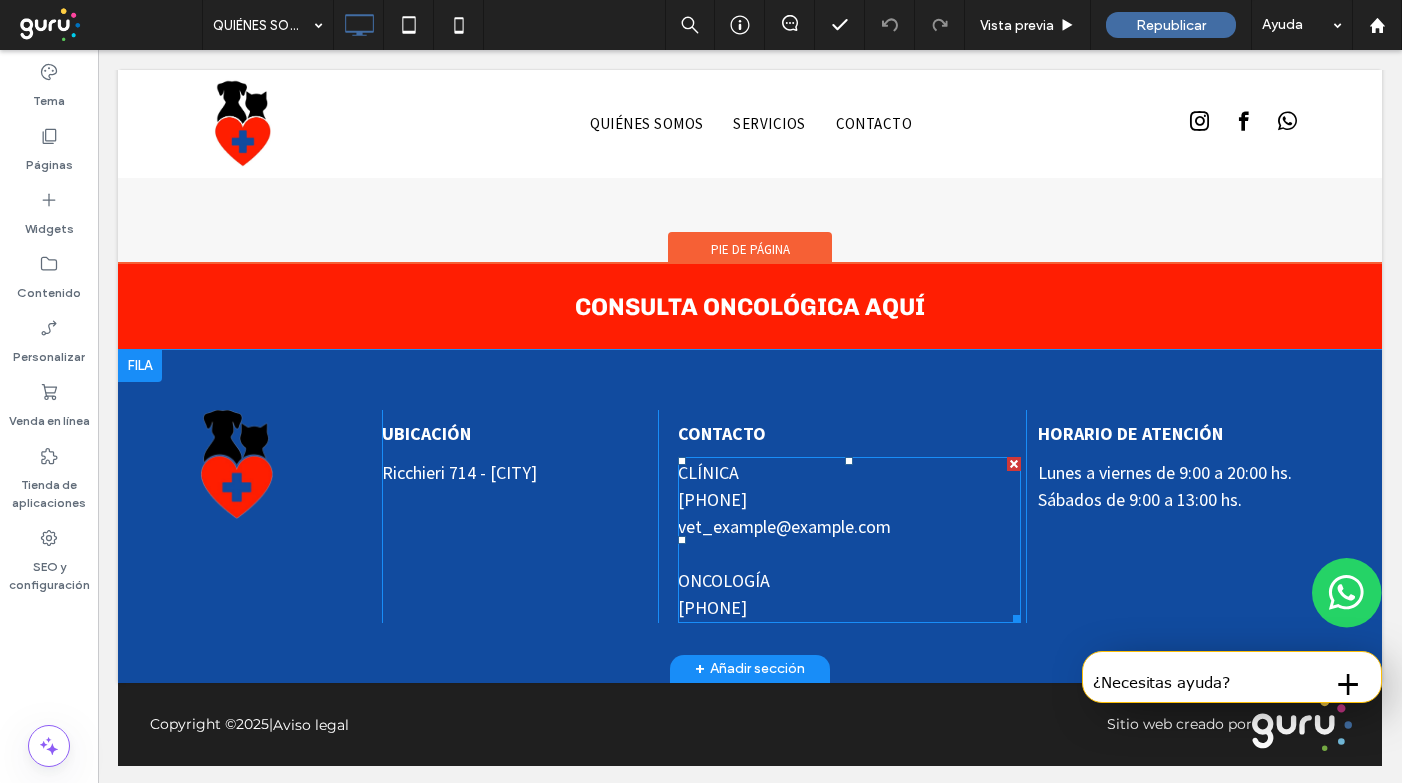 click on "CLÍNICA [PHONE]" at bounding box center (849, 486) 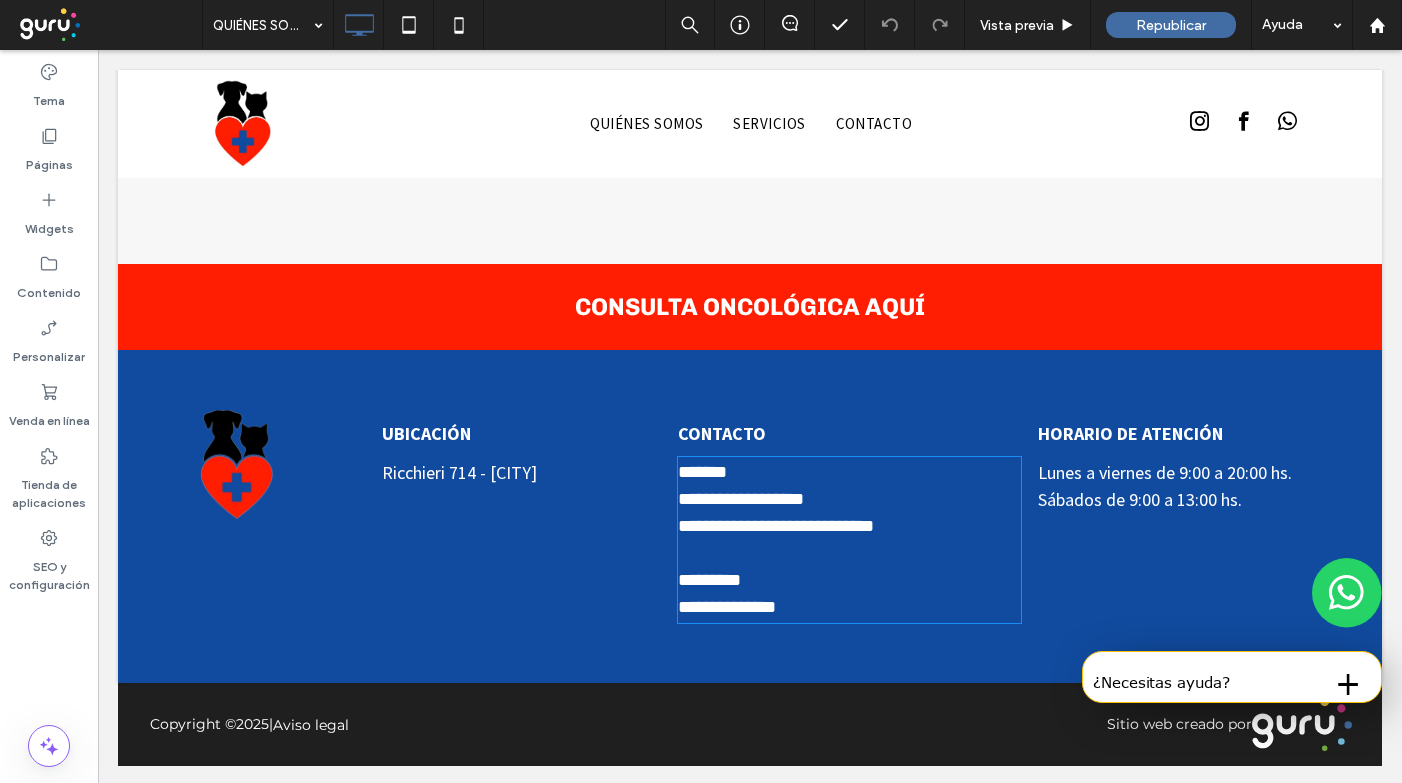 scroll, scrollTop: 3483, scrollLeft: 0, axis: vertical 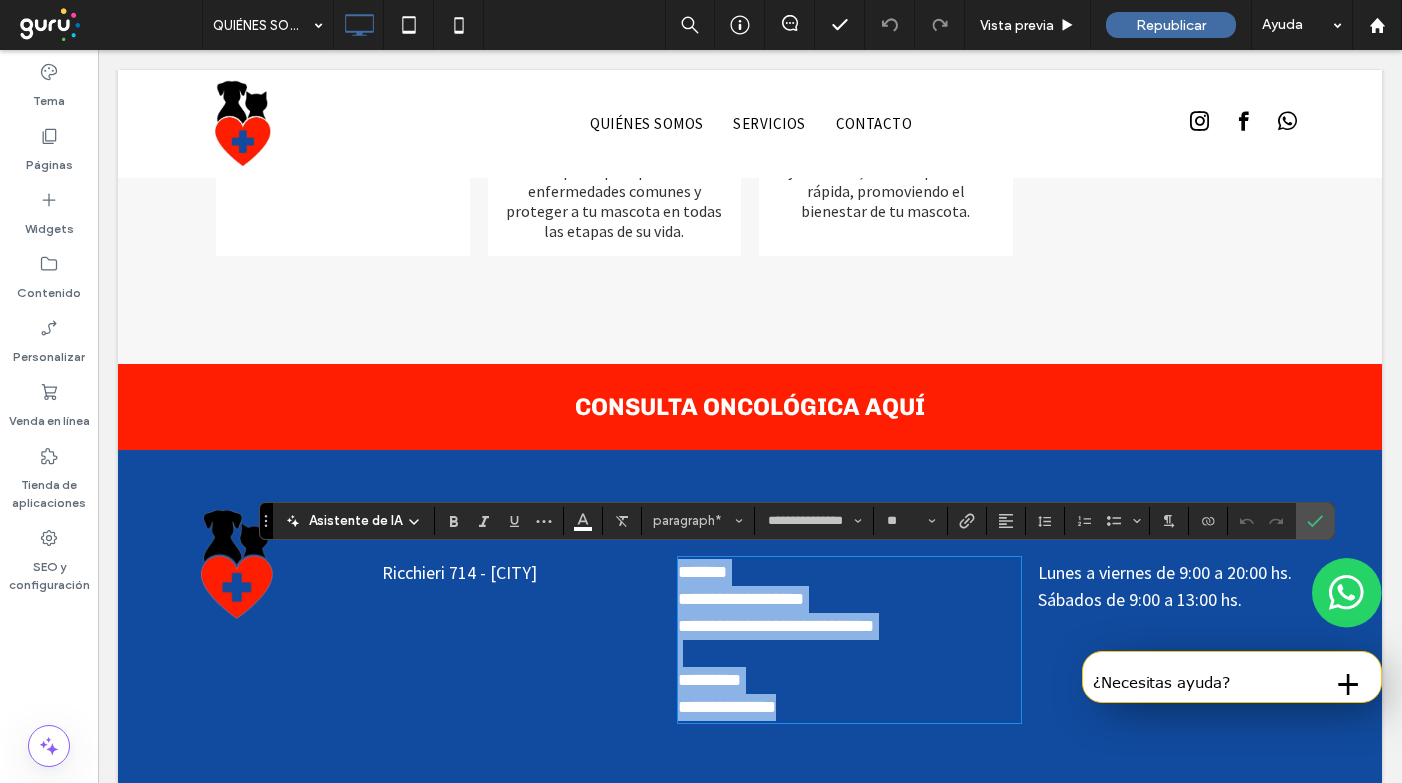 click on "Click To Paste
UBICACIÓN   Ricchieri 714 - [CITY] Click To Paste
CONTACTO   [PHONE] [PHONE] [PHONE] [PHONE] Click To Paste
HORARIO DE ATENCIÓN   Lunes a viernes de 9:00 a 20:00 hs. Sábados de 9:00 a 13:00 hs. Click To Paste
+ Añadir sección" at bounding box center [750, 616] 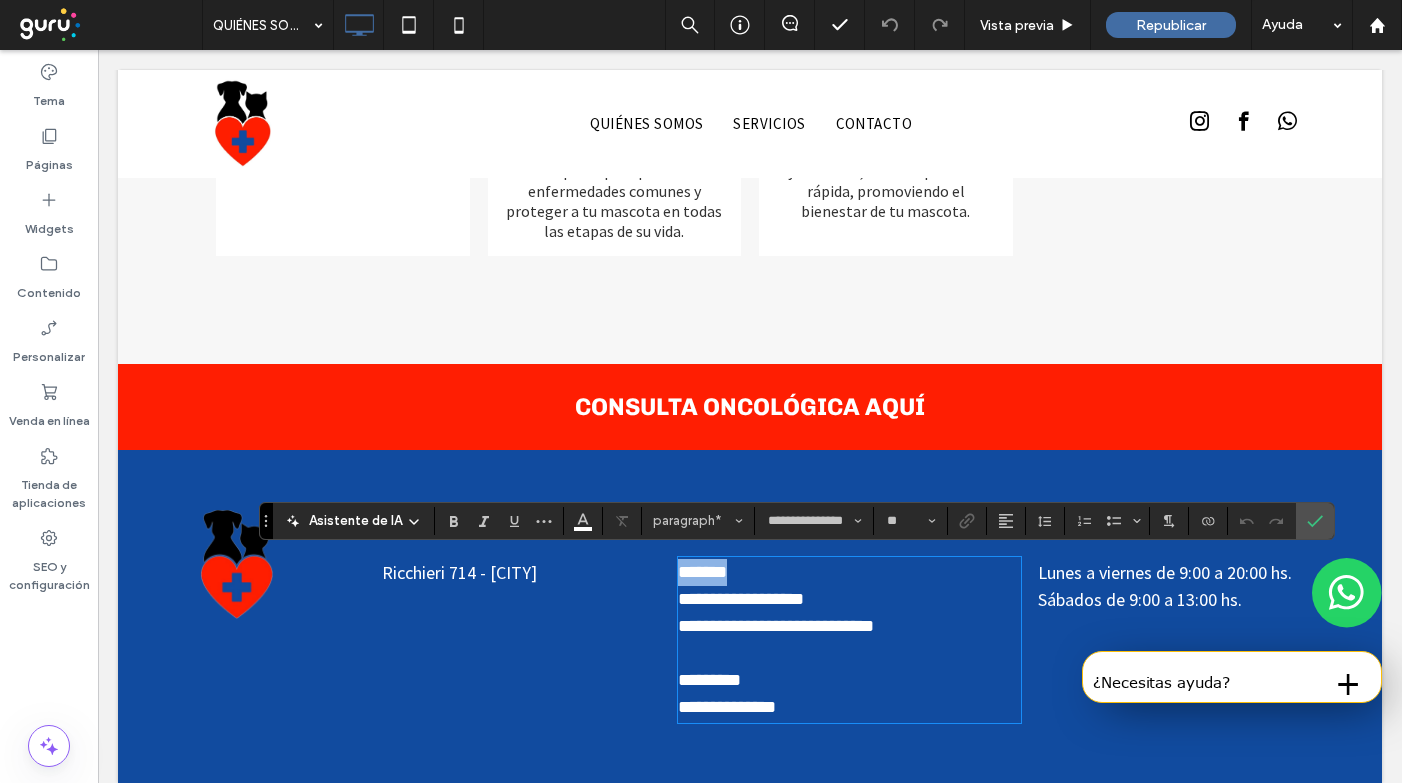 drag, startPoint x: 737, startPoint y: 579, endPoint x: 634, endPoint y: 571, distance: 103.31021 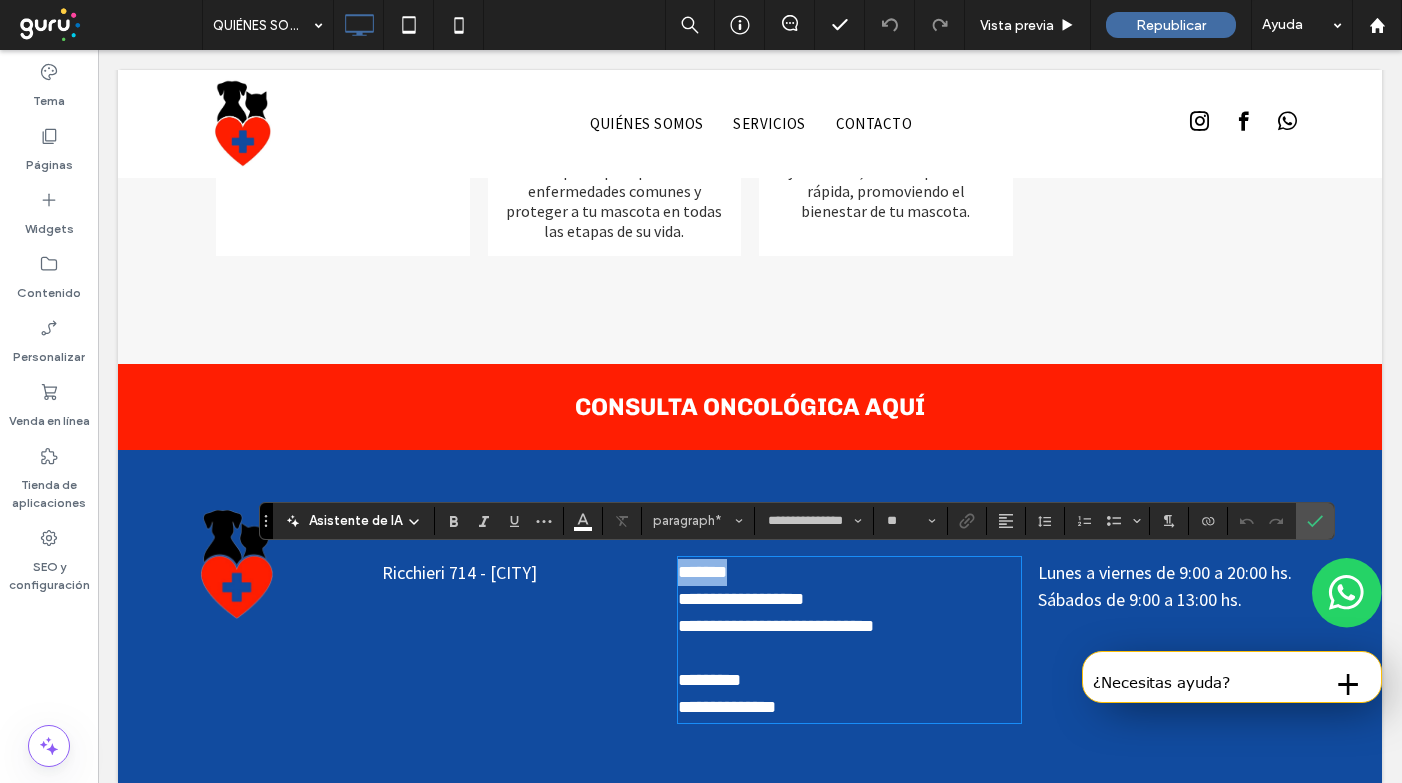 click on "Click To Paste
UBICACIÓN   Ricchieri 714 - [CITY] Click To Paste
CONTACTO   [PHONE] [PHONE] [PHONE] [PHONE] Click To Paste
HORARIO DE ATENCIÓN   Lunes a viernes de 9:00 a 20:00 hs. Sábados de 9:00 a 13:00 hs. Click To Paste" at bounding box center (750, 616) 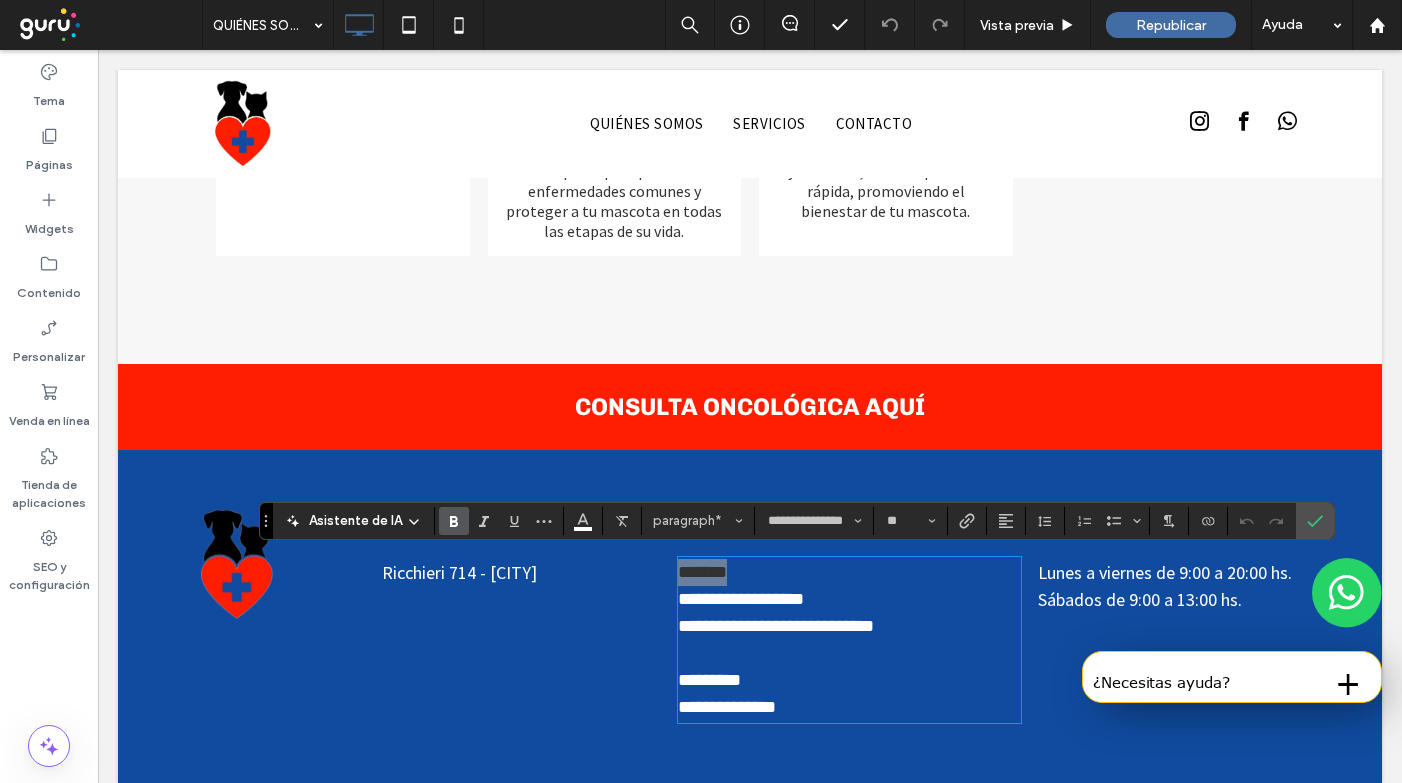 click 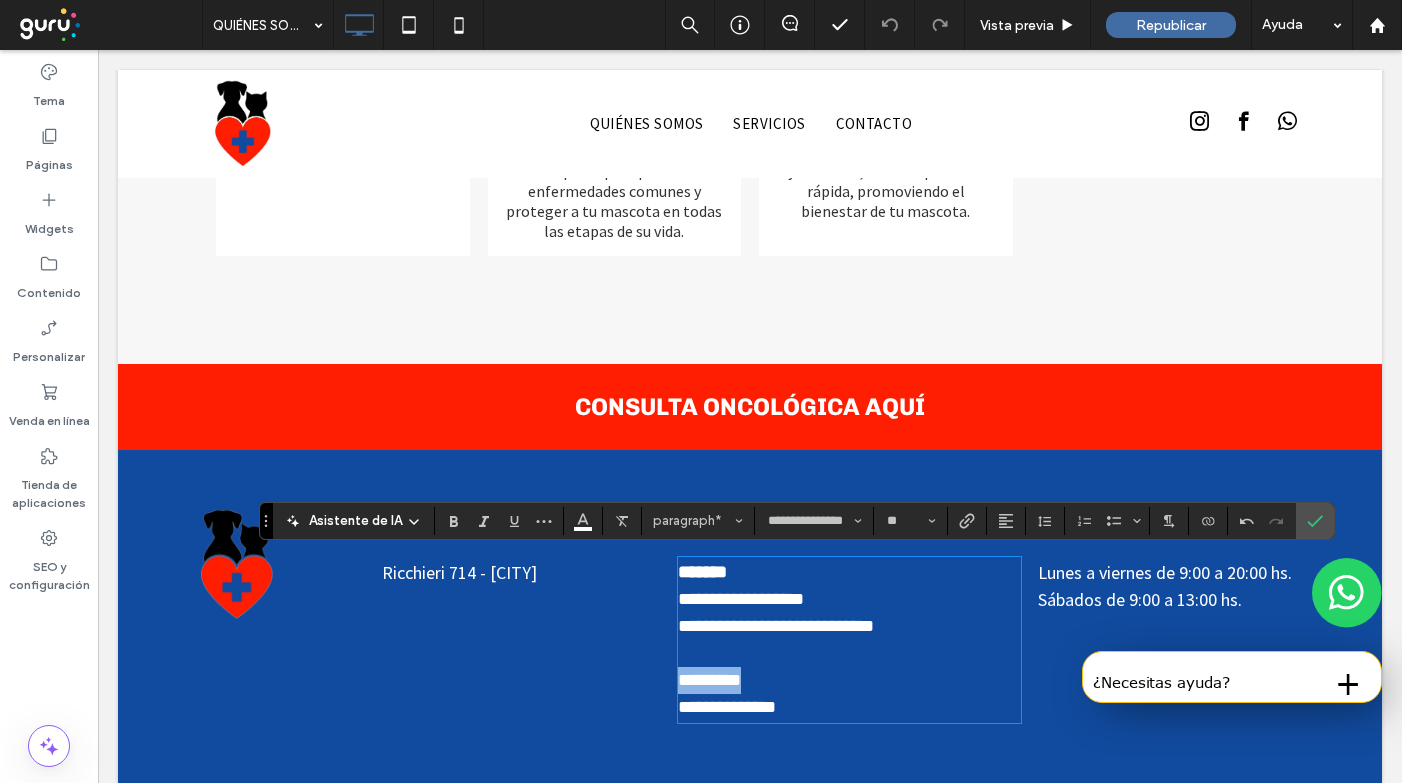 drag, startPoint x: 775, startPoint y: 681, endPoint x: 657, endPoint y: 681, distance: 118 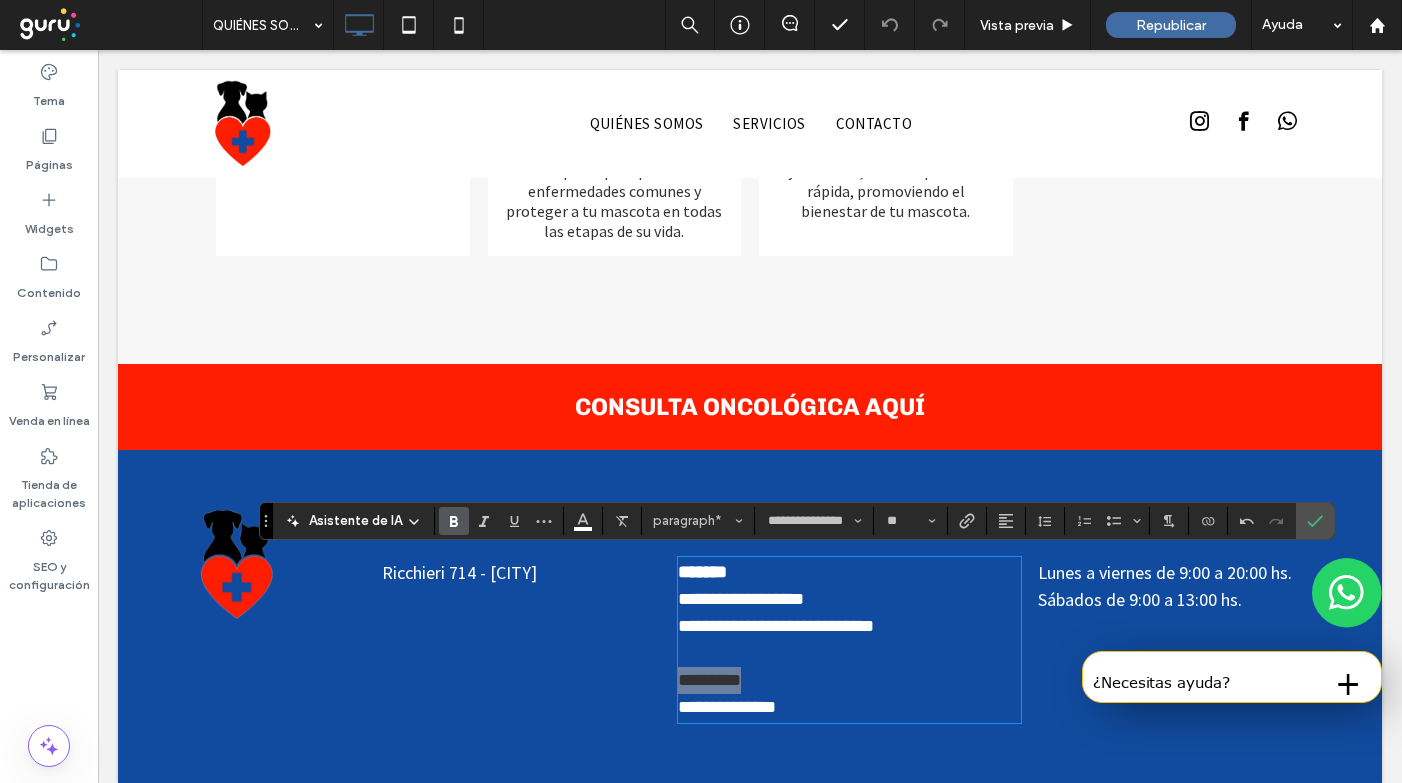 click 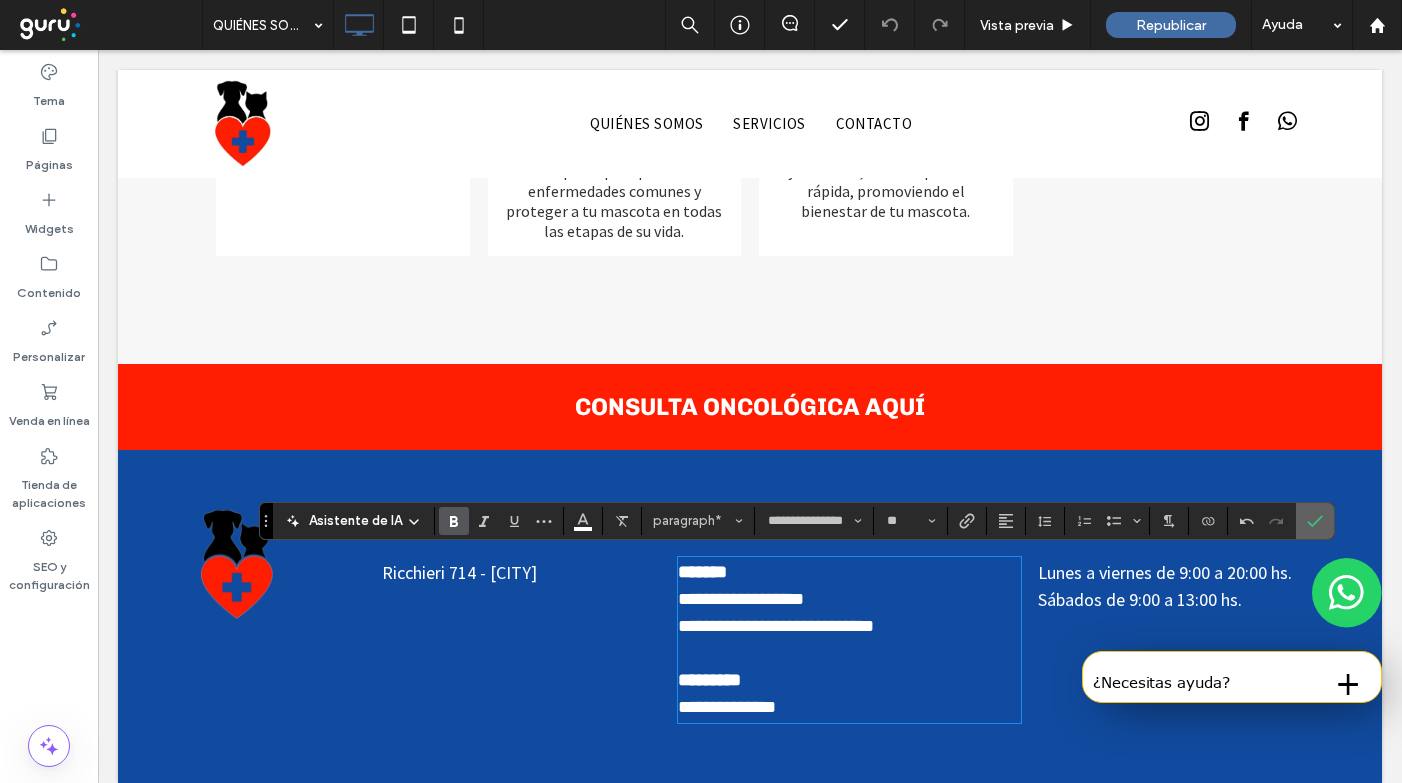 click 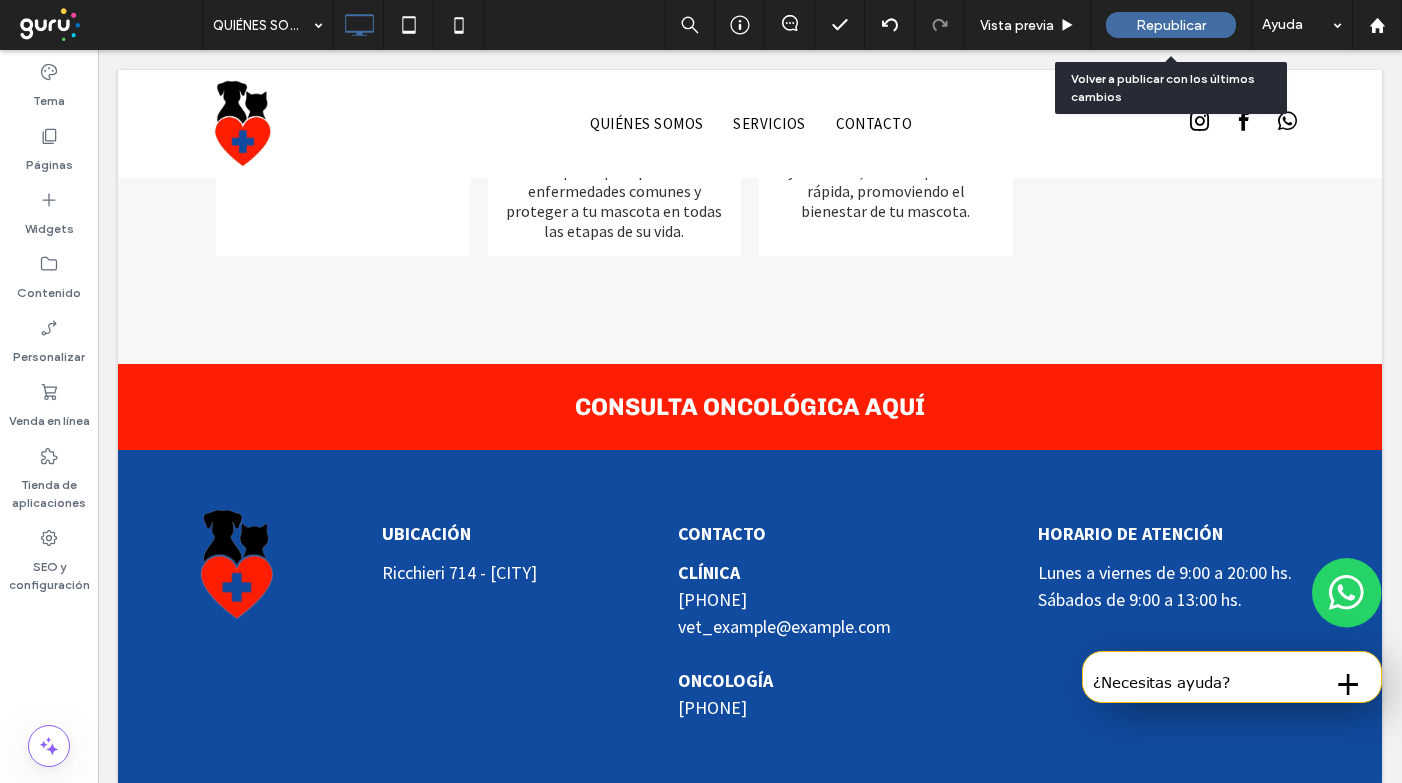 click on "Republicar" at bounding box center (1171, 25) 